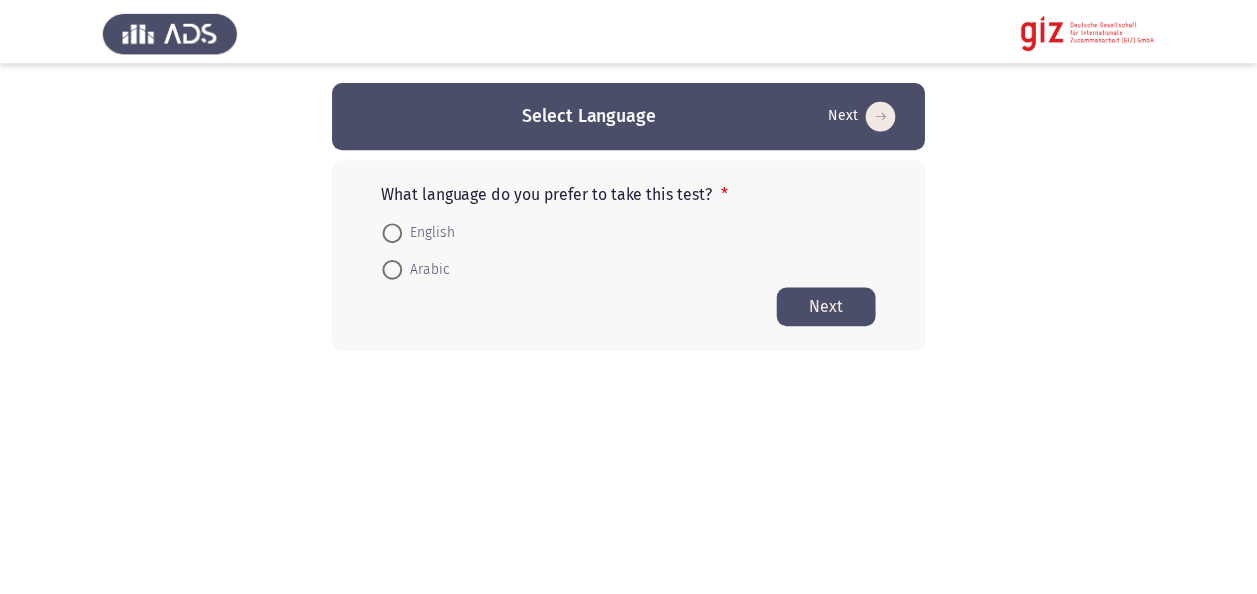 scroll, scrollTop: 0, scrollLeft: 0, axis: both 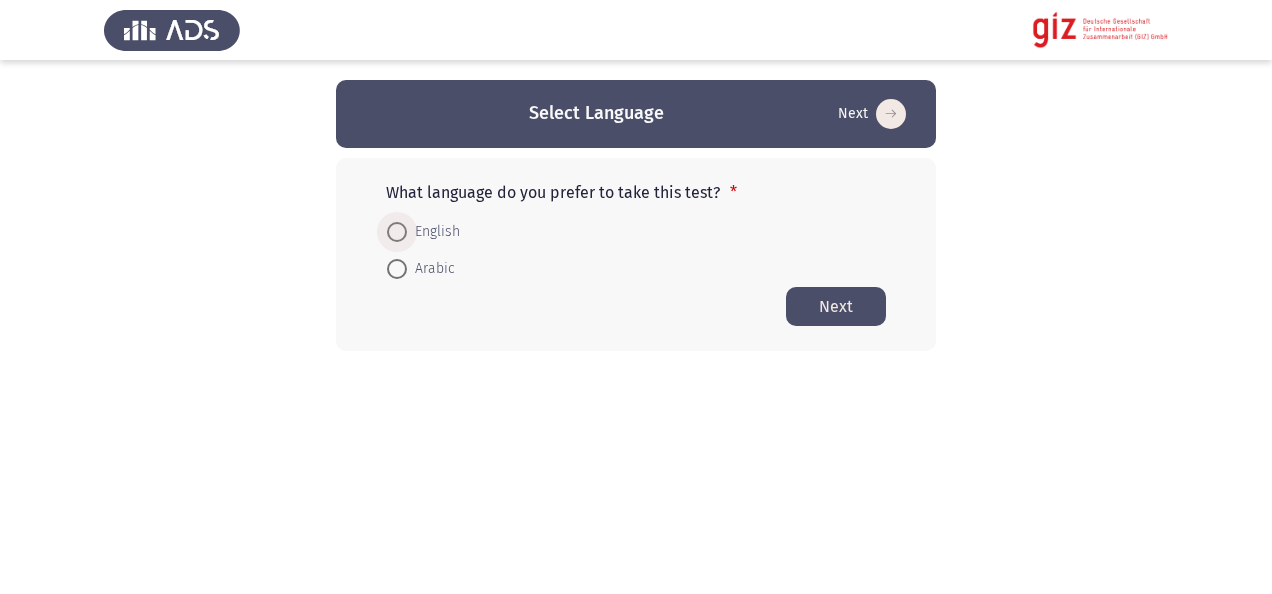 click on "English" at bounding box center (433, 232) 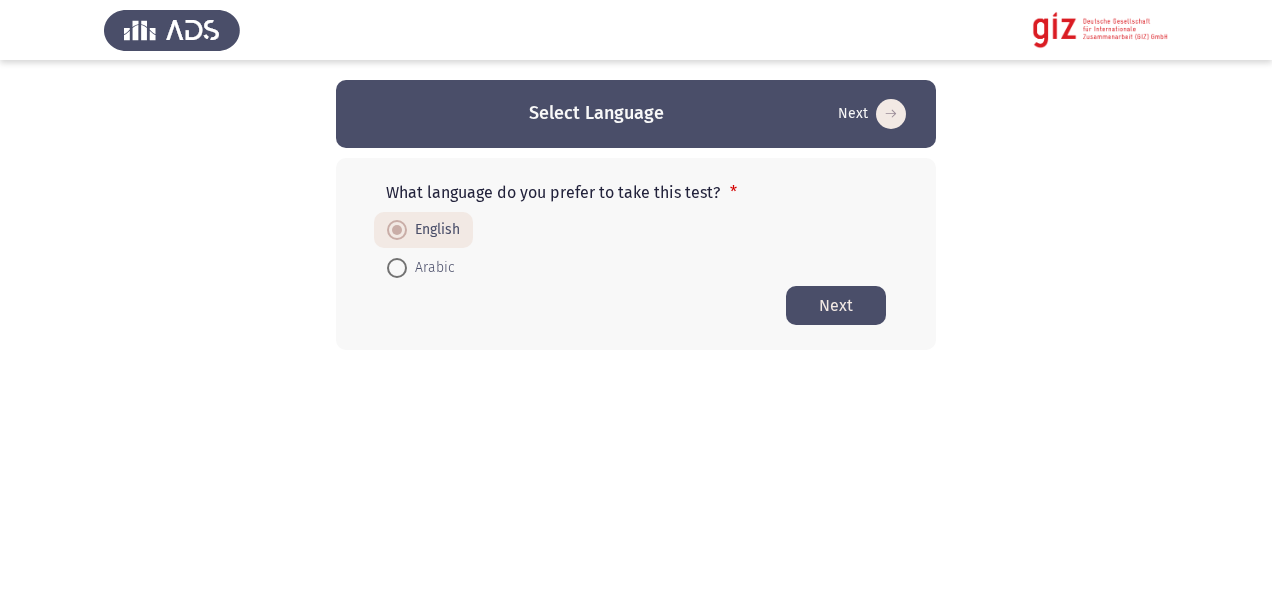 click on "Next" 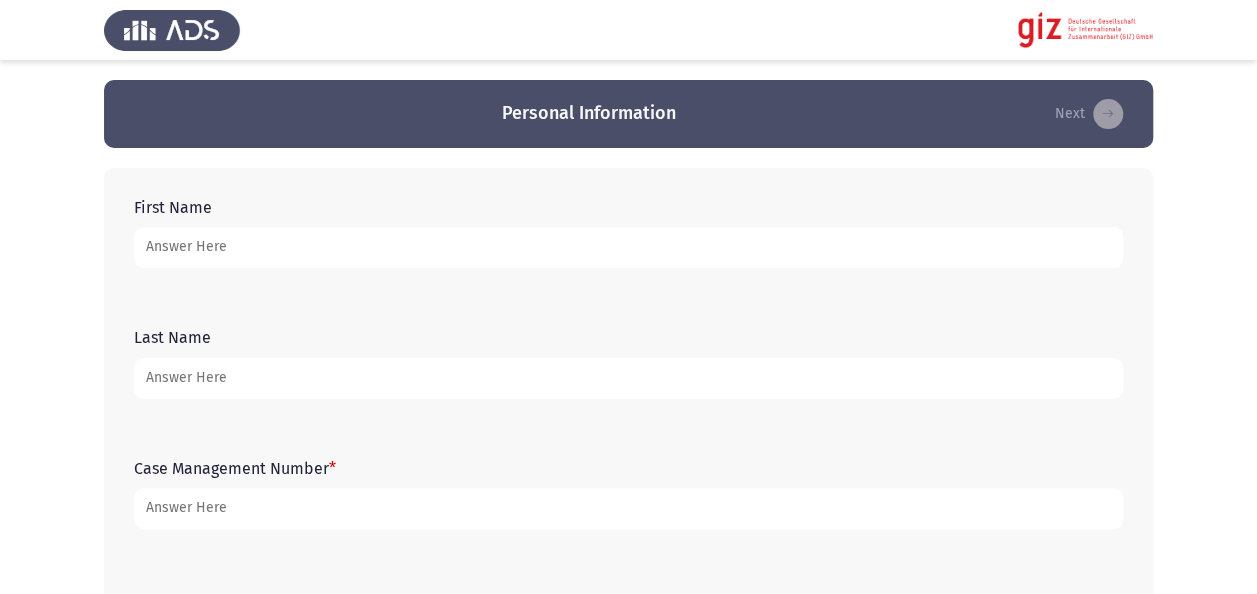 type on "d" 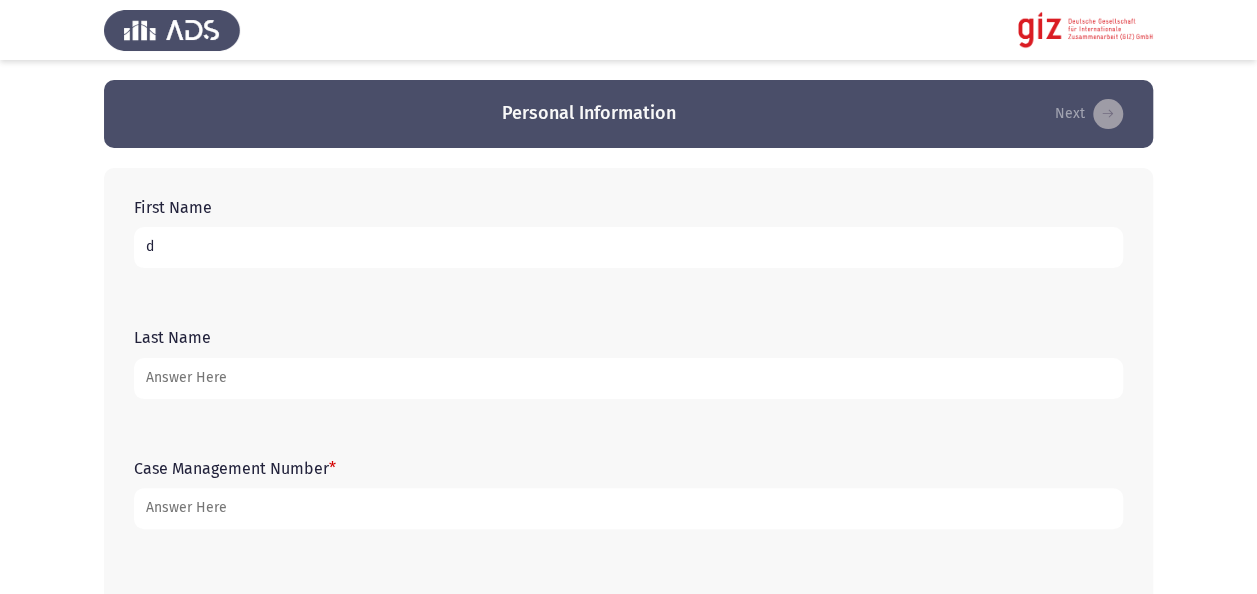click on "d" at bounding box center [628, 247] 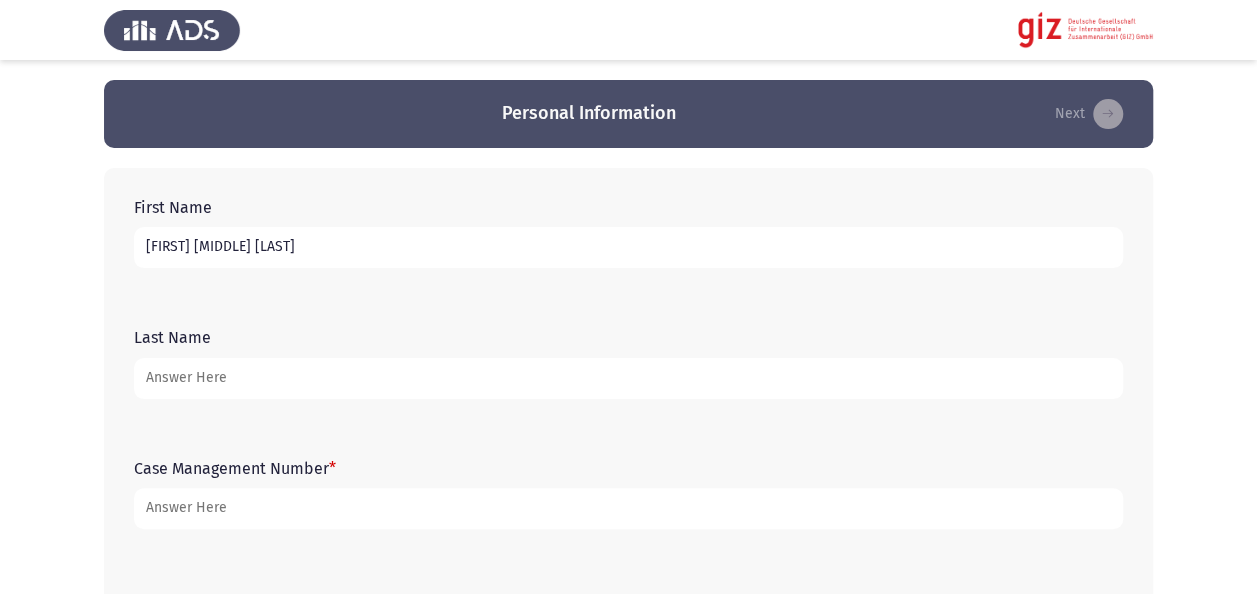 type on "[FIRST] [MIDDLE] [LAST]" 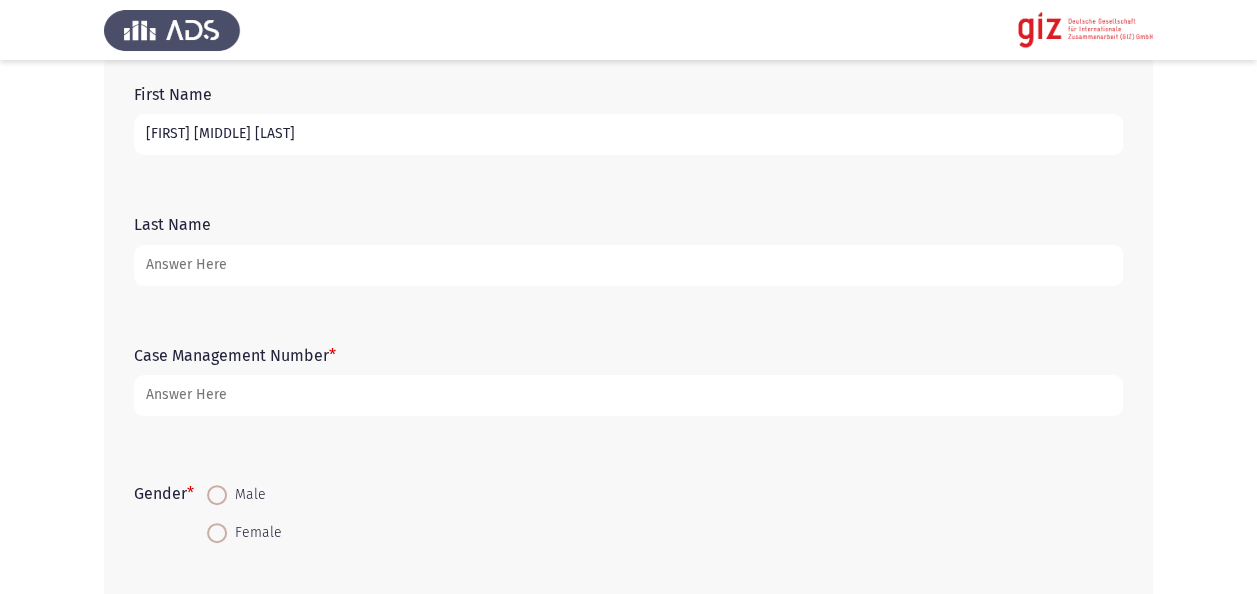 scroll, scrollTop: 160, scrollLeft: 0, axis: vertical 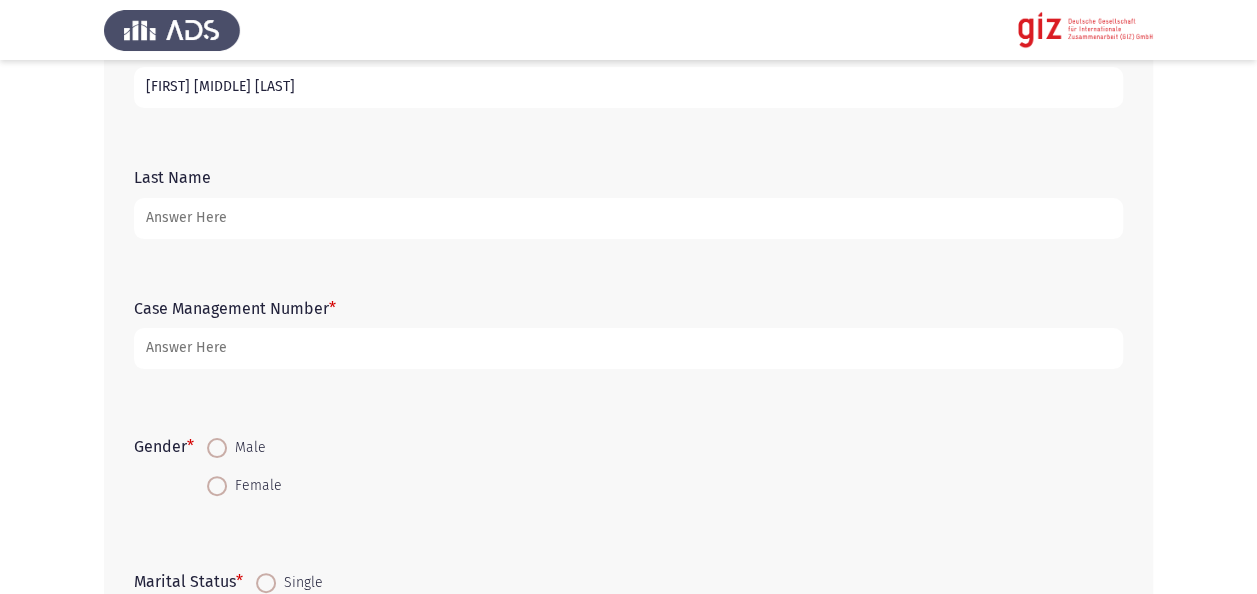drag, startPoint x: 227, startPoint y: 326, endPoint x: 235, endPoint y: 351, distance: 26.24881 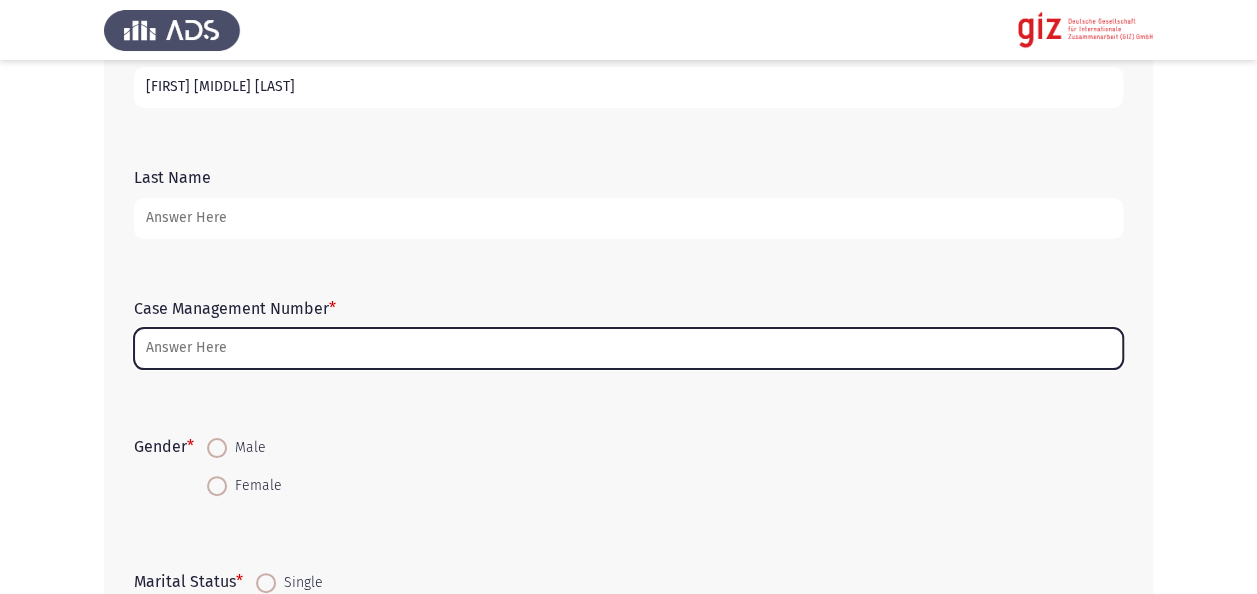 type on "d" 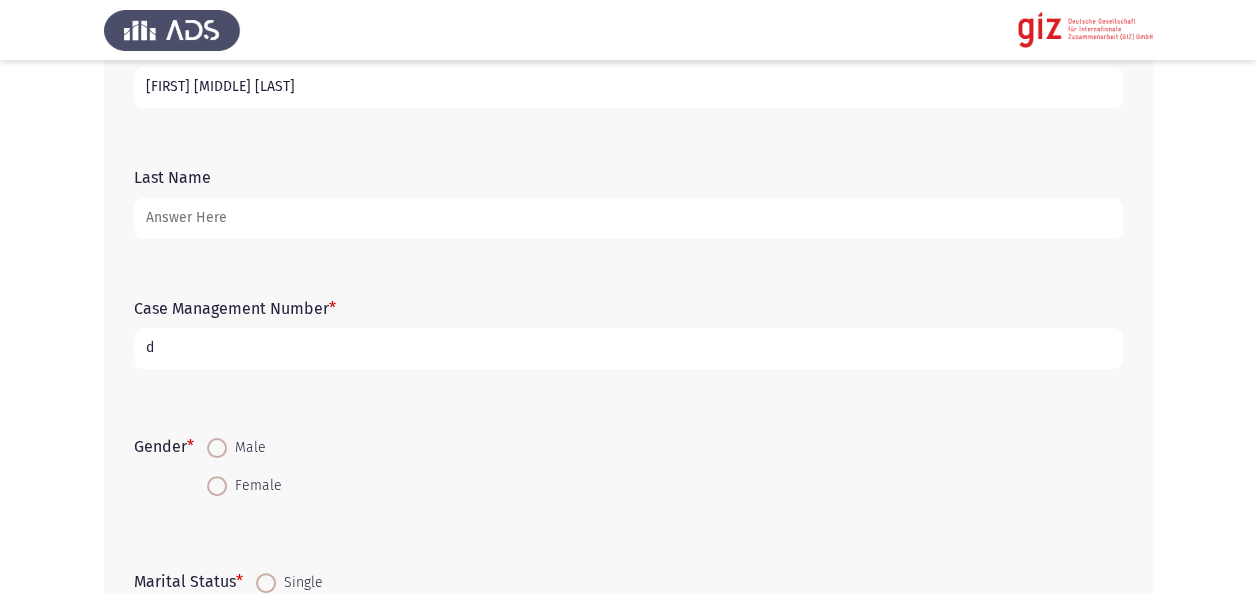 click on "d" at bounding box center (628, 348) 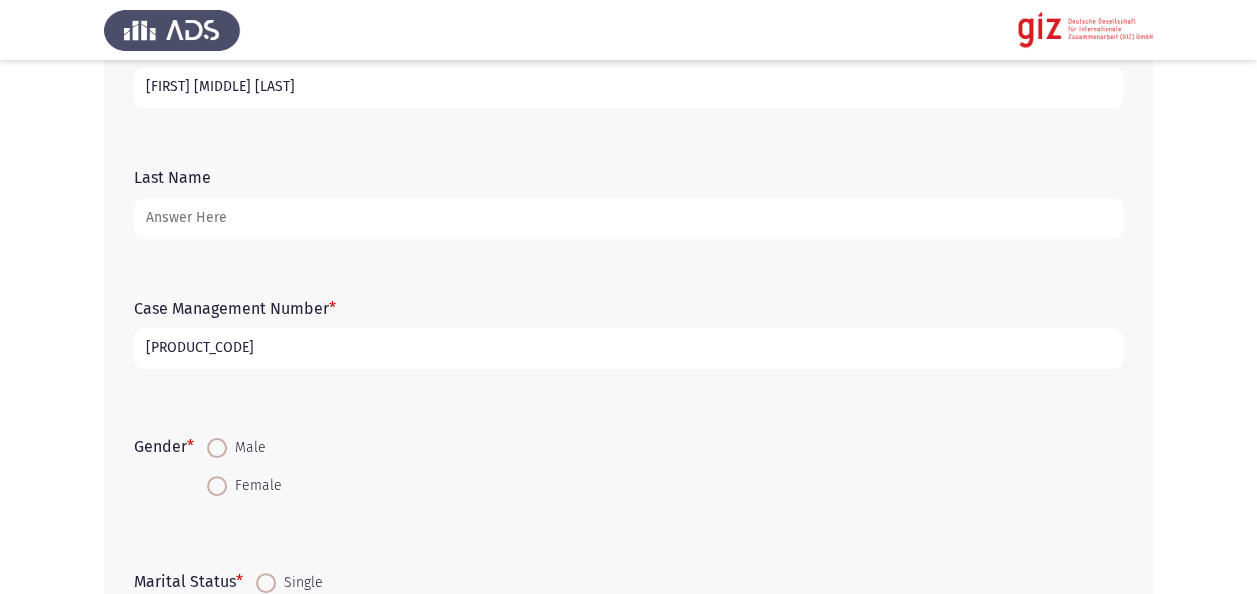 type on "[PRODUCT_CODE]" 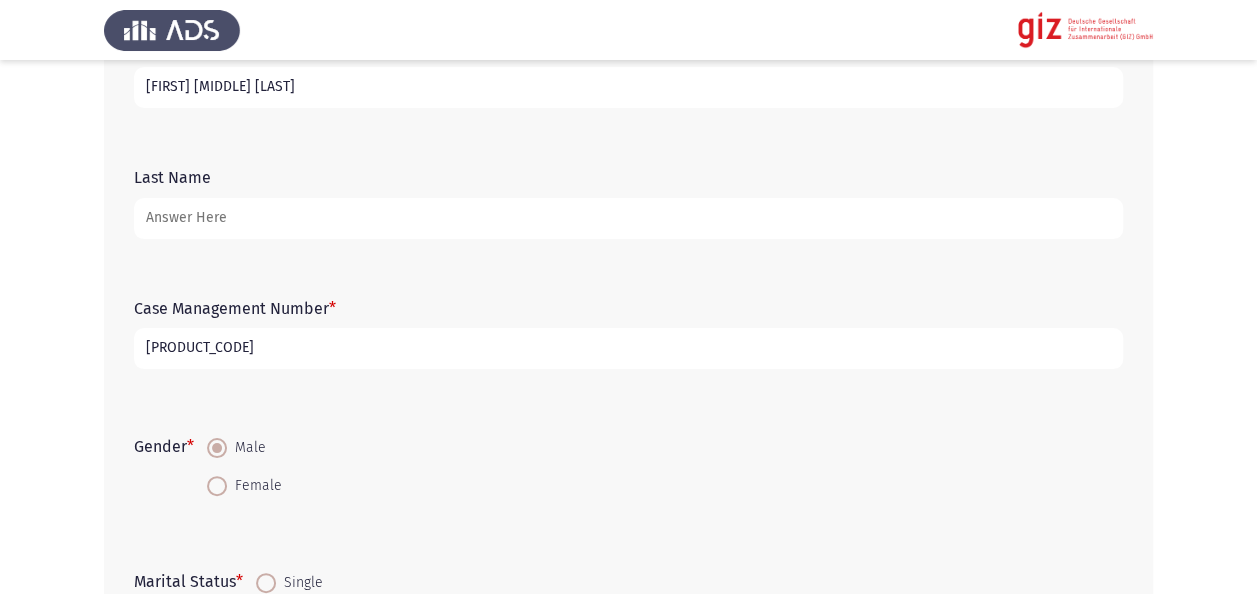 click on "First Name  [FIRST] [LAST] Last Name  Case Management Number   * PIMAUG00018-ASYUT Gender   *    Male     Female  Marital Status   *    Single     Engaged     Married     Divorced     Widowed     Separated  Current employment status   * --- Select --- In which industry do you currently work in? Please select N/A if not applicable.   *    Healthcare     Education     Information Technology     Finance and Banking     Retail and Sales     Hospitality and Tourism     Manufacturing     Construction     Transportation and Logistics     Media & Communications     Legal Services     Government and Public Administration     Non-Profit and Social Services     Agriculture     Arts and Entertainment     Other     N/A  If you selected "Other", please specify. Write N/A if not applicable.  What are the main reasons that would make you want to leave [COUNTRY]?   *    Search for employment     Education     Invitation by family member     Family reunification     Marriage     Other" 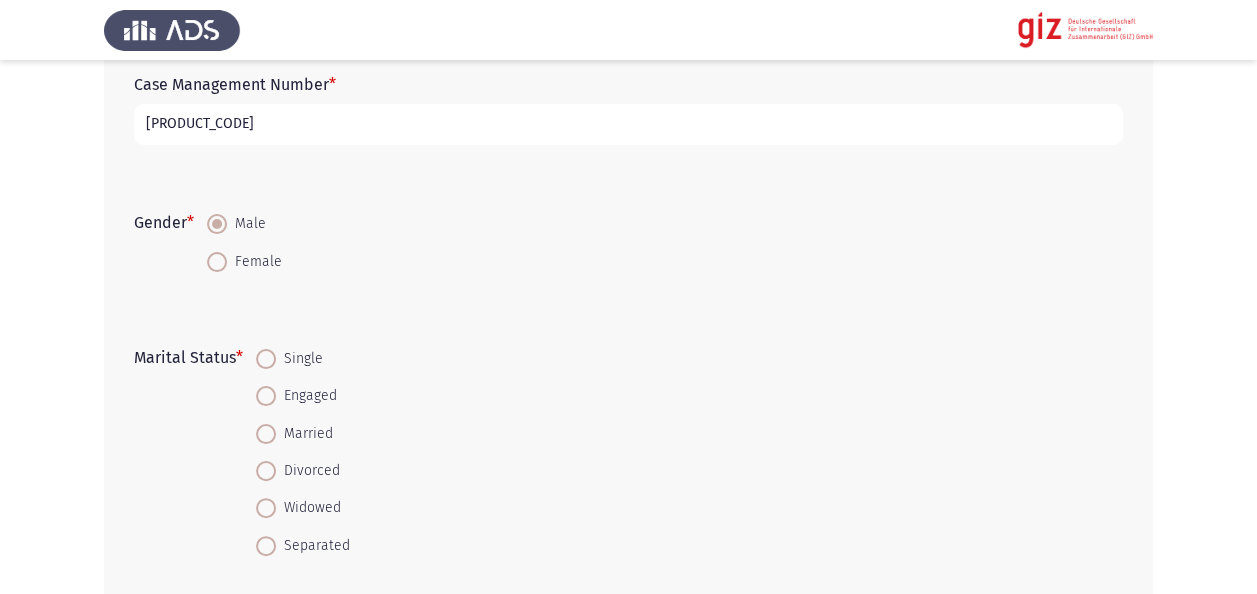 scroll, scrollTop: 400, scrollLeft: 0, axis: vertical 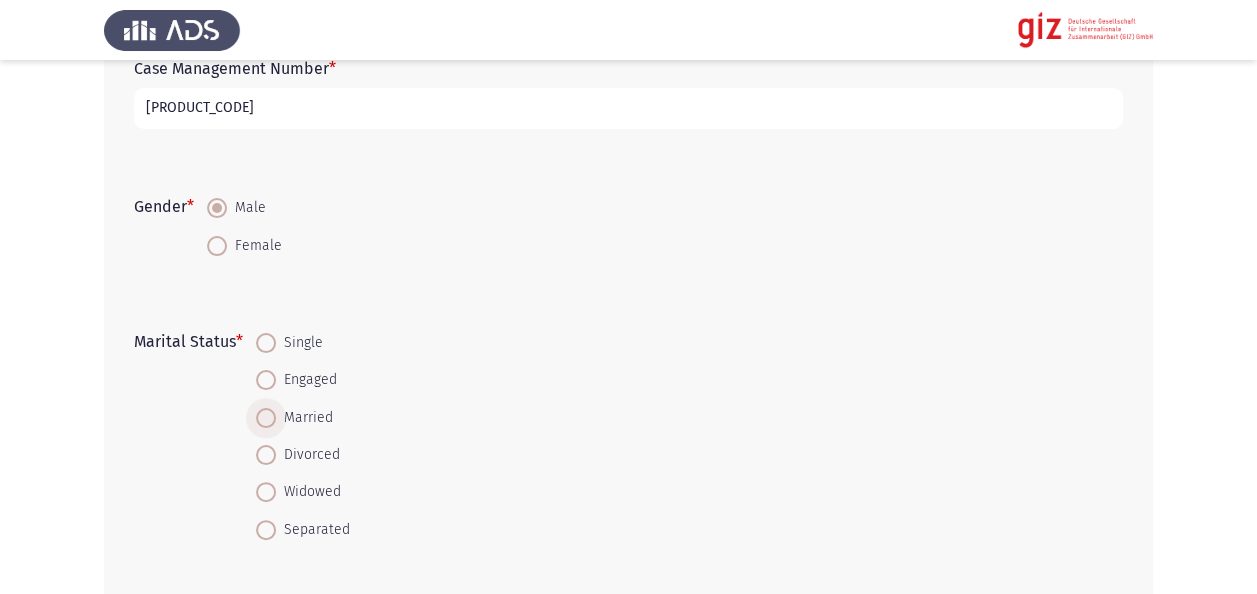 click at bounding box center [266, 418] 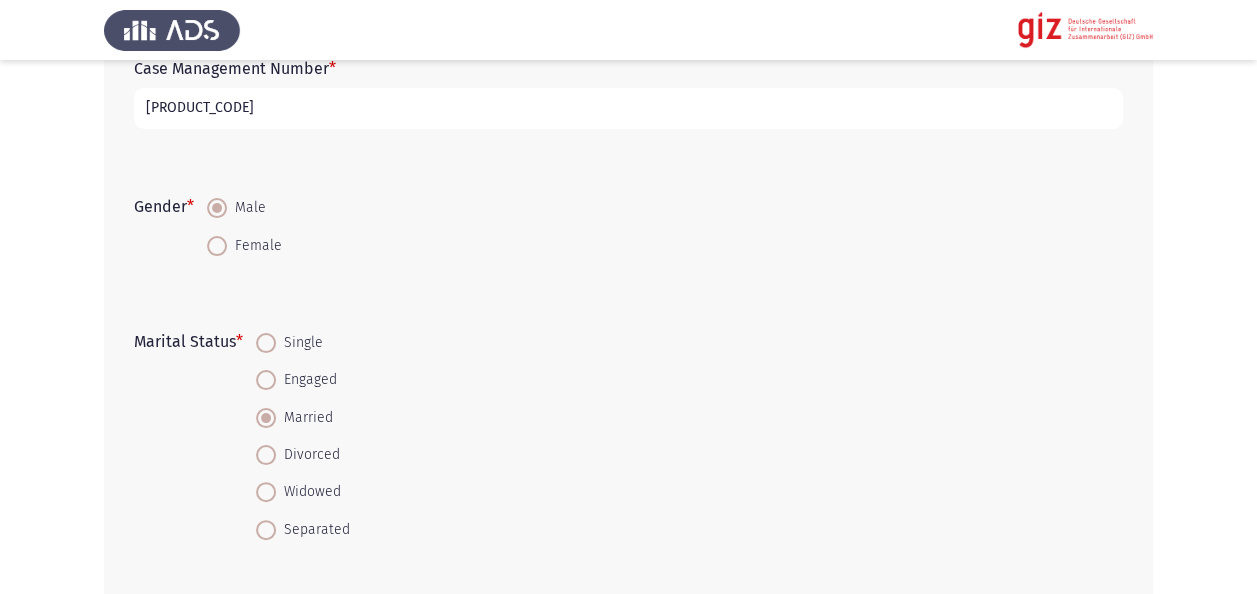click on "First Name  [FIRST] [LAST] Last Name  Case Management Number   * PIMAUG00018-ASYUT Gender   *    Male     Female  Marital Status   *    Single     Engaged     Married     Divorced     Widowed     Separated  Current employment status   * --- Select --- In which industry do you currently work in? Please select N/A if not applicable.   *    Healthcare     Education     Information Technology     Finance and Banking     Retail and Sales     Hospitality and Tourism     Manufacturing     Construction     Transportation and Logistics     Media & Communications     Legal Services     Government and Public Administration     Non-Profit and Social Services     Agriculture     Arts and Entertainment     Other     N/A  If you selected "Other", please specify. Write N/A if not applicable.  What are the main reasons that would make you want to leave [COUNTRY]?   *    Search for employment     Education     Invitation by family member     Family reunification     Marriage     Other" 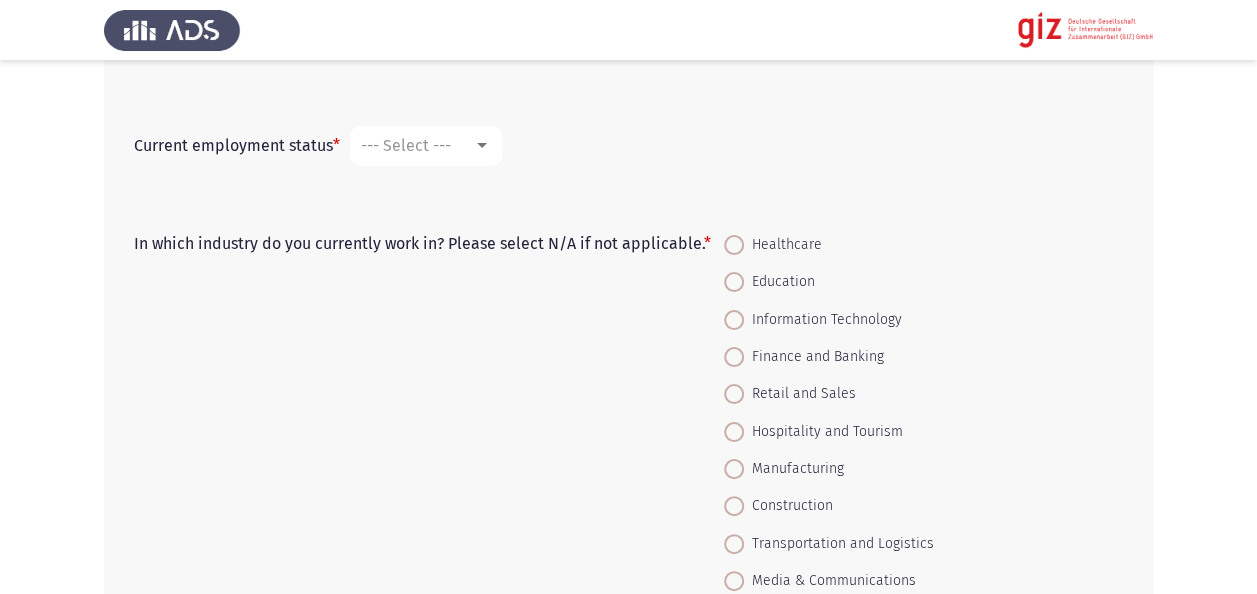 scroll, scrollTop: 920, scrollLeft: 0, axis: vertical 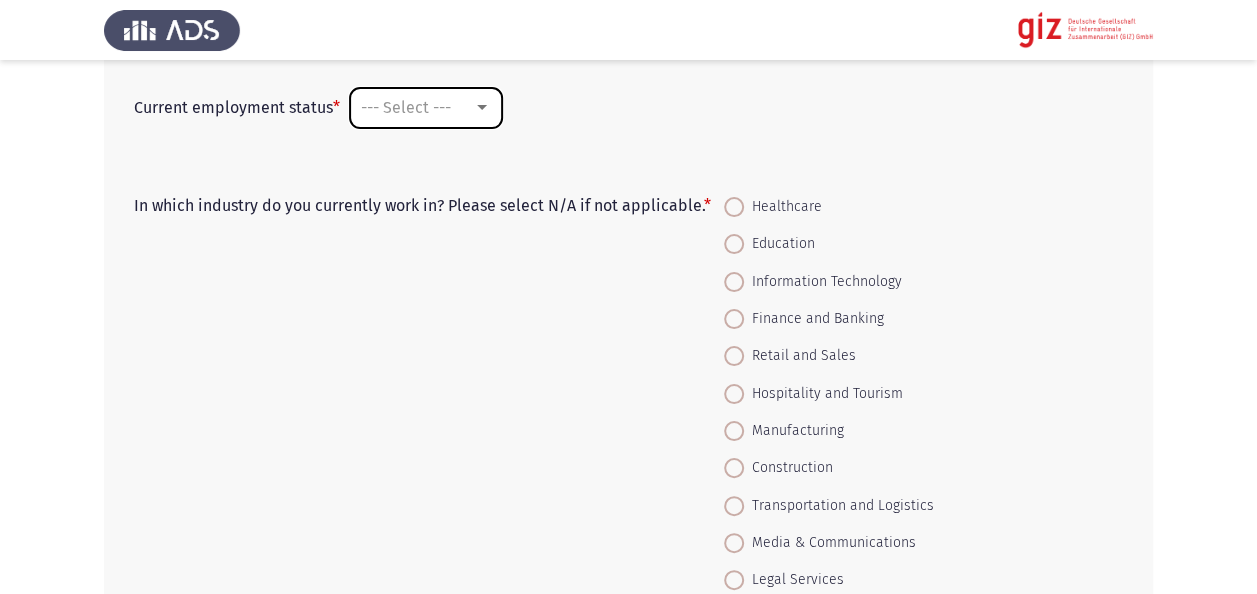 click on "--- Select ---" at bounding box center (426, 108) 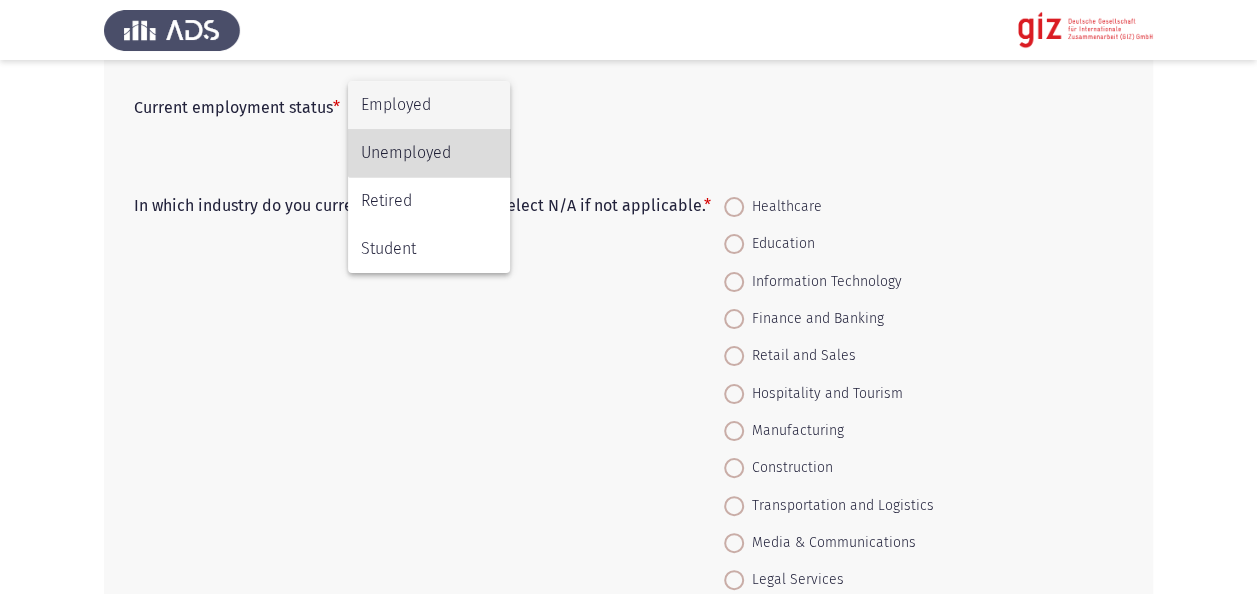 click on "Unemployed" at bounding box center (429, 153) 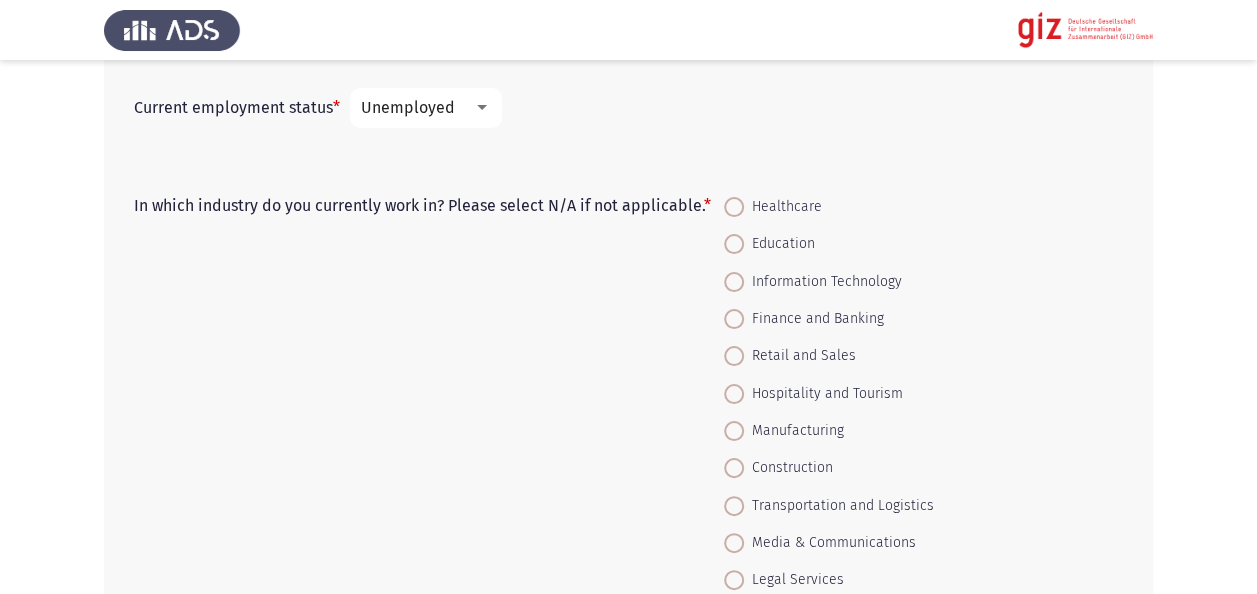 click on "In which industry do you currently work in? Please select N/A if not applicable.   *    Healthcare     Education     Information Technology     Finance and Banking     Retail and Sales     Hospitality and Tourism     Manufacturing     Construction     Transportation and Logistics     Media & Communications     Legal Services     Government and Public Administration     Non-Profit and Social Services     Agriculture     Arts and Entertainment     Other     N/A" 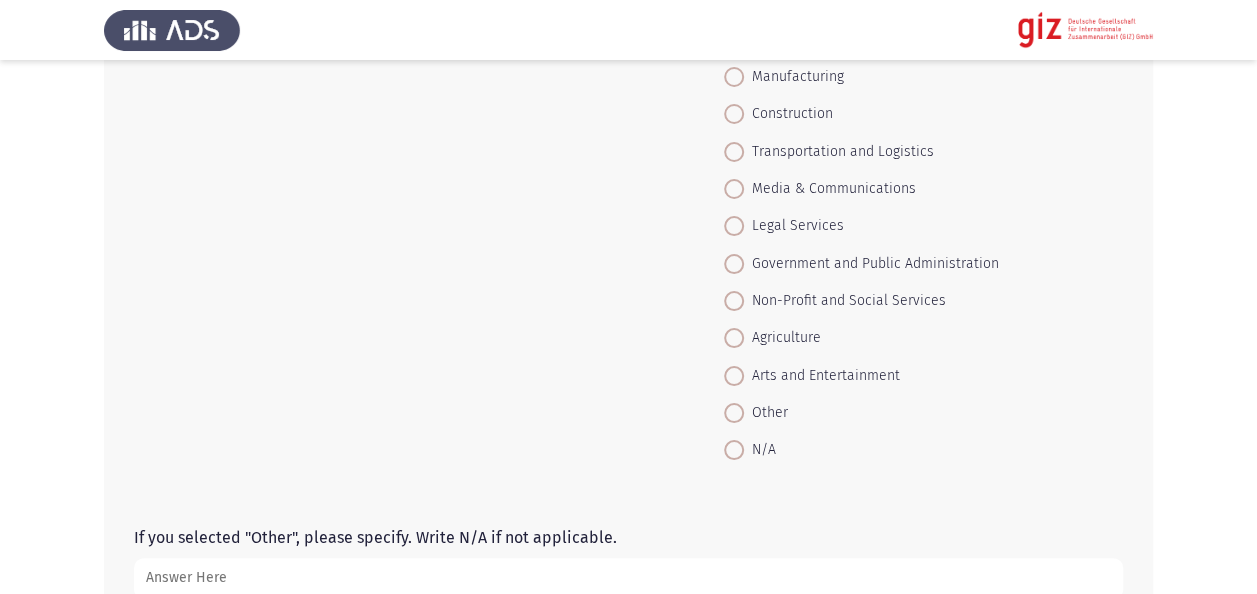 scroll, scrollTop: 1280, scrollLeft: 0, axis: vertical 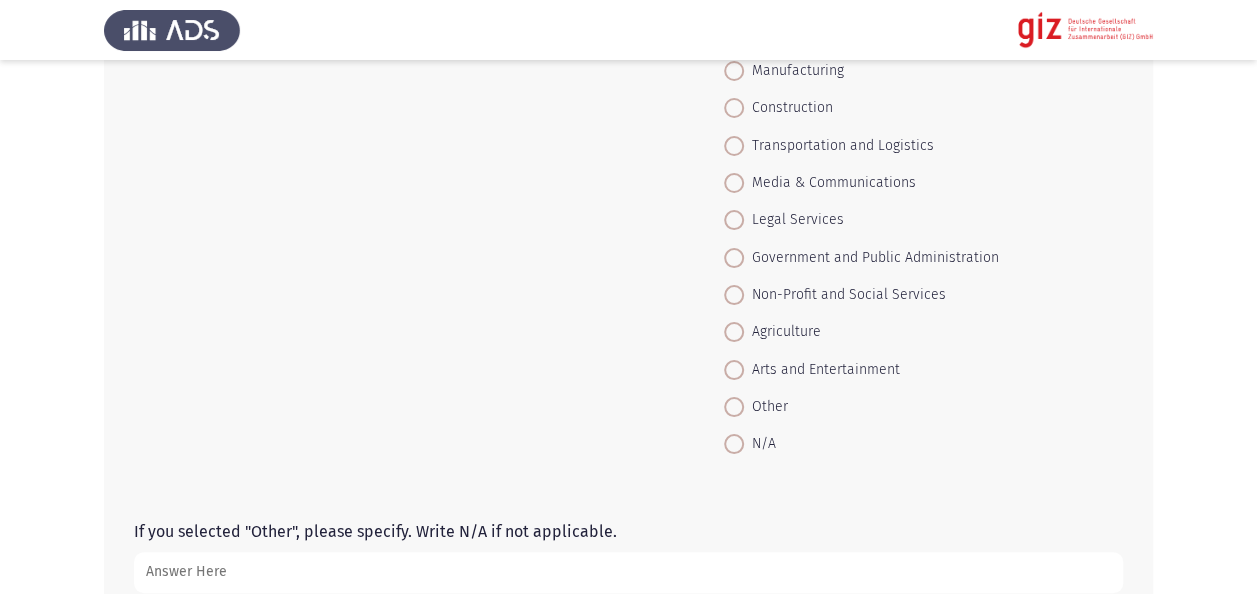 click on "Other" at bounding box center [766, 407] 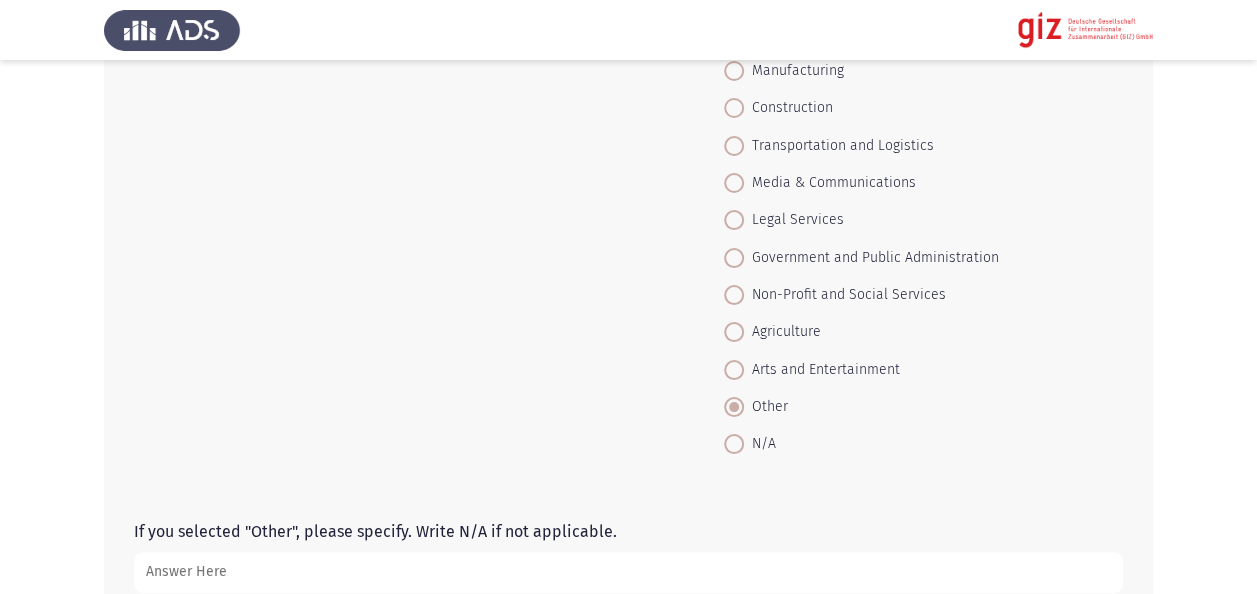 click on "In which industry do you currently work in? Please select N/A if not applicable.   *    Healthcare     Education     Information Technology     Finance and Banking     Retail and Sales     Hospitality and Tourism     Manufacturing     Construction     Transportation and Logistics     Media & Communications     Legal Services     Government and Public Administration     Non-Profit and Social Services     Agriculture     Arts and Entertainment     Other     N/A" 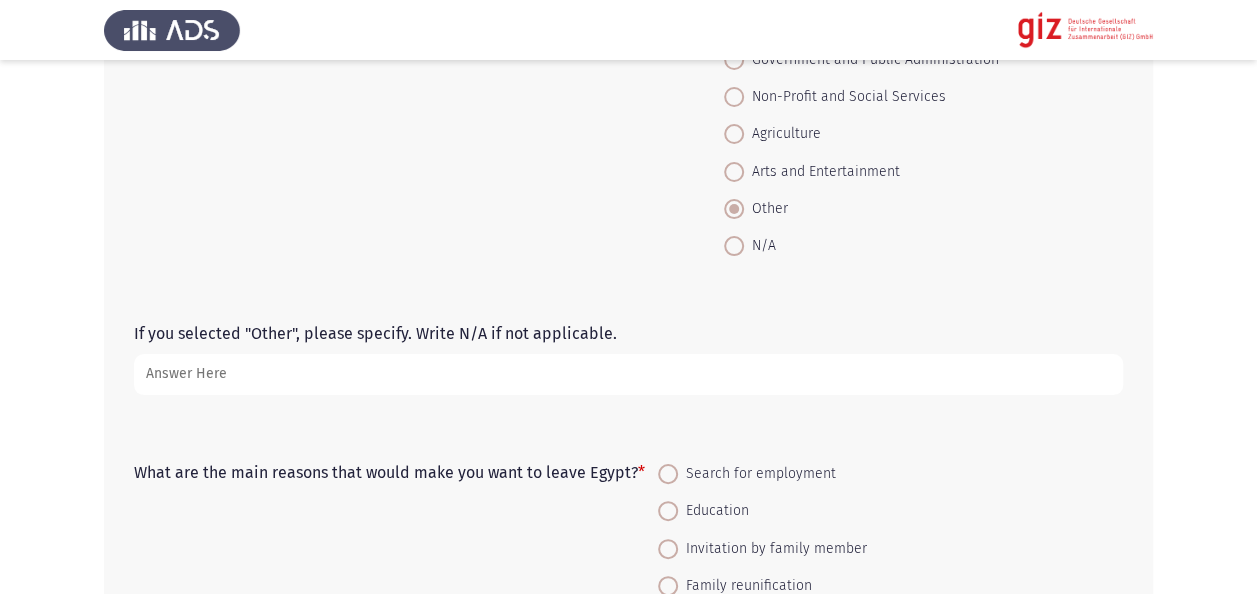 scroll, scrollTop: 1480, scrollLeft: 0, axis: vertical 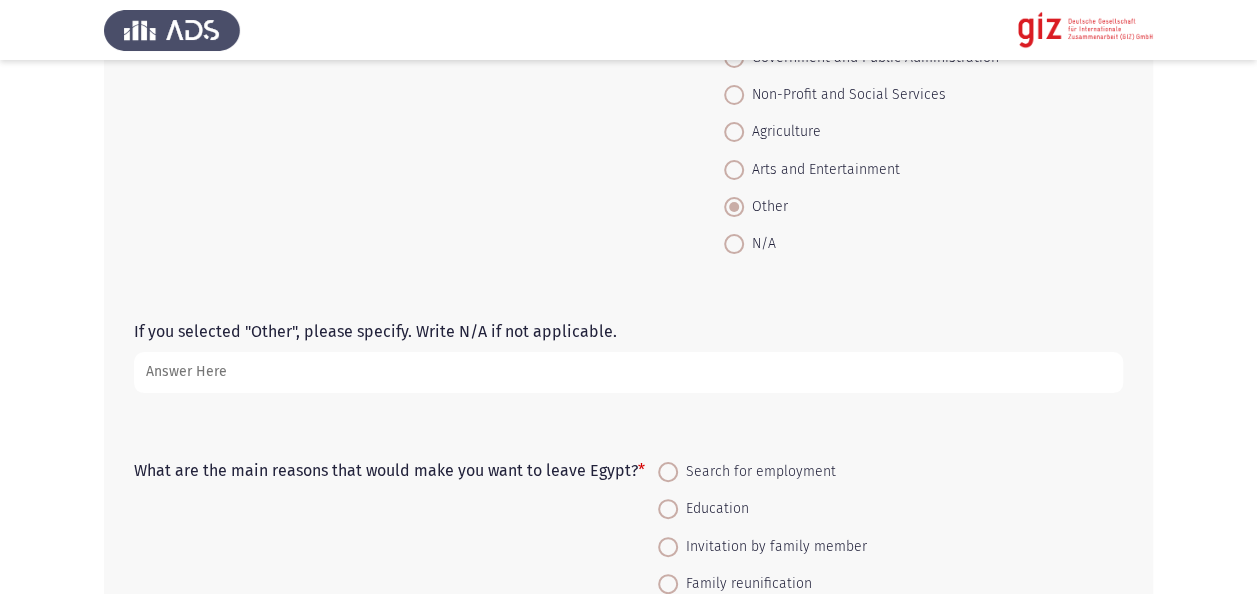 click on "If you selected "Other", please specify. Write N/A if not applicable." 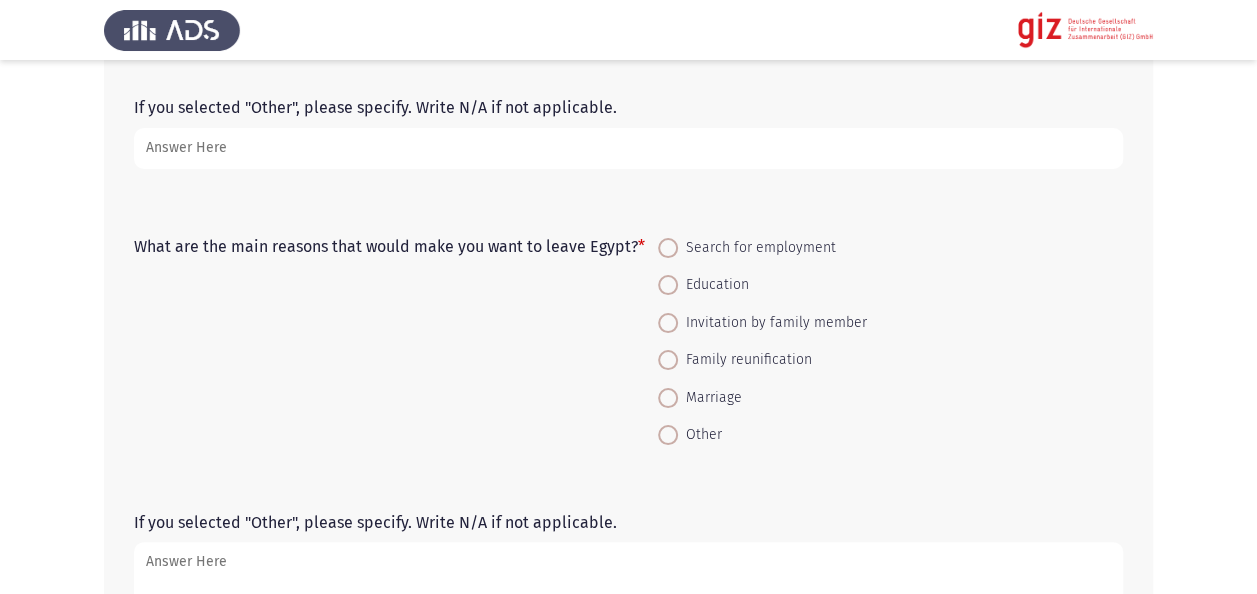 scroll, scrollTop: 1680, scrollLeft: 0, axis: vertical 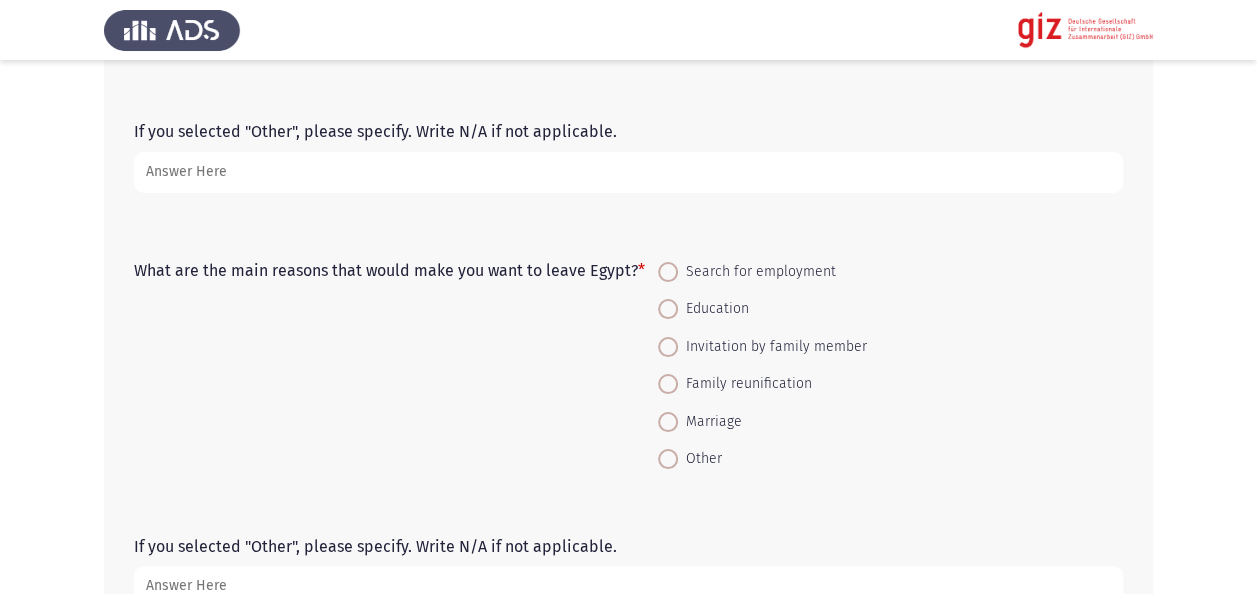 click on "Education" at bounding box center [762, 308] 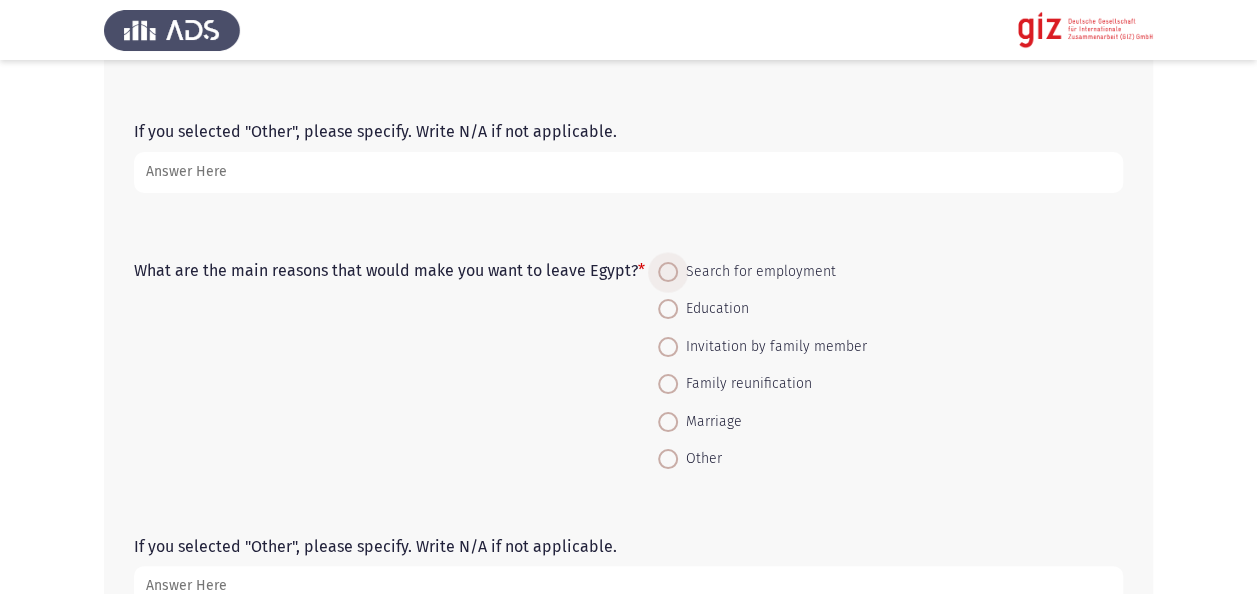 click on "Search for employment" at bounding box center (762, 272) 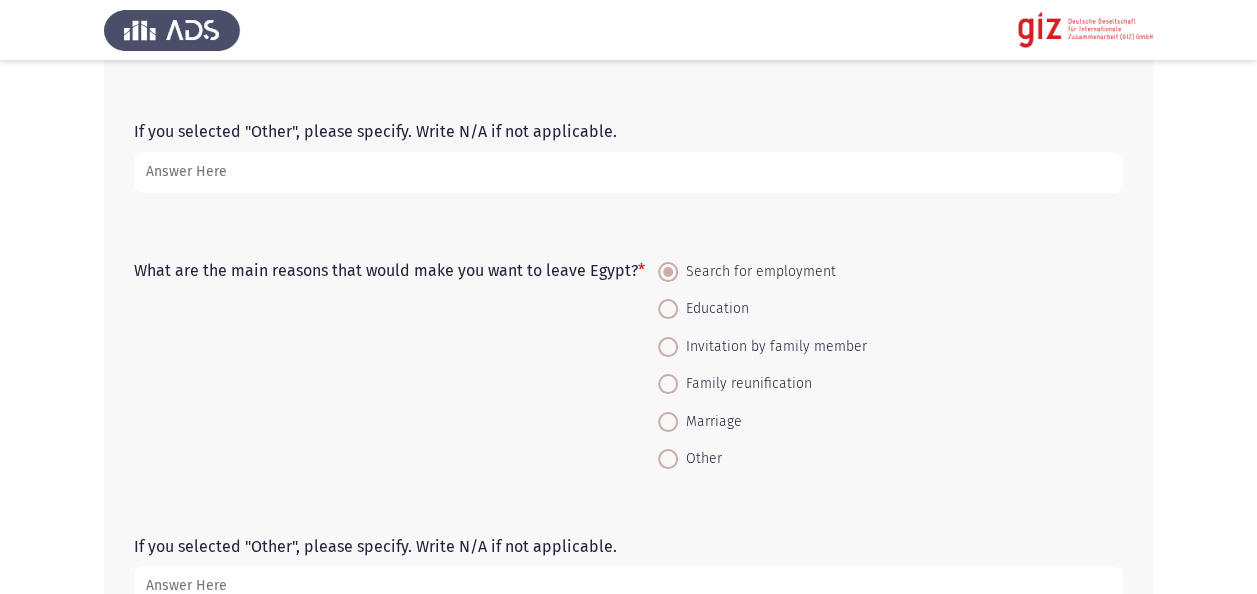 click on "What are the main reasons that would make you want to leave Egypt?   *    Search for employment     Education     Invitation by family member     Family reunification     Marriage     Other" 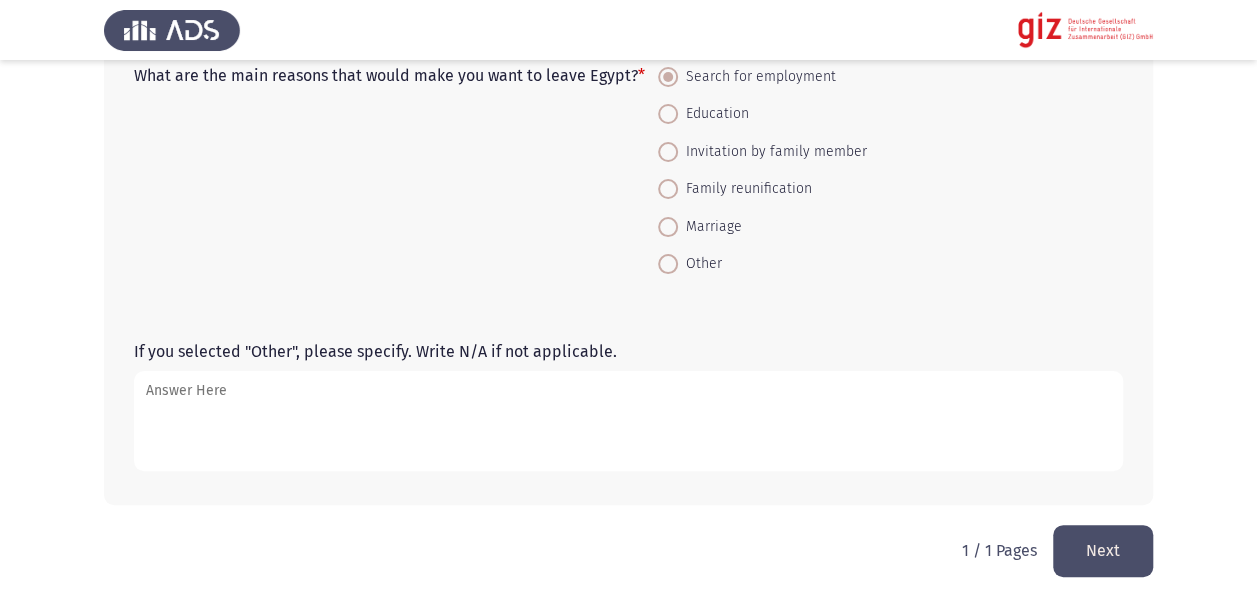 scroll, scrollTop: 1877, scrollLeft: 0, axis: vertical 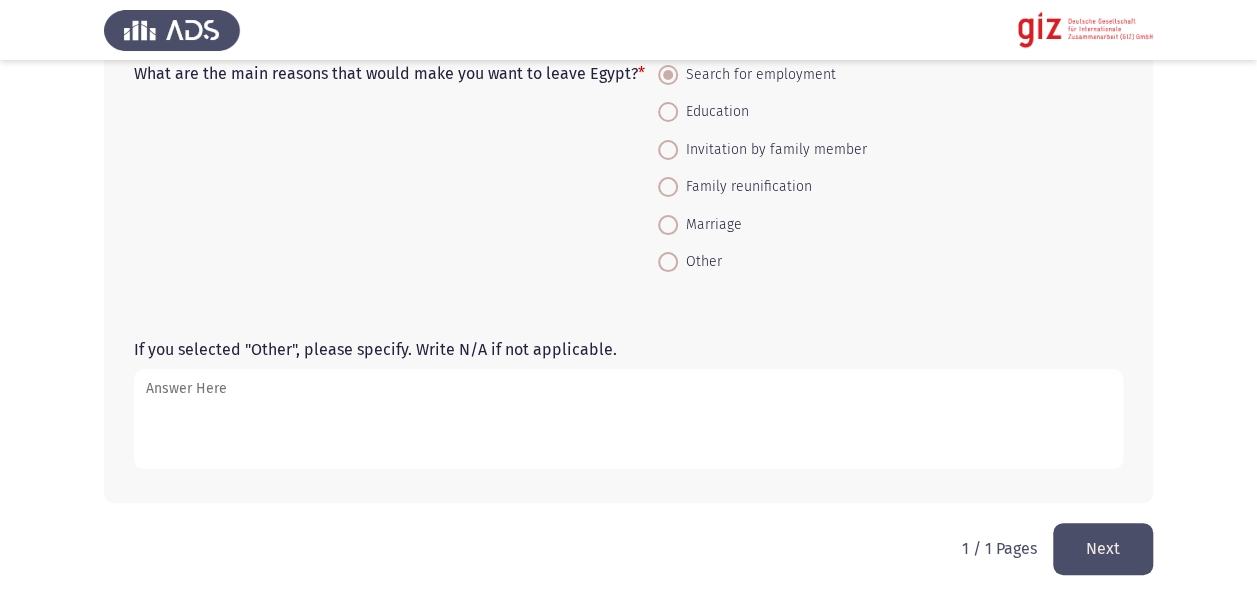 click on "Next" 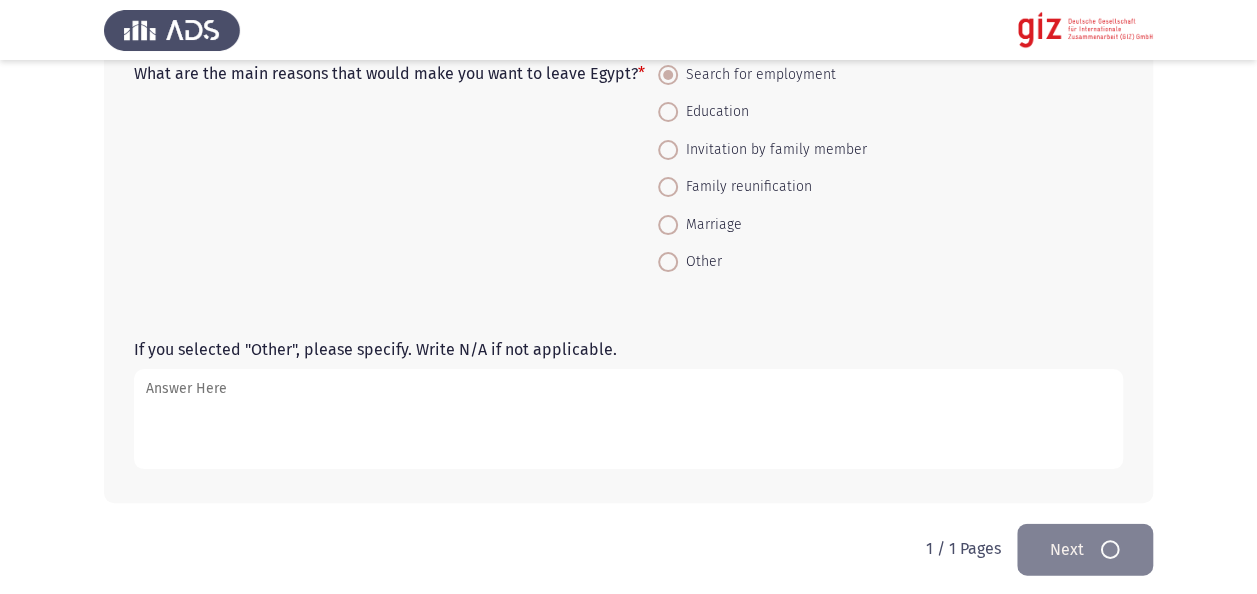 scroll, scrollTop: 0, scrollLeft: 0, axis: both 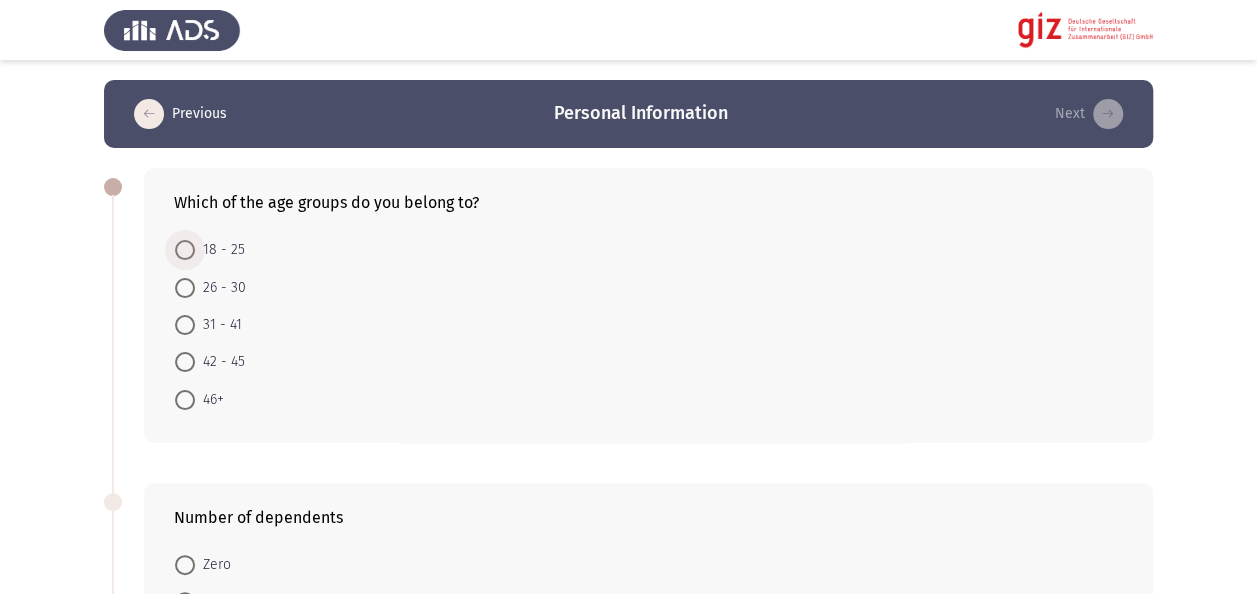 click on "18 - 25" at bounding box center [220, 250] 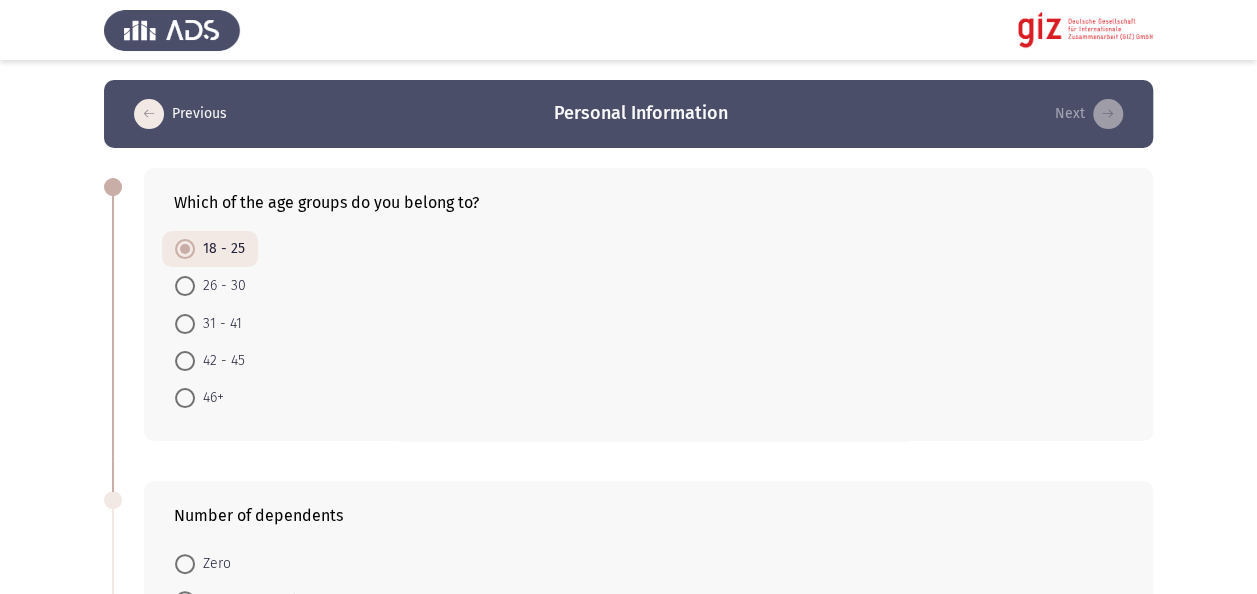 click on "Previous   Personal Information   Next  Which of the age groups do you belong to?    18 - 25     26 - 30     31 - 41     42 - 45     46+  Number of dependents    Zero     Between 1 and 3     4 or more  Place of residence    Alexandria     Aswan     Asyut     Beheira     Beni Suef     Cairo     Dakahlia     Damietta     Faiyum     Gharbia     Giza     Ismailia     Kafr El Sheikh      Luxor     Matruh     Minya     Monufia     New Valley     North Sinai     Port Said     Qalyubia     Qena     Red Sea     Sharqia     Sohag     South Sinai     Suez  Do you have any disabilities that you want to tell us about?    Yes     No   1 / 1 Pages   Previous   Next" 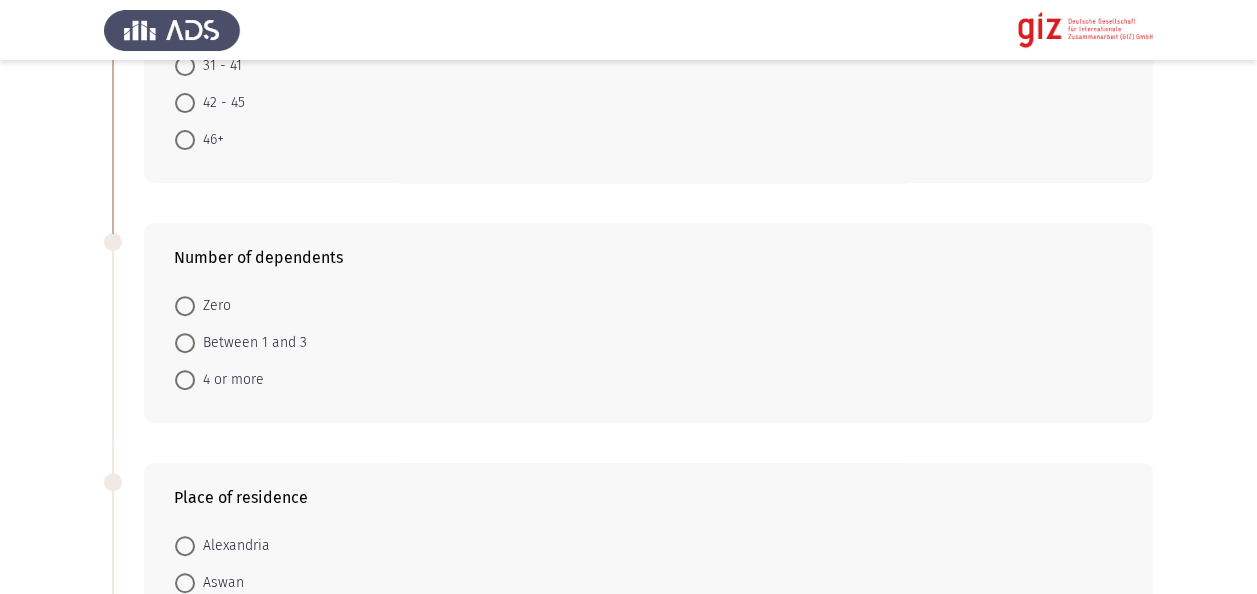 scroll, scrollTop: 320, scrollLeft: 0, axis: vertical 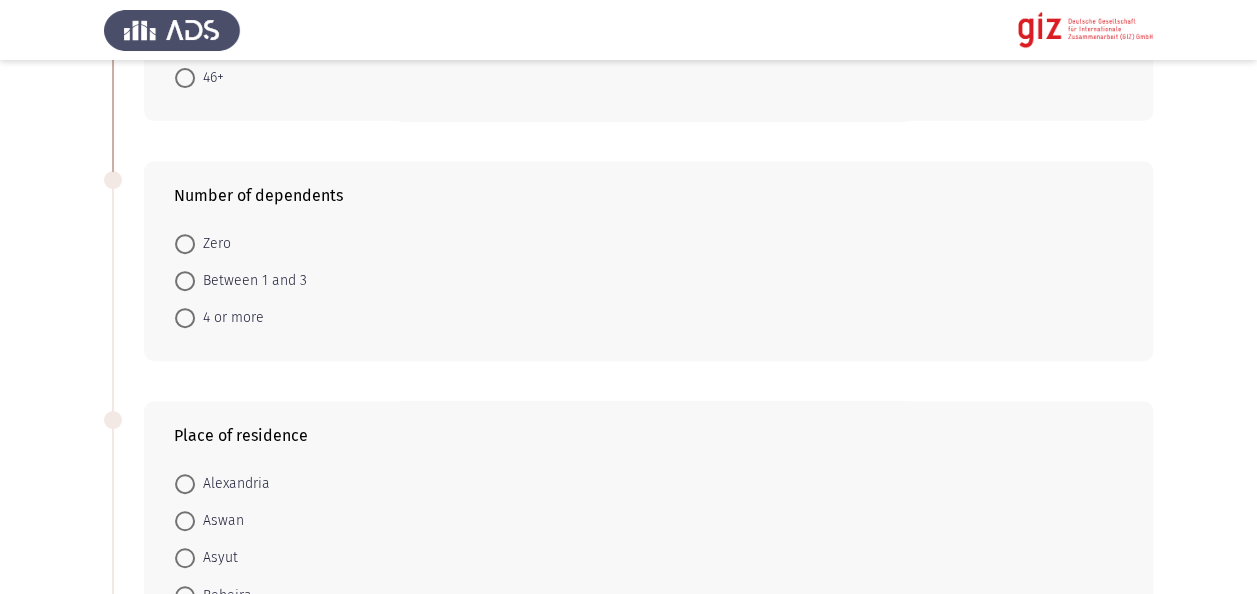 click on "Between 1 and 3" at bounding box center [251, 281] 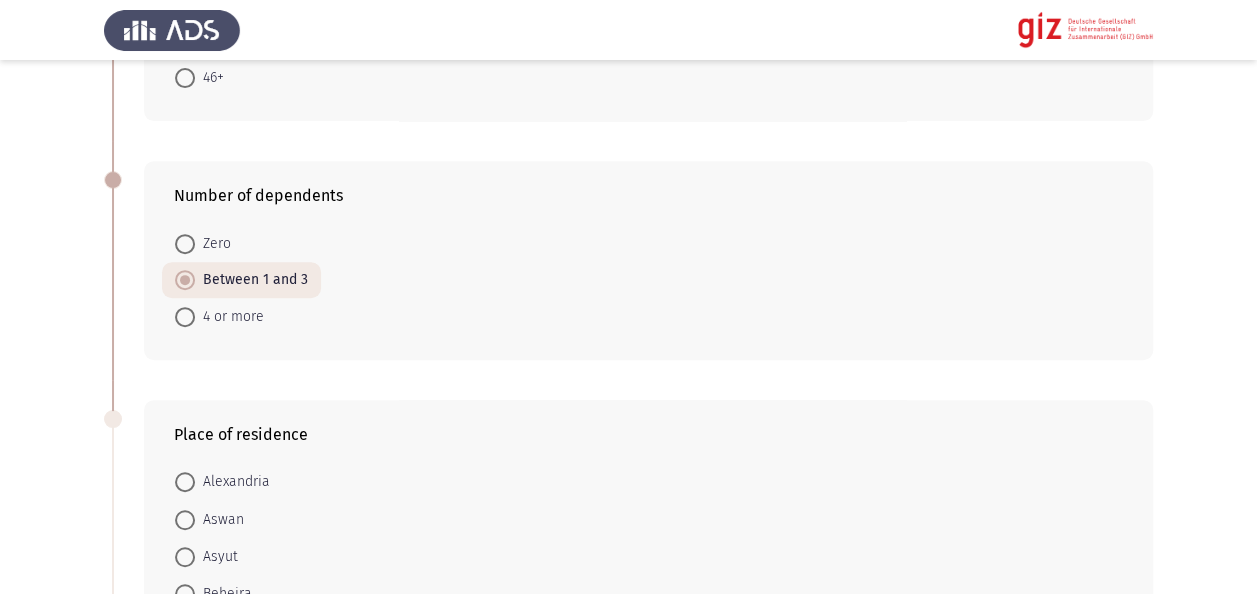 click on "Previous   Personal Information   Next  Which of the age groups do you belong to?    18 - 25     26 - 30     31 - 41     42 - 45     46+  Number of dependents    Zero     Between 1 and 3     4 or more  Place of residence    Alexandria     Aswan     Asyut     Beheira     Beni Suef     Cairo     Dakahlia     Damietta     Faiyum     Gharbia     Giza     Ismailia     Kafr El Sheikh      Luxor     Matruh     Minya     Monufia     New Valley     North Sinai     Port Said     Qalyubia     Qena     Red Sea     Sharqia     Sohag     South Sinai     Suez  Do you have any disabilities that you want to tell us about?    Yes     No   1 / 1 Pages   Previous   Next" 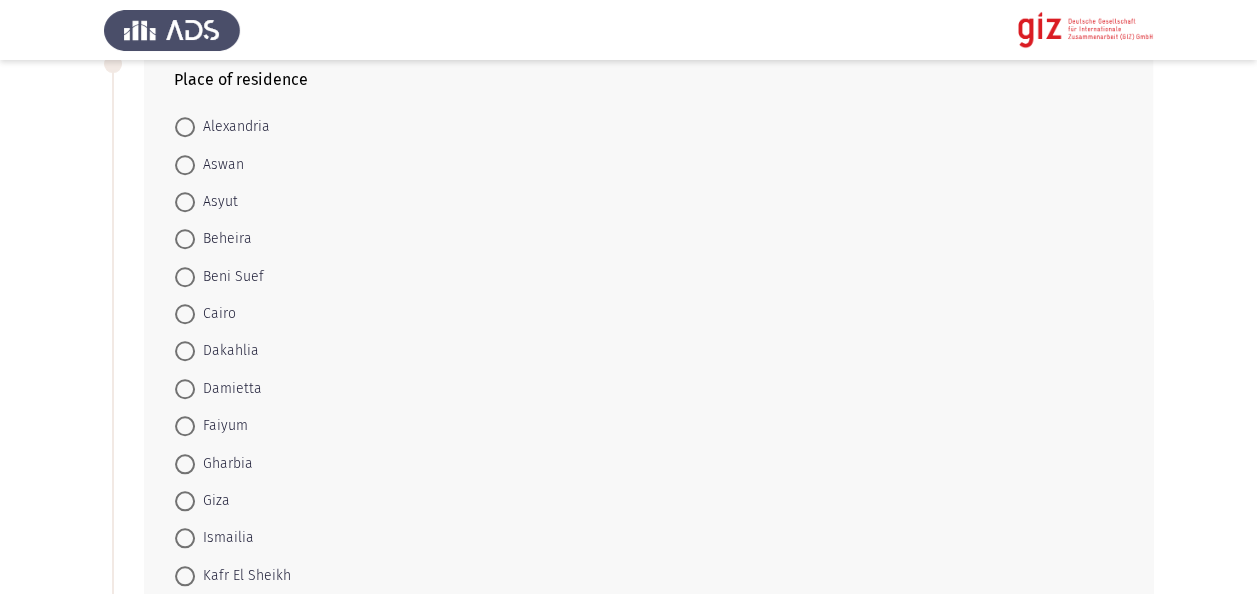 scroll, scrollTop: 680, scrollLeft: 0, axis: vertical 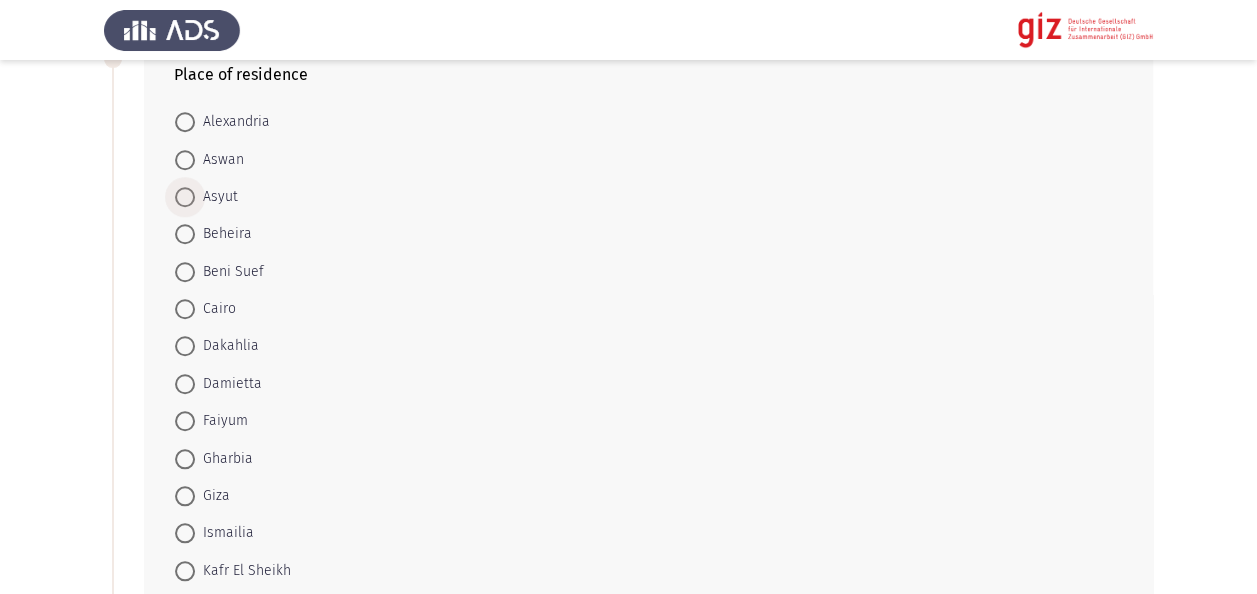 click at bounding box center (185, 197) 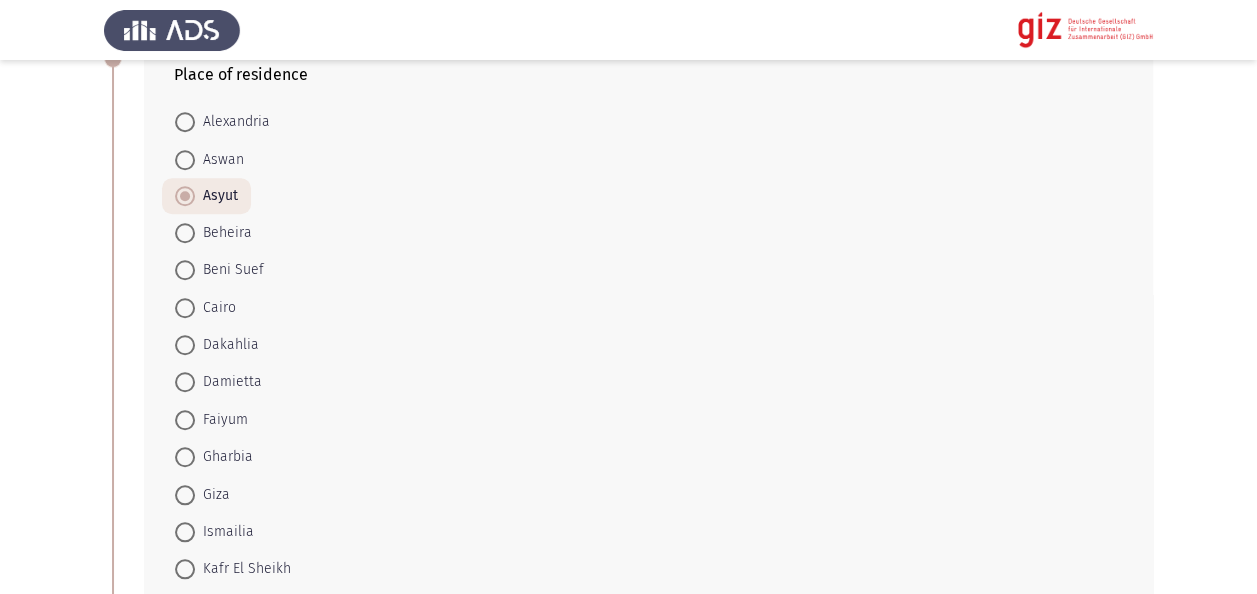 click on "Previous   Personal Information   Next  Which of the age groups do you belong to?    18 - 25     26 - 30     31 - 41     42 - 45     46+  Number of dependents    Zero     Between 1 and 3     4 or more  Place of residence    Alexandria     Aswan     Asyut     Beheira     Beni Suef     Cairo     Dakahlia     Damietta     Faiyum     Gharbia     Giza     Ismailia     Kafr El Sheikh      Luxor     Matruh     Minya     Monufia     New Valley     North Sinai     Port Said     Qalyubia     Qena     Red Sea     Sharqia     Sohag     South Sinai     Suez  Do you have any disabilities that you want to tell us about?    Yes     No   1 / 1 Pages   Previous   Next" 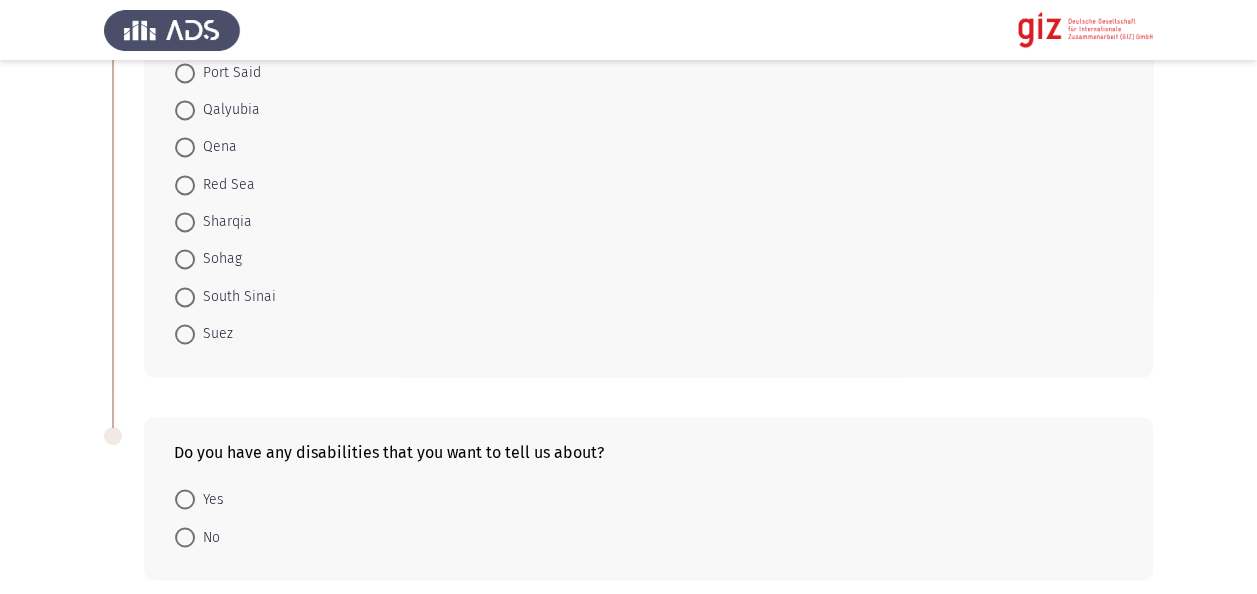 scroll, scrollTop: 1511, scrollLeft: 0, axis: vertical 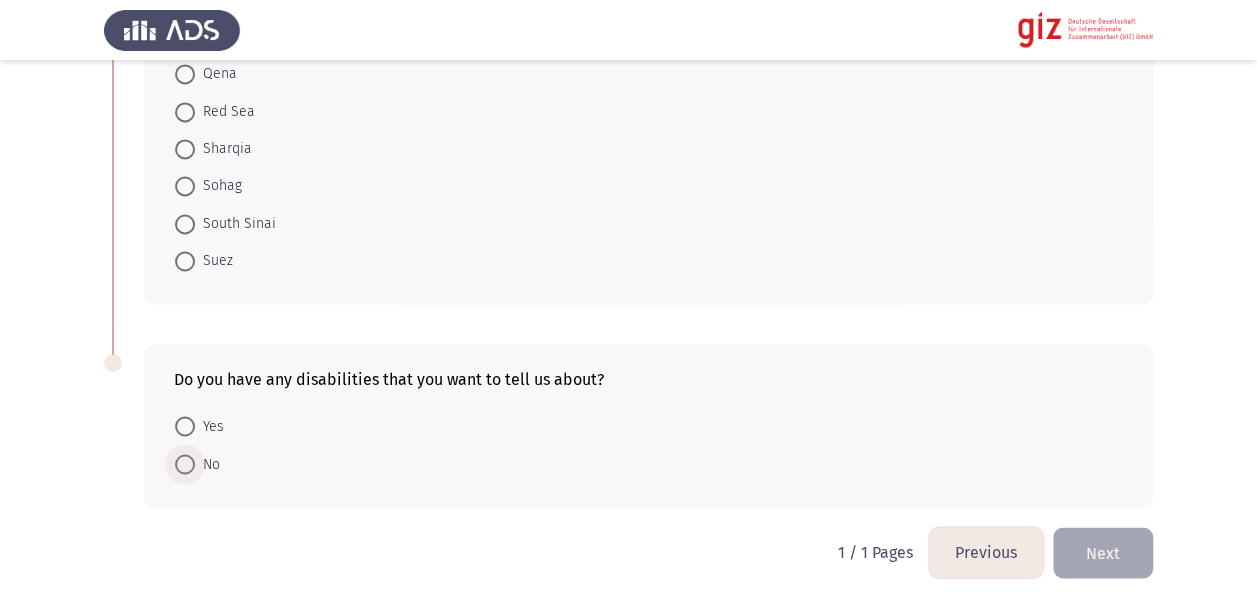 click at bounding box center [185, 464] 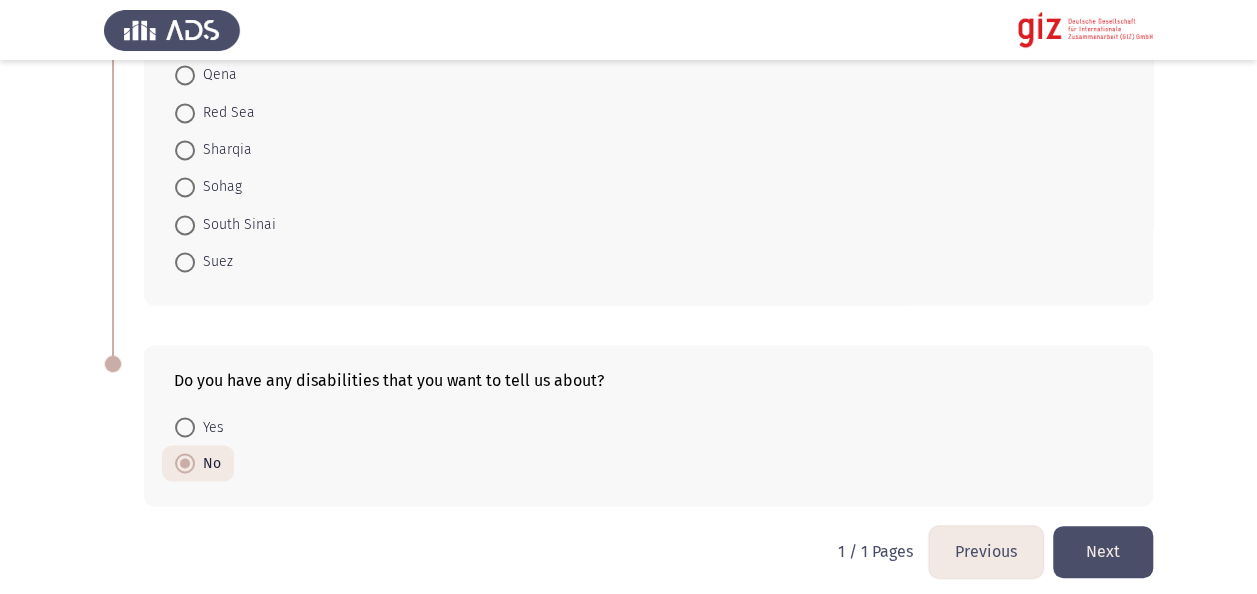 click on "Next" 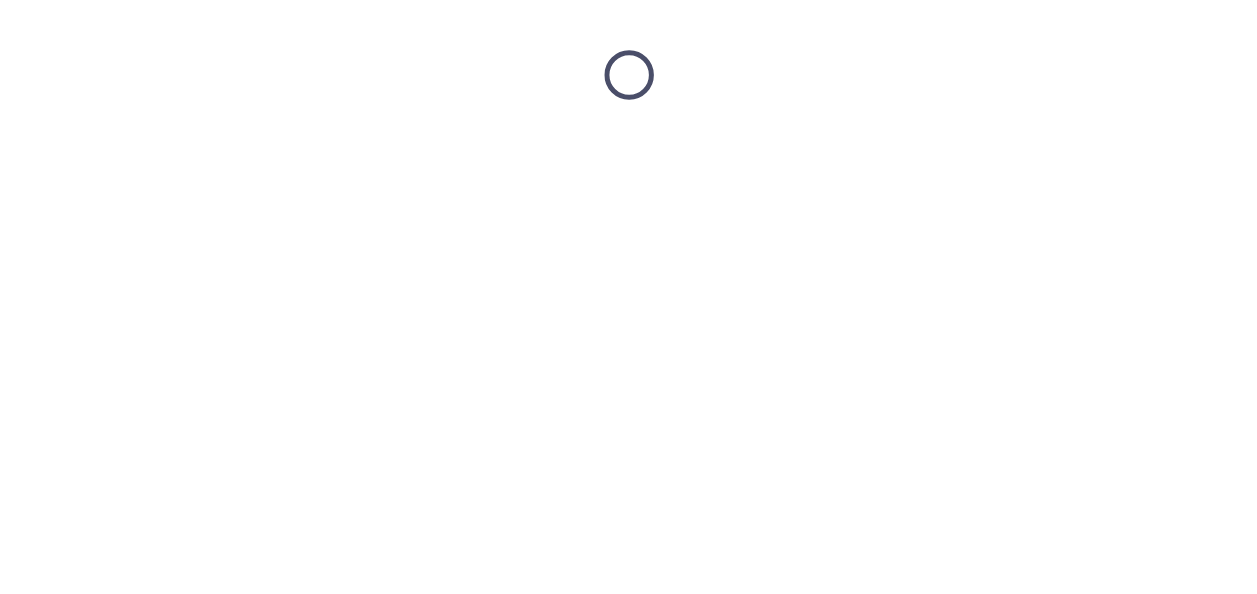 scroll, scrollTop: 0, scrollLeft: 0, axis: both 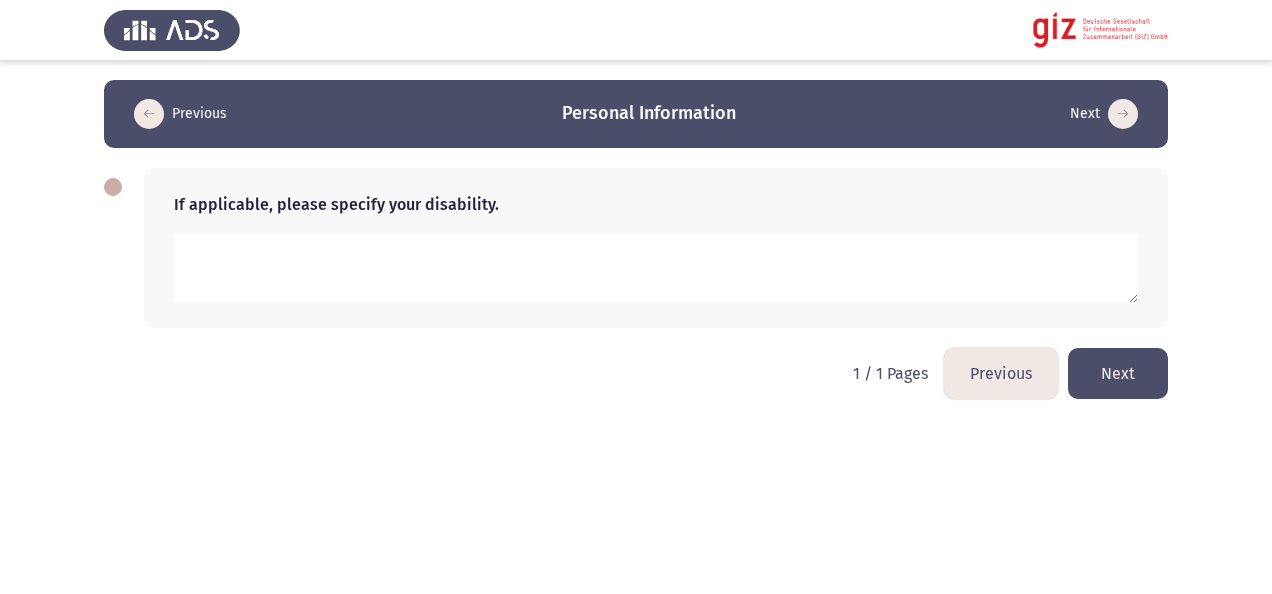 click on "Next" 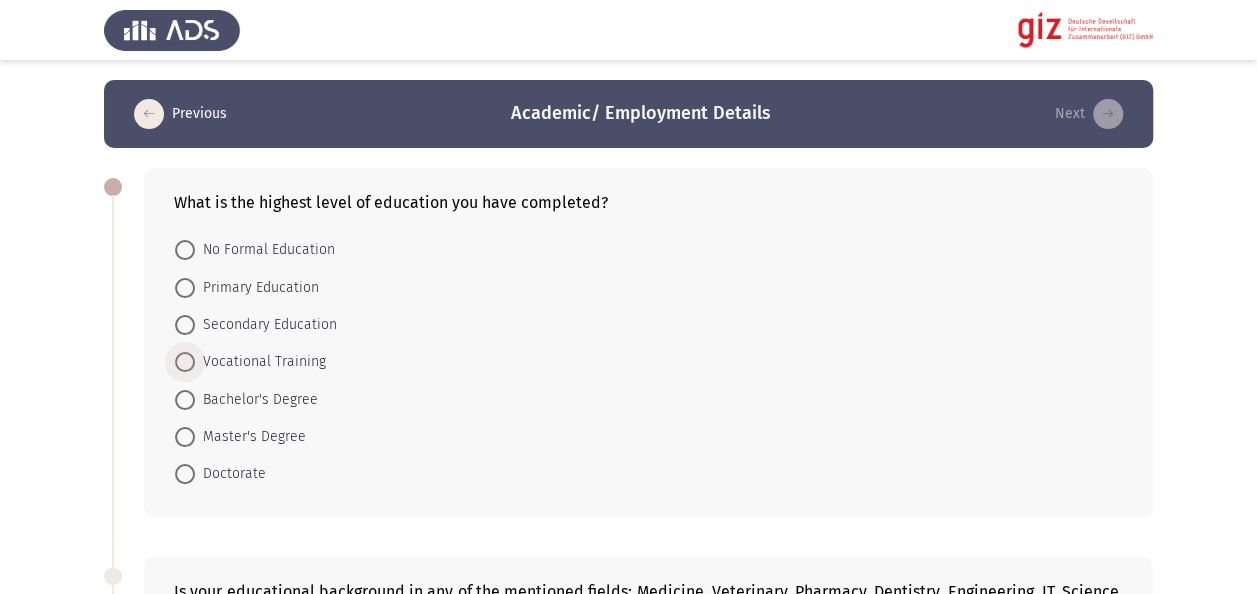 click on "Vocational Training" at bounding box center [260, 362] 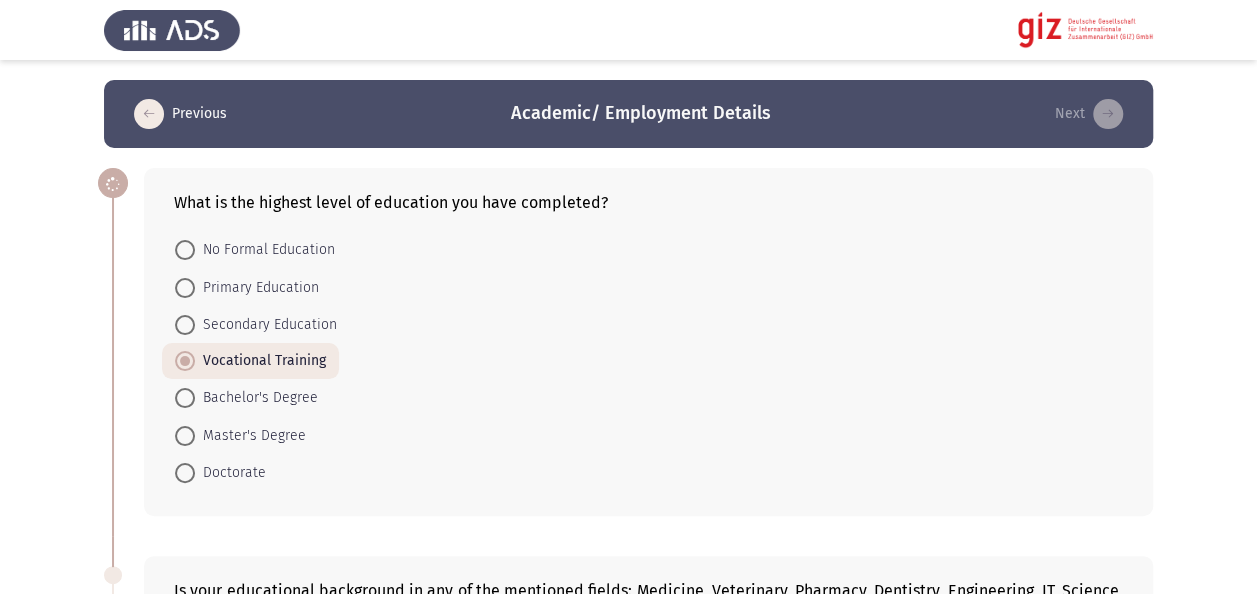 click on "Previous   Academic/ Employment Details   Next  What is the highest level of education you have completed?    No Formal Education     Primary Education     Secondary Education     Vocational Training     Bachelor's Degree     Master's Degree     Doctorate  Is your educational background in any of the mentioned fields: Medicine, Veterinary, Pharmacy, Dentistry, Engineering, IT, Science, Economics, or Political Science, Mass Communication?    Yes     No     No formal education  Are you currently unemployed or are you having difficulty in finding stable employment?    Yes     No  Are you currently engaged in informal economic activities (freelancing, day labor, seasonal work, vending, repair services) or facing underemployment?    Yes     No  Work Experience    Managerial     Business Owner     Administrative/Clerical     Technical     Freelancer     Unskilled Labor     None     Less than 1 month     1 to 3 months     3 to 6 months     6 to 12 months     1 to 2 years         Yes" 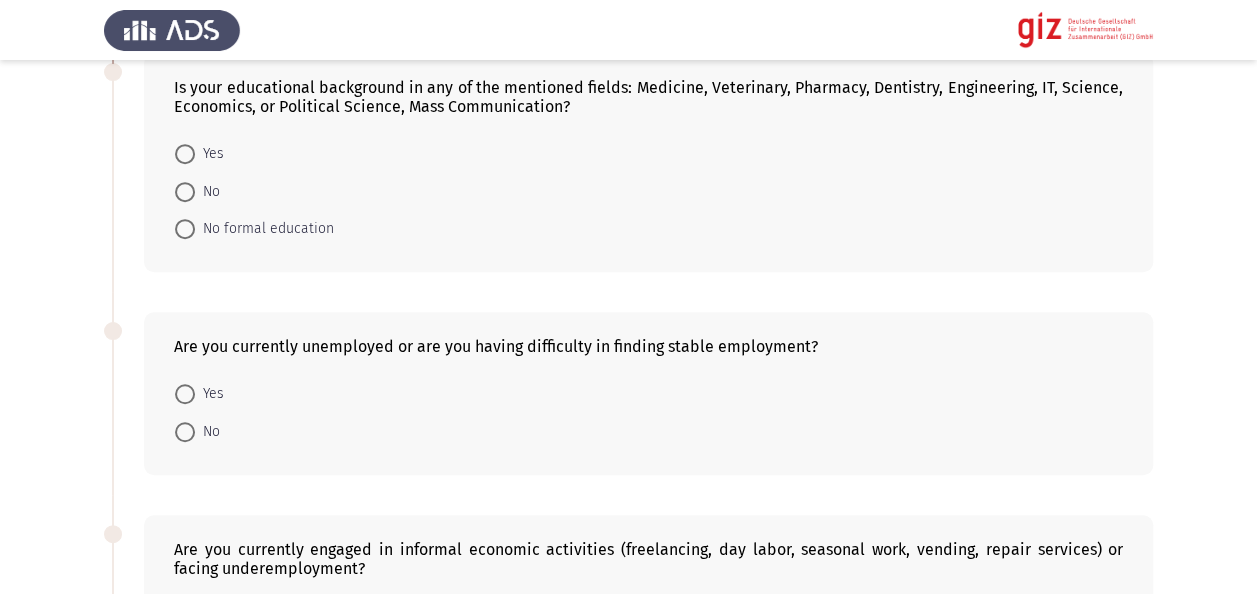 scroll, scrollTop: 520, scrollLeft: 0, axis: vertical 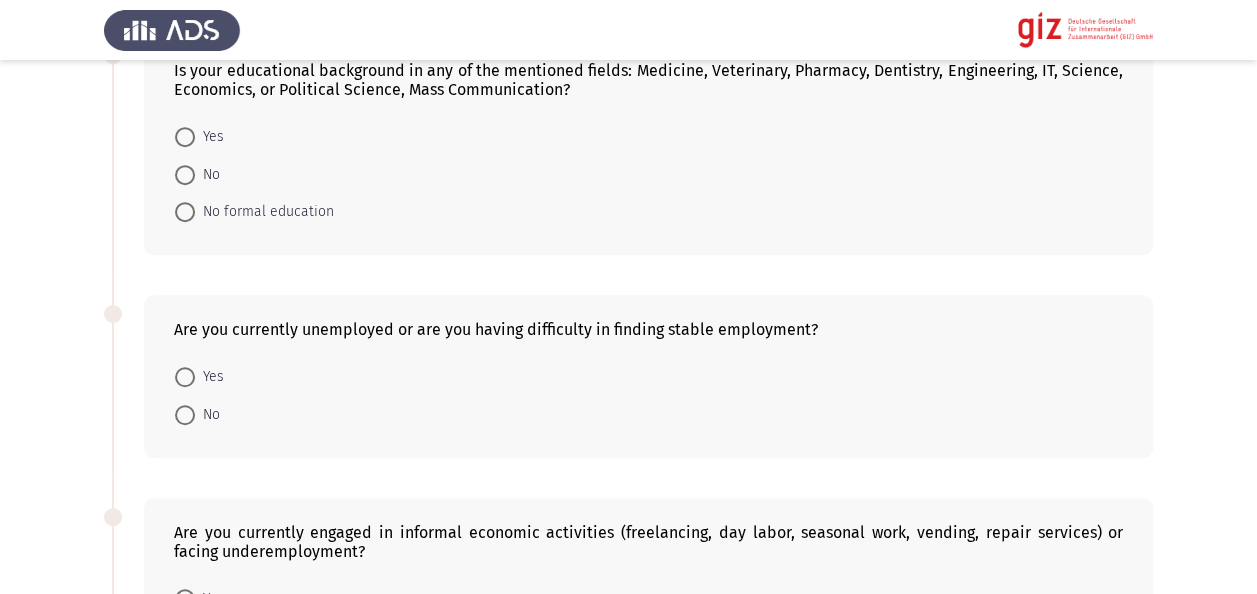 drag, startPoint x: 201, startPoint y: 120, endPoint x: 205, endPoint y: 146, distance: 26.305893 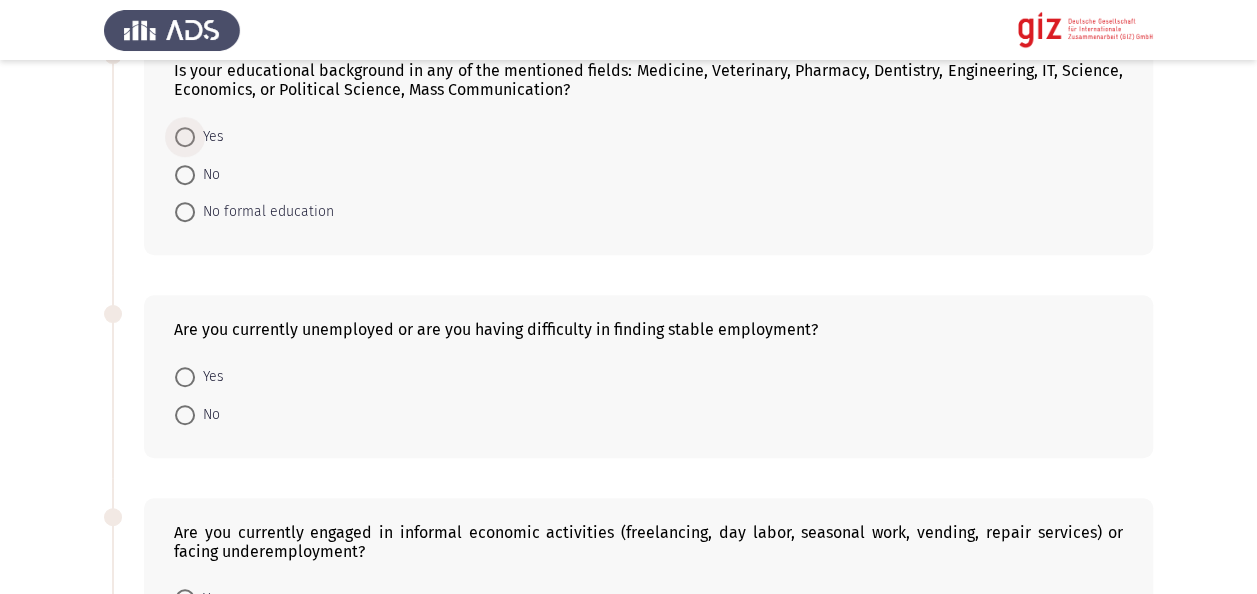 click on "Yes" at bounding box center [209, 137] 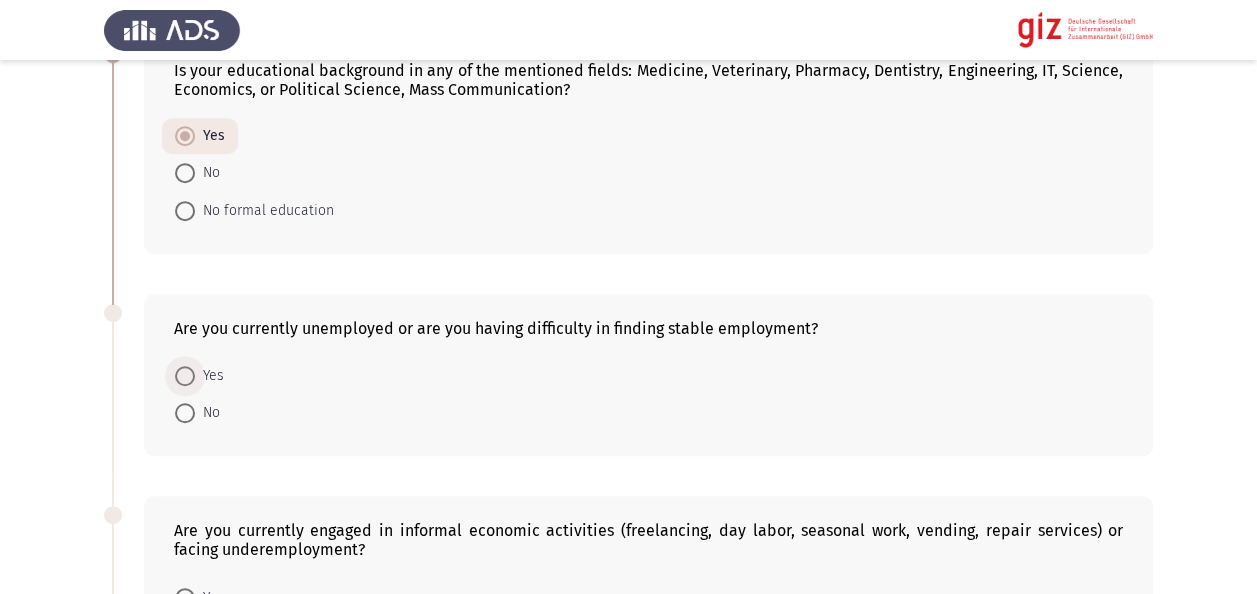 click at bounding box center (185, 376) 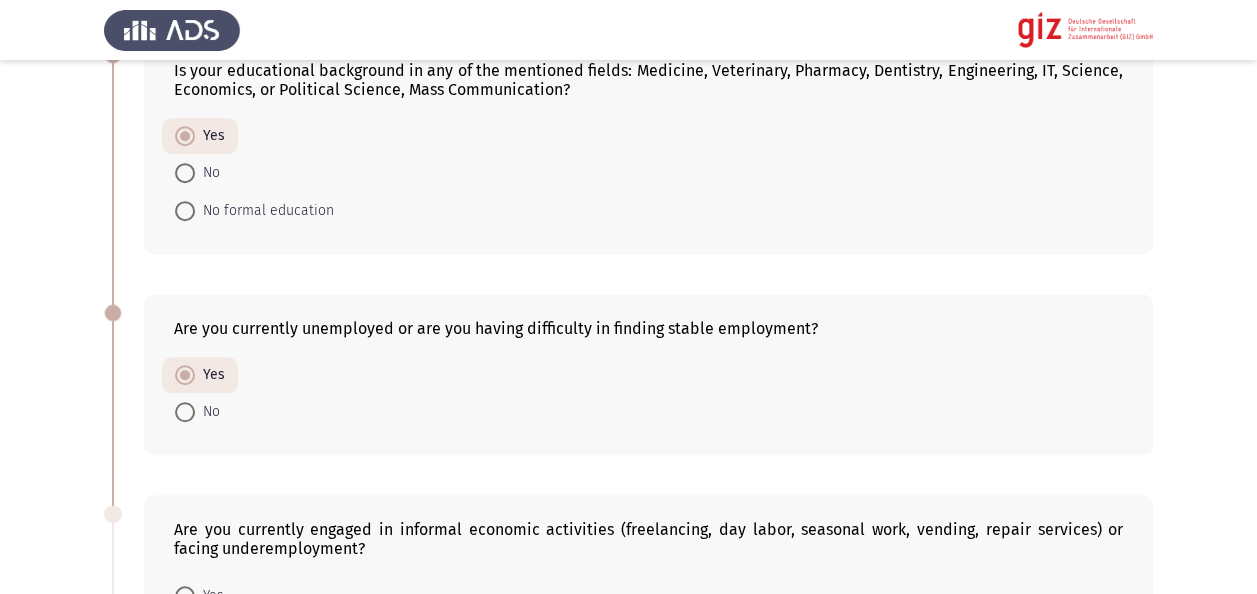 click on "Previous   Academic/ Employment Details   Next  What is the highest level of education you have completed?    No Formal Education     Primary Education     Secondary Education     Vocational Training     Bachelor's Degree     Master's Degree     Doctorate  Is your educational background in any of the mentioned fields: Medicine, Veterinary, Pharmacy, Dentistry, Engineering, IT, Science, Economics, or Political Science, Mass Communication?    Yes     No     No formal education  Are you currently unemployed or are you having difficulty in finding stable employment?    Yes     No  Are you currently engaged in informal economic activities (freelancing, day labor, seasonal work, vending, repair services) or facing underemployment?    Yes     No  Work Experience    Managerial     Business Owner     Administrative/Clerical     Technical     Freelancer     Unskilled Labor     None     Less than 1 month     1 to 3 months     3 to 6 months     6 to 12 months     1 to 2 years         Yes" 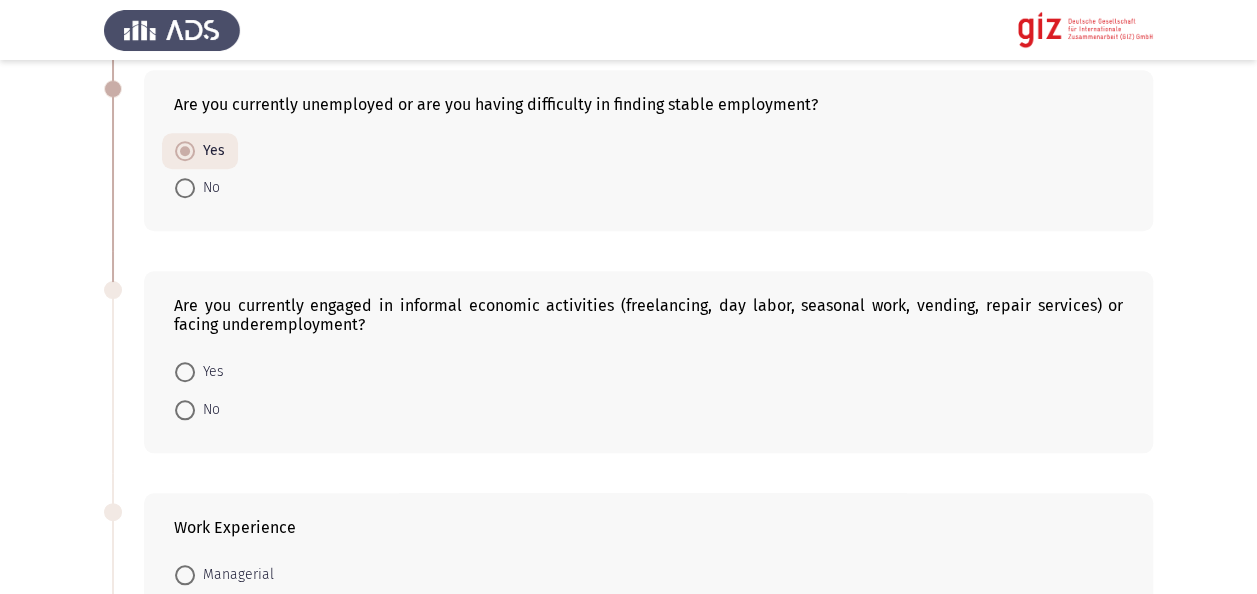 scroll, scrollTop: 760, scrollLeft: 0, axis: vertical 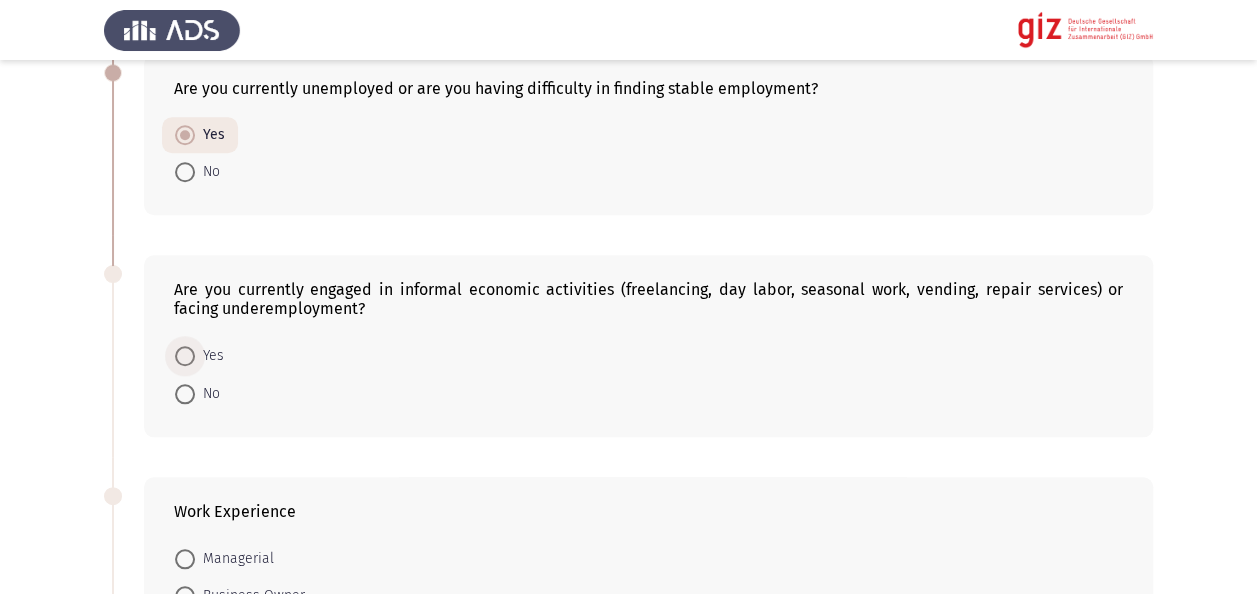 click on "Yes" at bounding box center (199, 356) 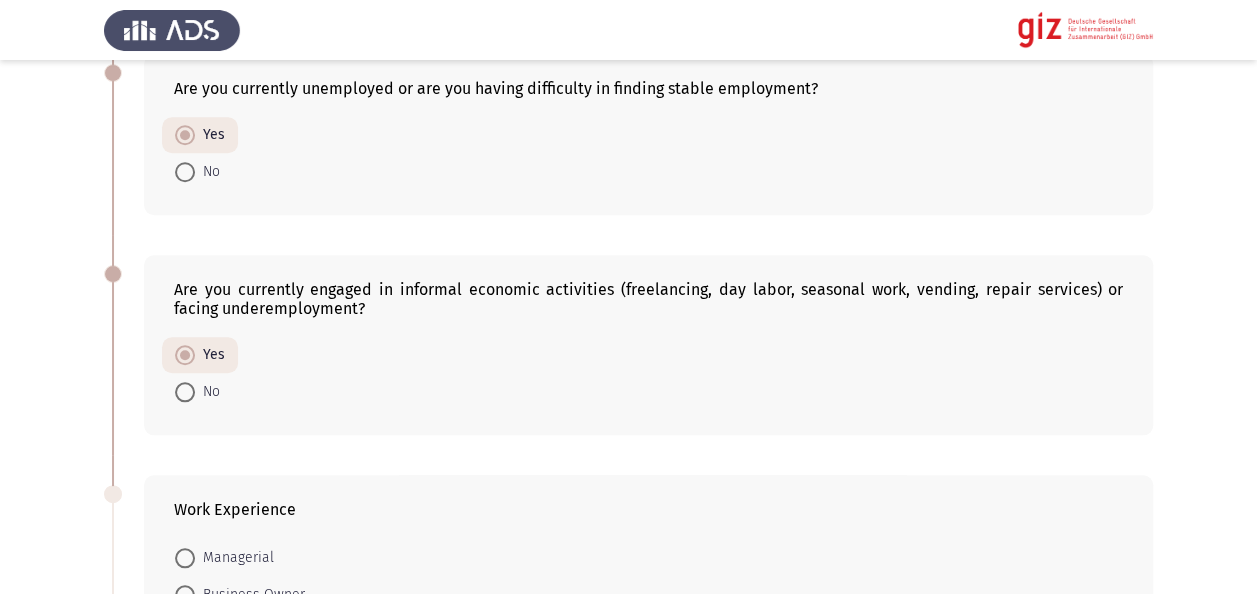 click on "Previous   Academic/ Employment Details   Next  What is the highest level of education you have completed?    No Formal Education     Primary Education     Secondary Education     Vocational Training     Bachelor's Degree     Master's Degree     Doctorate  Is your educational background in any of the mentioned fields: Medicine, Veterinary, Pharmacy, Dentistry, Engineering, IT, Science, Economics, or Political Science, Mass Communication?    Yes     No     No formal education  Are you currently unemployed or are you having difficulty in finding stable employment?    Yes     No  Are you currently engaged in informal economic activities (freelancing, day labor, seasonal work, vending, repair services) or facing underemployment?    Yes     No  Work Experience    Managerial     Business Owner     Administrative/Clerical     Technical     Freelancer     Unskilled Labor     None     Less than 1 month     1 to 3 months     3 to 6 months     6 to 12 months     1 to 2 years" at bounding box center (628, 701) 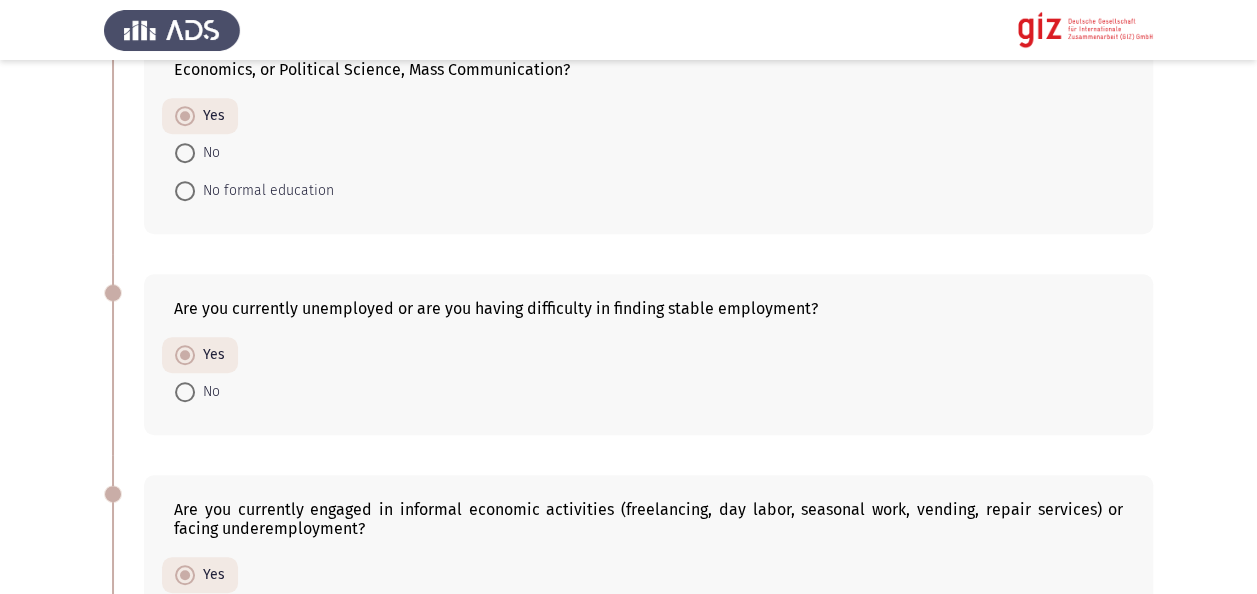 scroll, scrollTop: 440, scrollLeft: 0, axis: vertical 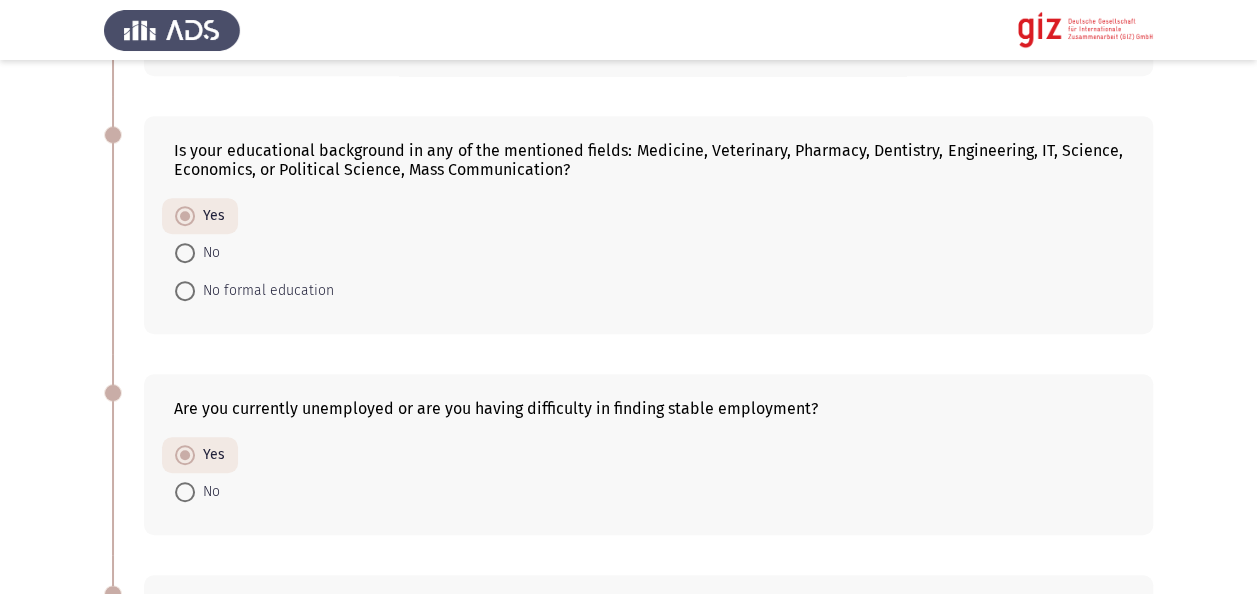 click on "No" at bounding box center (207, 253) 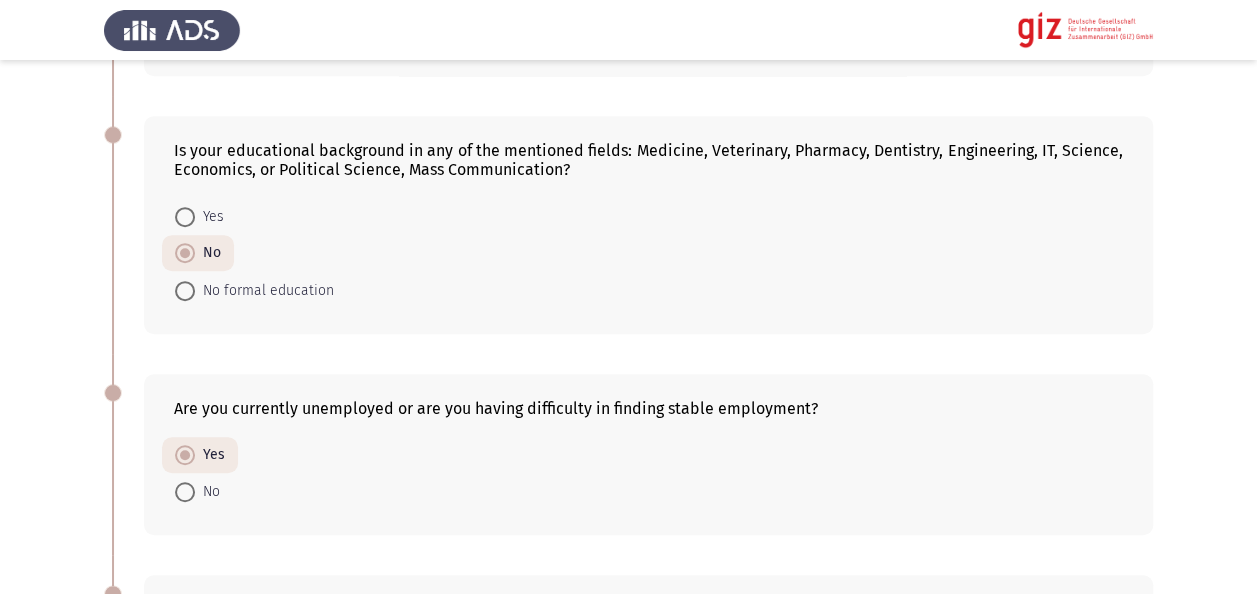 click on "Previous   Academic/ Employment Details   Next  What is the highest level of education you have completed?    No Formal Education     Primary Education     Secondary Education     Vocational Training     Bachelor's Degree     Master's Degree     Doctorate  Is your educational background in any of the mentioned fields: Medicine, Veterinary, Pharmacy, Dentistry, Engineering, IT, Science, Economics, or Political Science, Mass Communication?    Yes     No     No formal education  Are you currently unemployed or are you having difficulty in finding stable employment?    Yes     No  Are you currently engaged in informal economic activities (freelancing, day labor, seasonal work, vending, repair services) or facing underemployment?    Yes     No  Work Experience    Managerial     Business Owner     Administrative/Clerical     Technical     Freelancer     Unskilled Labor     None     Less than 1 month     1 to 3 months     3 to 6 months     6 to 12 months     1 to 2 years         Yes" 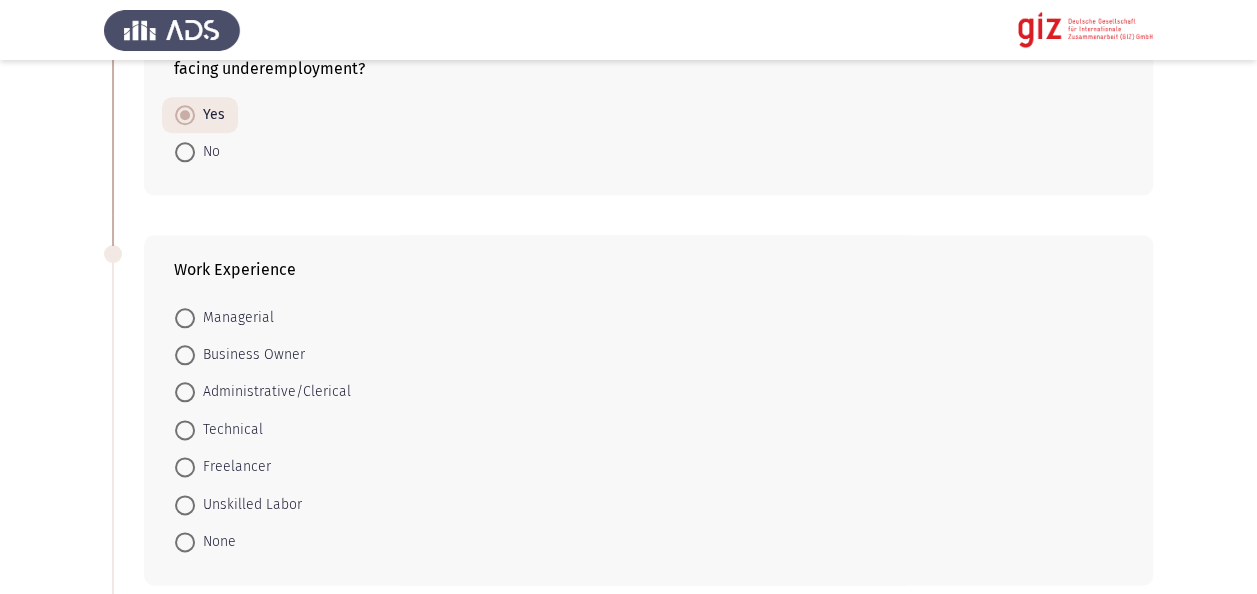 scroll, scrollTop: 1080, scrollLeft: 0, axis: vertical 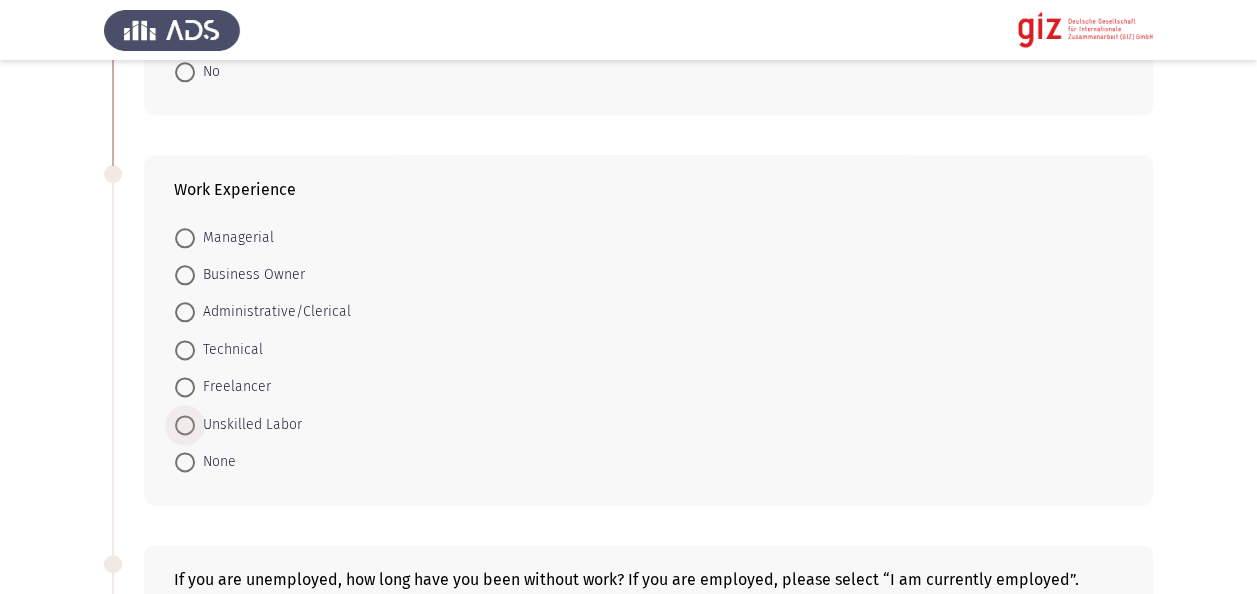 click on "Unskilled Labor" at bounding box center [248, 425] 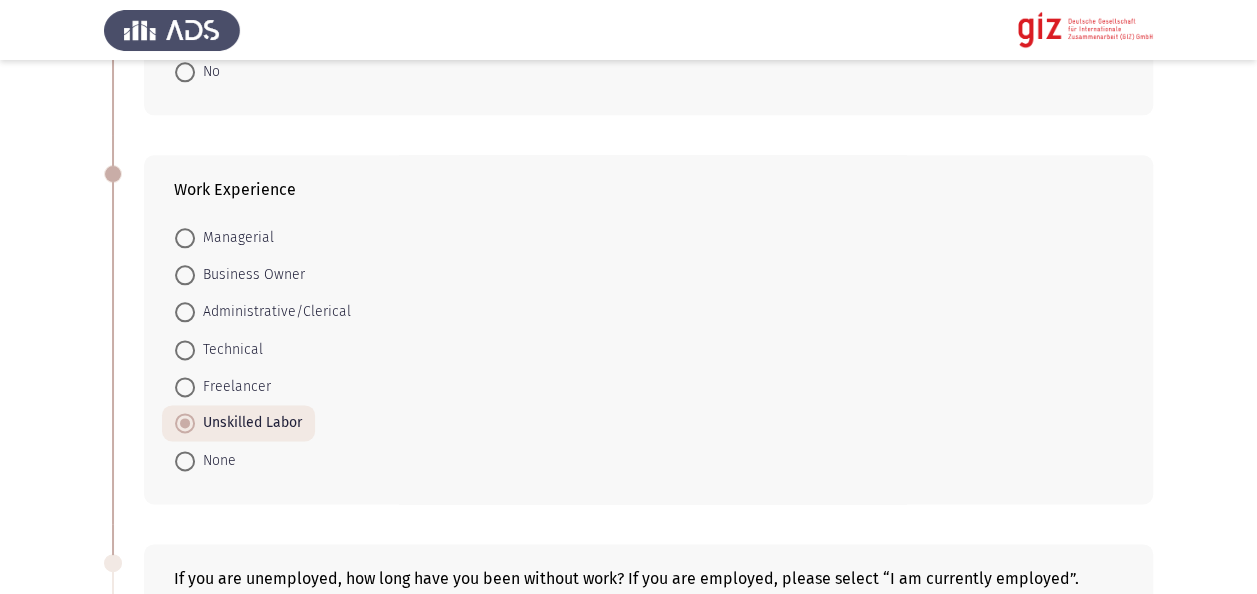 click on "Previous   Academic/ Employment Details   Next  What is the highest level of education you have completed?    No Formal Education     Primary Education     Secondary Education     Vocational Training     Bachelor's Degree     Master's Degree     Doctorate  Is your educational background in any of the mentioned fields: Medicine, Veterinary, Pharmacy, Dentistry, Engineering, IT, Science, Economics, or Political Science, Mass Communication?    Yes     No     No formal education  Are you currently unemployed or are you having difficulty in finding stable employment?    Yes     No  Are you currently engaged in informal economic activities (freelancing, day labor, seasonal work, vending, repair services) or facing underemployment?    Yes     No  Work Experience    Managerial     Business Owner     Administrative/Clerical     Technical     Freelancer     Unskilled Labor     None     Less than 1 month     1 to 3 months     3 to 6 months     6 to 12 months     1 to 2 years         Yes" 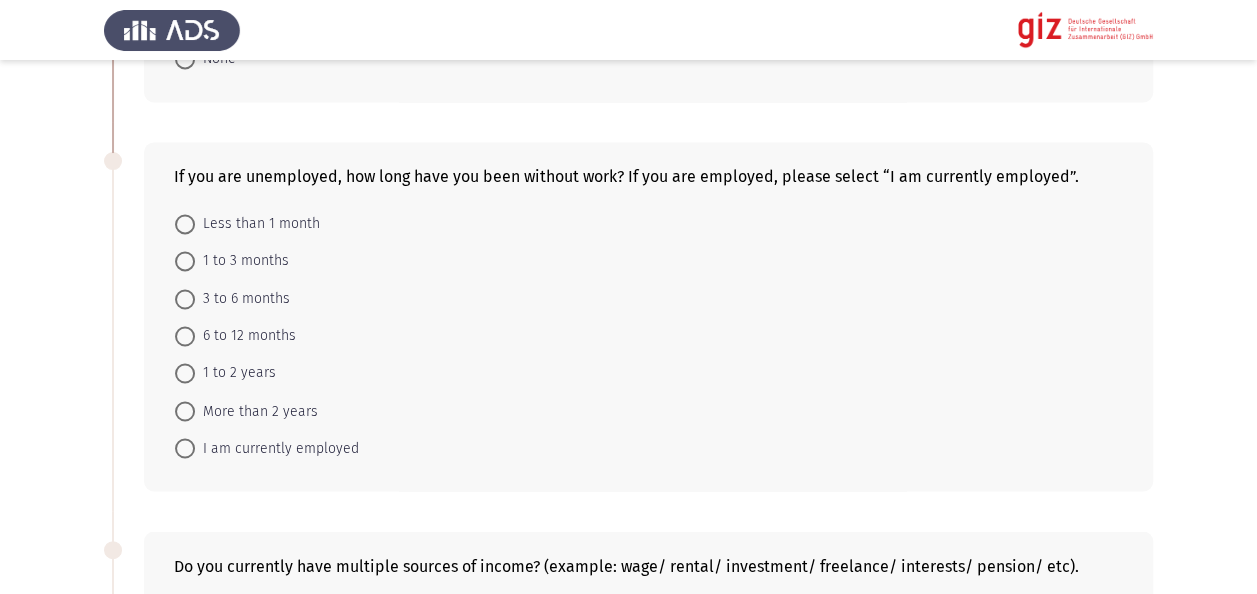 scroll, scrollTop: 1480, scrollLeft: 0, axis: vertical 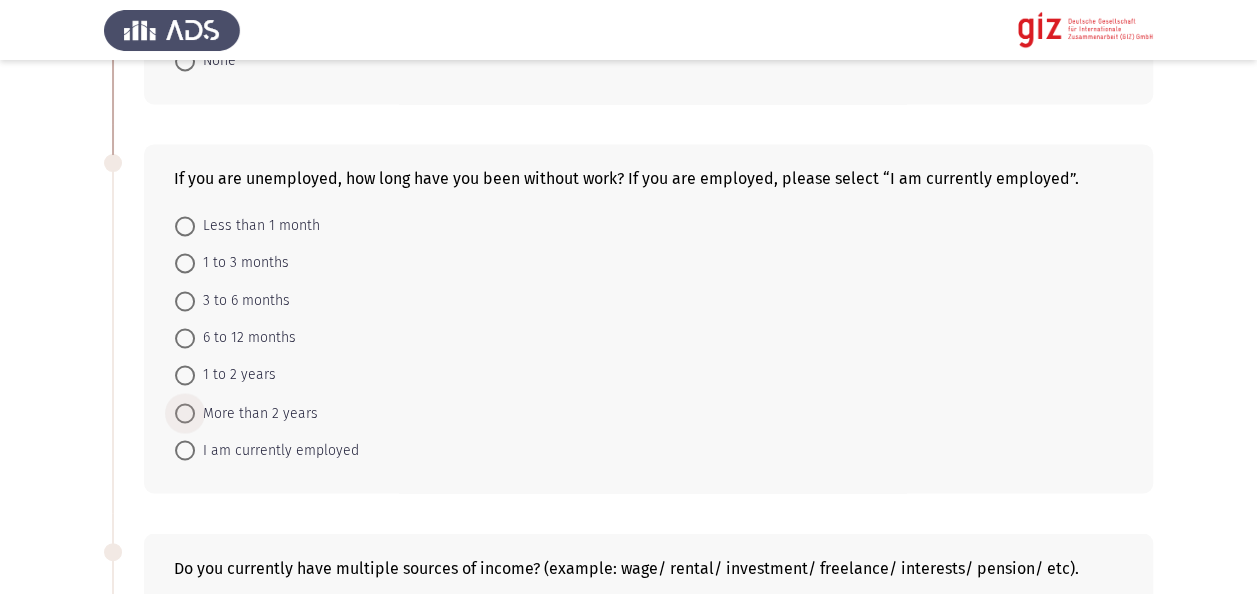 click on "More than 2 years" at bounding box center [256, 413] 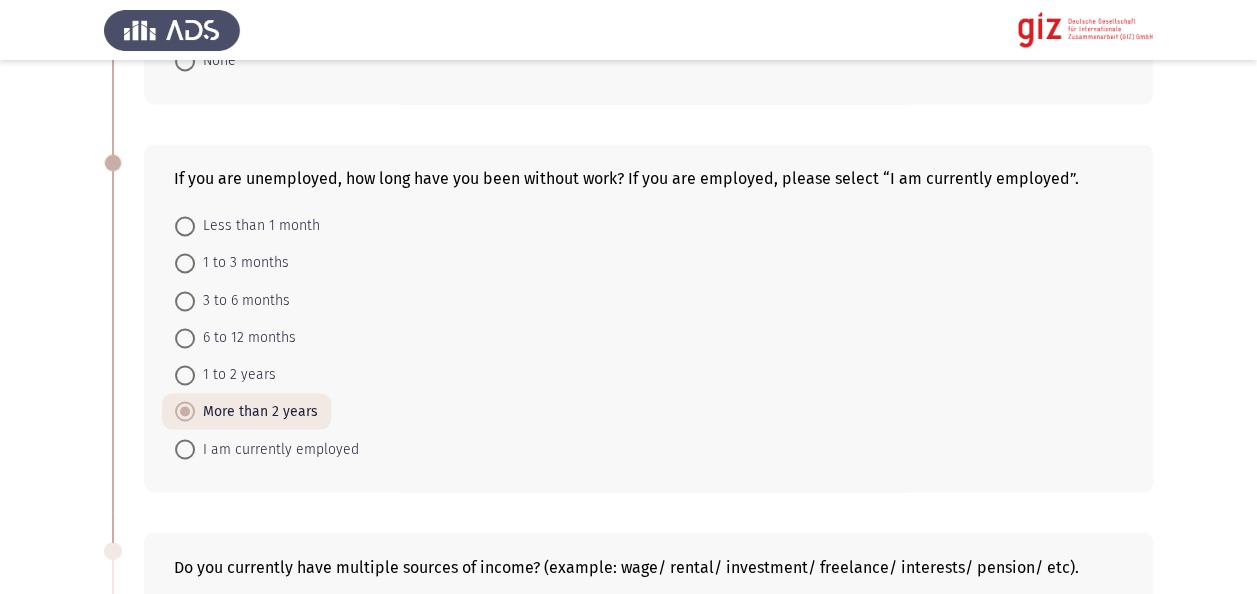 click on "Previous   Academic/ Employment Details   Next  What is the highest level of education you have completed?    No Formal Education     Primary Education     Secondary Education     Vocational Training     Bachelor's Degree     Master's Degree     Doctorate  Is your educational background in any of the mentioned fields: Medicine, Veterinary, Pharmacy, Dentistry, Engineering, IT, Science, Economics, or Political Science, Mass Communication?    Yes     No     No formal education  Are you currently unemployed or are you having difficulty in finding stable employment?    Yes     No  Are you currently engaged in informal economic activities (freelancing, day labor, seasonal work, vending, repair services) or facing underemployment?    Yes     No  Work Experience    Managerial     Business Owner     Administrative/Clerical     Technical     Freelancer     Unskilled Labor     None     Less than 1 month     1 to 3 months     3 to 6 months     6 to 12 months     1 to 2 years         Yes" 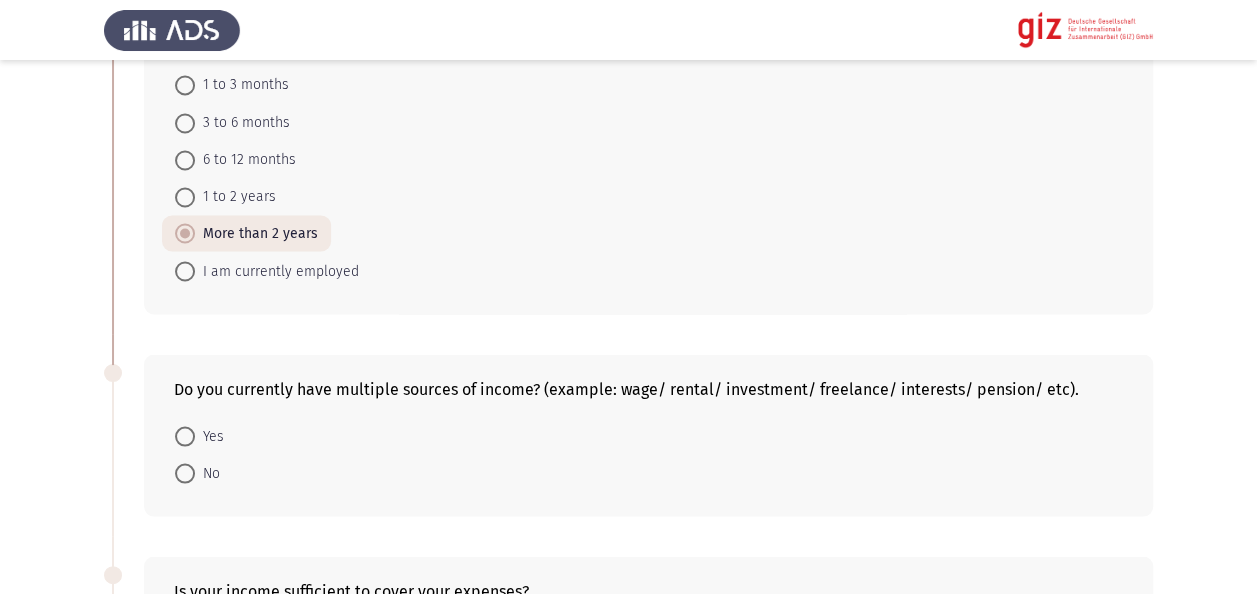 scroll, scrollTop: 1760, scrollLeft: 0, axis: vertical 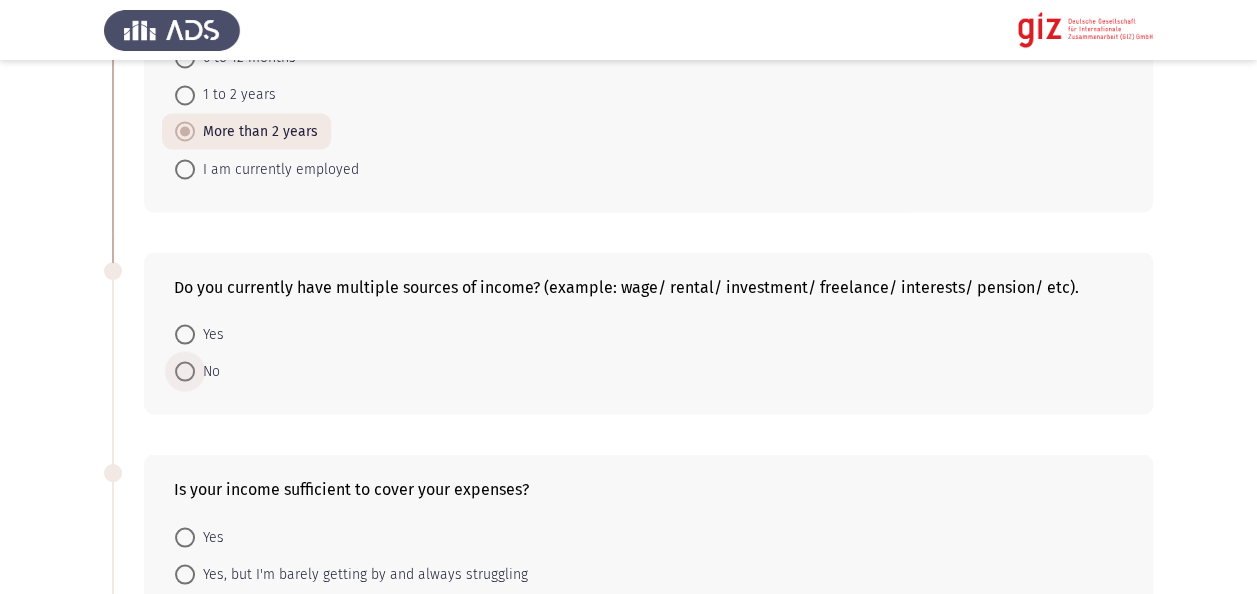 click at bounding box center [185, 371] 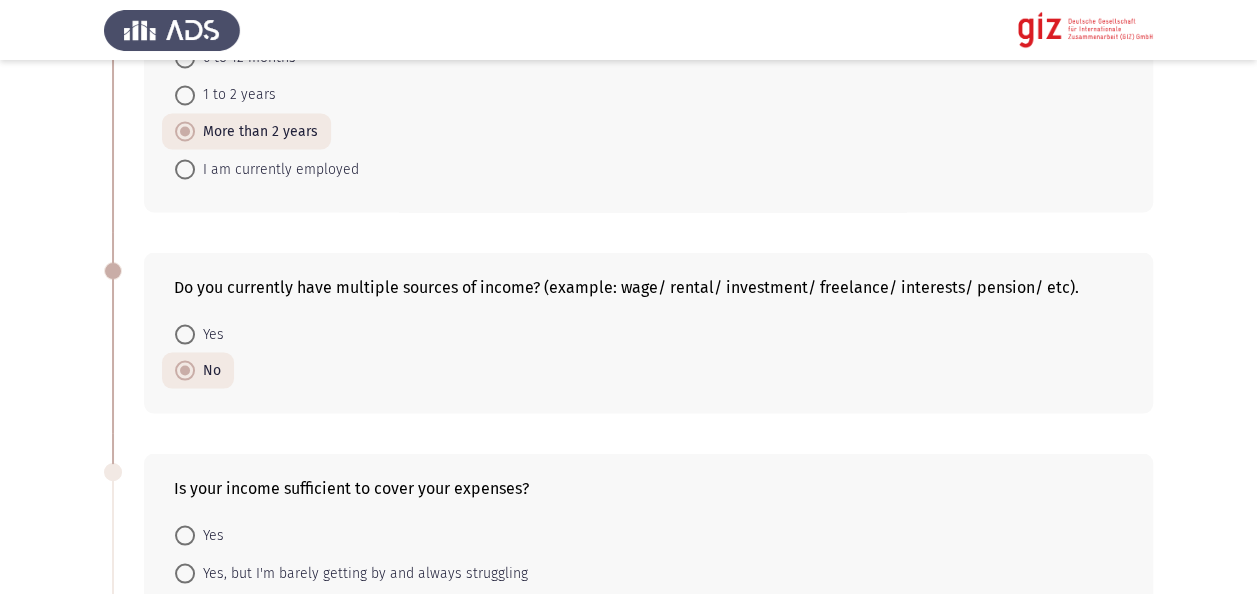 click on "Previous   Academic/ Employment Details   Next  What is the highest level of education you have completed?    No Formal Education     Primary Education     Secondary Education     Vocational Training     Bachelor's Degree     Master's Degree     Doctorate  Is your educational background in any of the mentioned fields: Medicine, Veterinary, Pharmacy, Dentistry, Engineering, IT, Science, Economics, or Political Science, Mass Communication?    Yes     No     No formal education  Are you currently unemployed or are you having difficulty in finding stable employment?    Yes     No  Are you currently engaged in informal economic activities (freelancing, day labor, seasonal work, vending, repair services) or facing underemployment?    Yes     No  Work Experience    Managerial     Business Owner     Administrative/Clerical     Technical     Freelancer     Unskilled Labor     None     Less than 1 month     1 to 3 months     3 to 6 months     6 to 12 months     1 to 2 years         Yes" 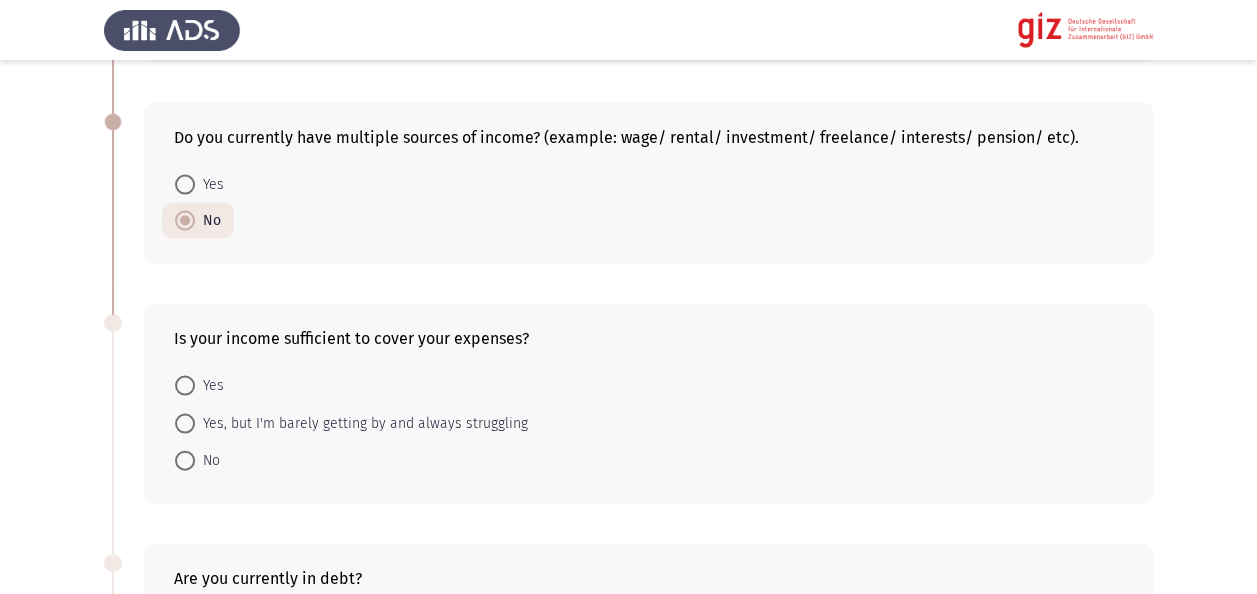 scroll, scrollTop: 2040, scrollLeft: 0, axis: vertical 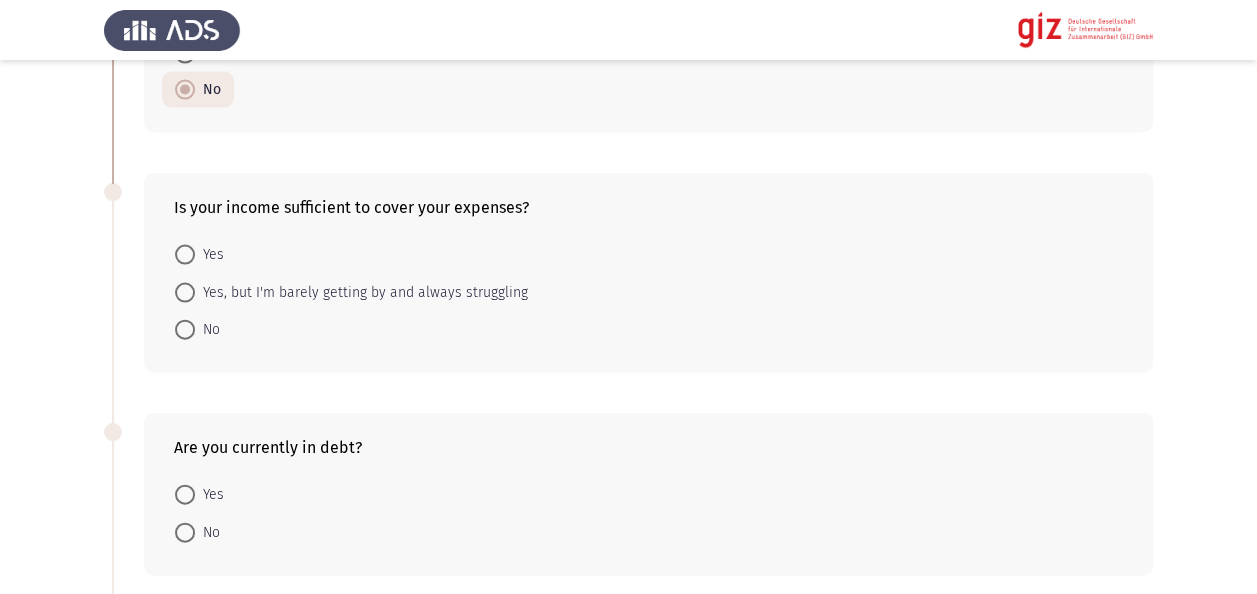 click at bounding box center [185, 330] 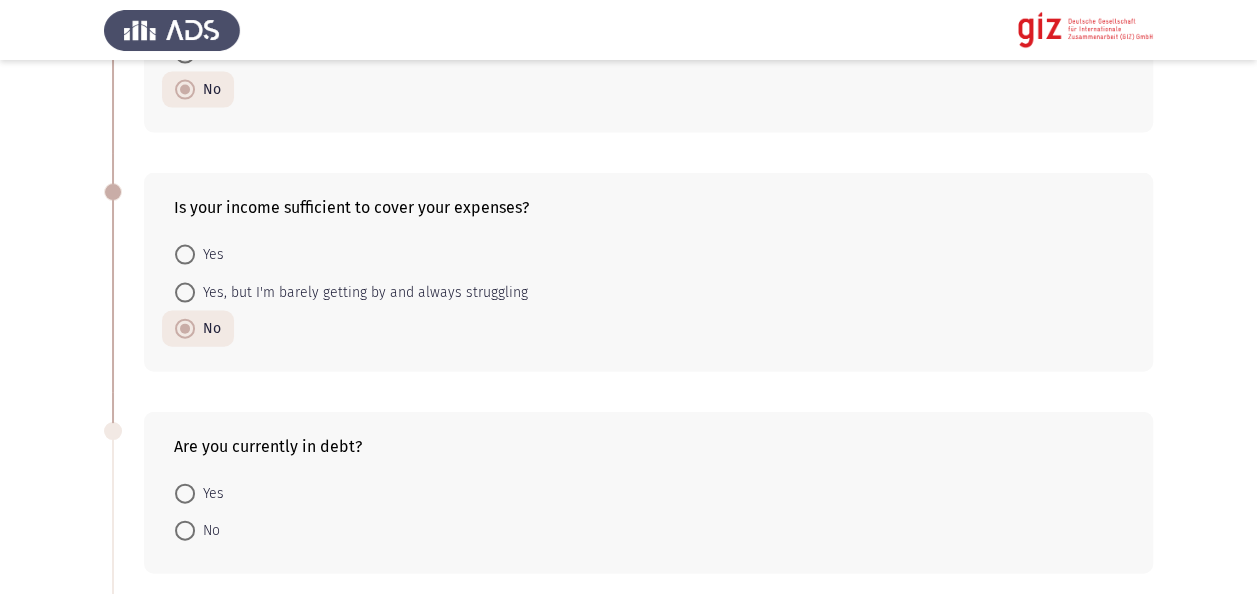 click on "Previous   Academic/ Employment Details   Next  What is the highest level of education you have completed?    No Formal Education     Primary Education     Secondary Education     Vocational Training     Bachelor's Degree     Master's Degree     Doctorate  Is your educational background in any of the mentioned fields: Medicine, Veterinary, Pharmacy, Dentistry, Engineering, IT, Science, Economics, or Political Science, Mass Communication?    Yes     No     No formal education  Are you currently unemployed or are you having difficulty in finding stable employment?    Yes     No  Are you currently engaged in informal economic activities (freelancing, day labor, seasonal work, vending, repair services) or facing underemployment?    Yes     No  Work Experience    Managerial     Business Owner     Administrative/Clerical     Technical     Freelancer     Unskilled Labor     None     Less than 1 month     1 to 3 months     3 to 6 months     6 to 12 months     1 to 2 years         Yes" 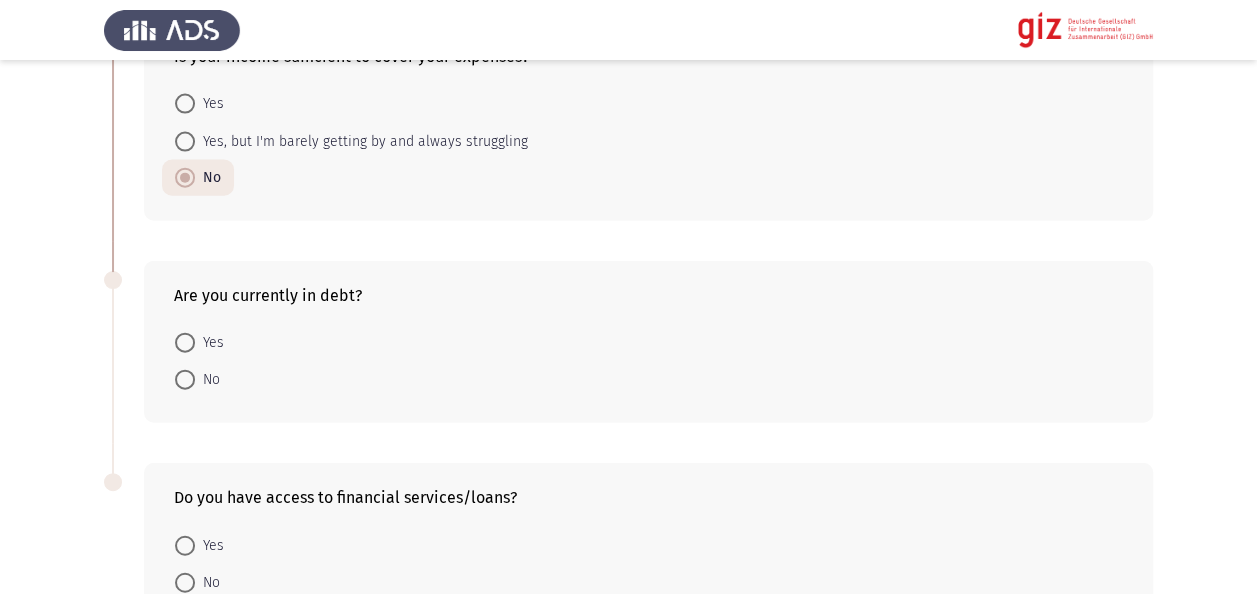 scroll, scrollTop: 2280, scrollLeft: 0, axis: vertical 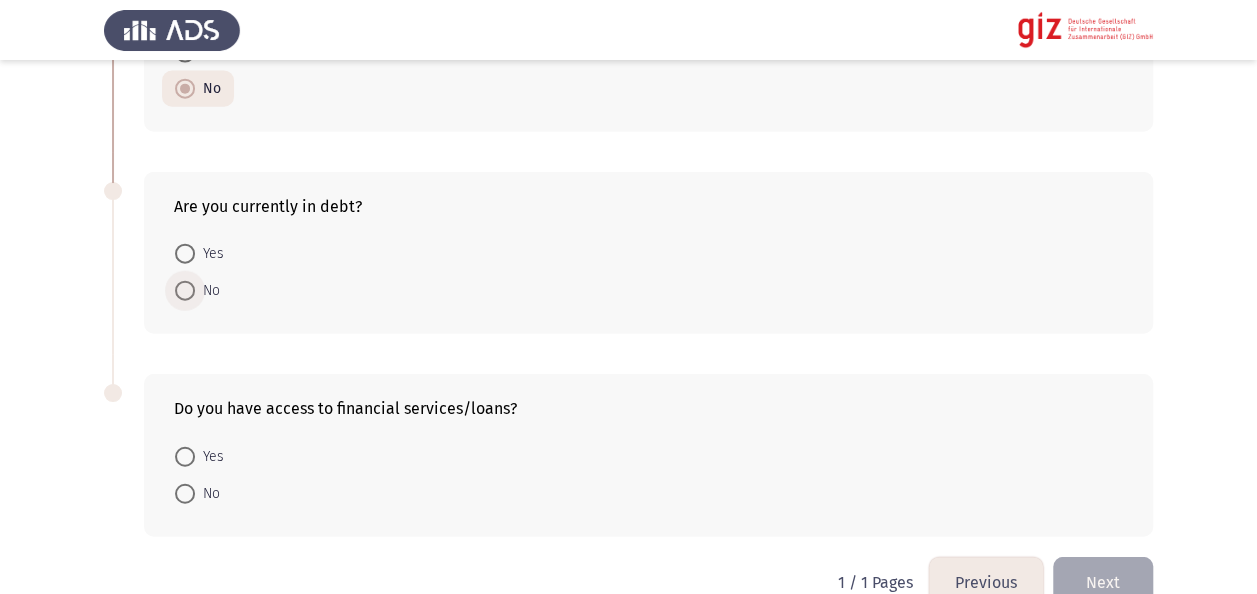 click on "No" at bounding box center [207, 291] 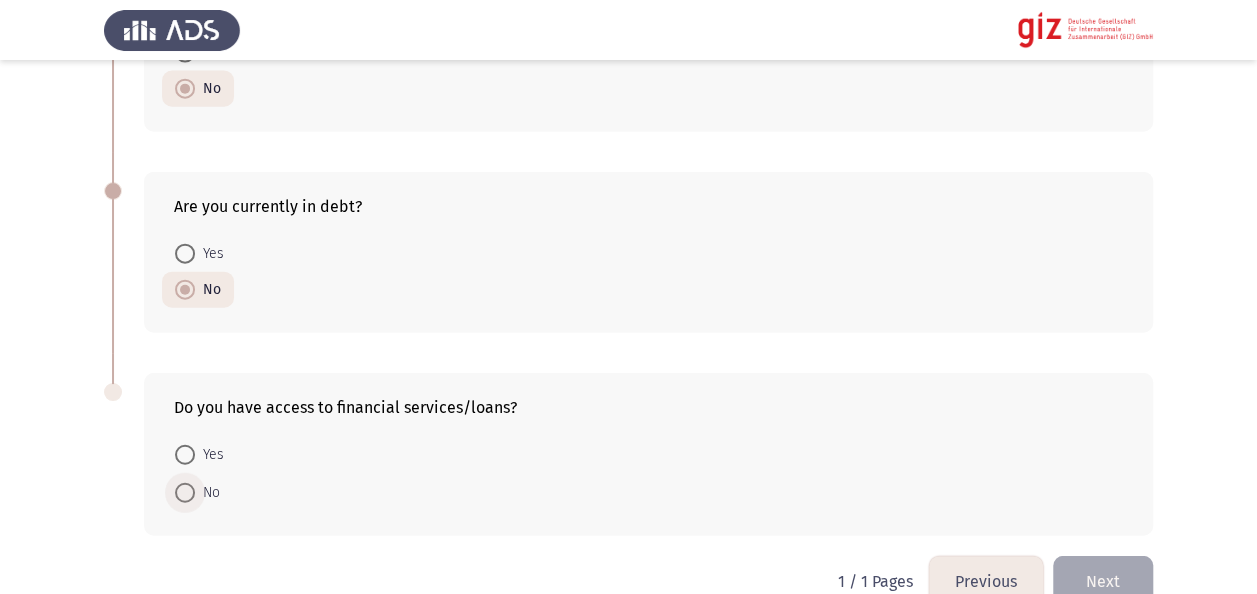 click on "No" at bounding box center (207, 493) 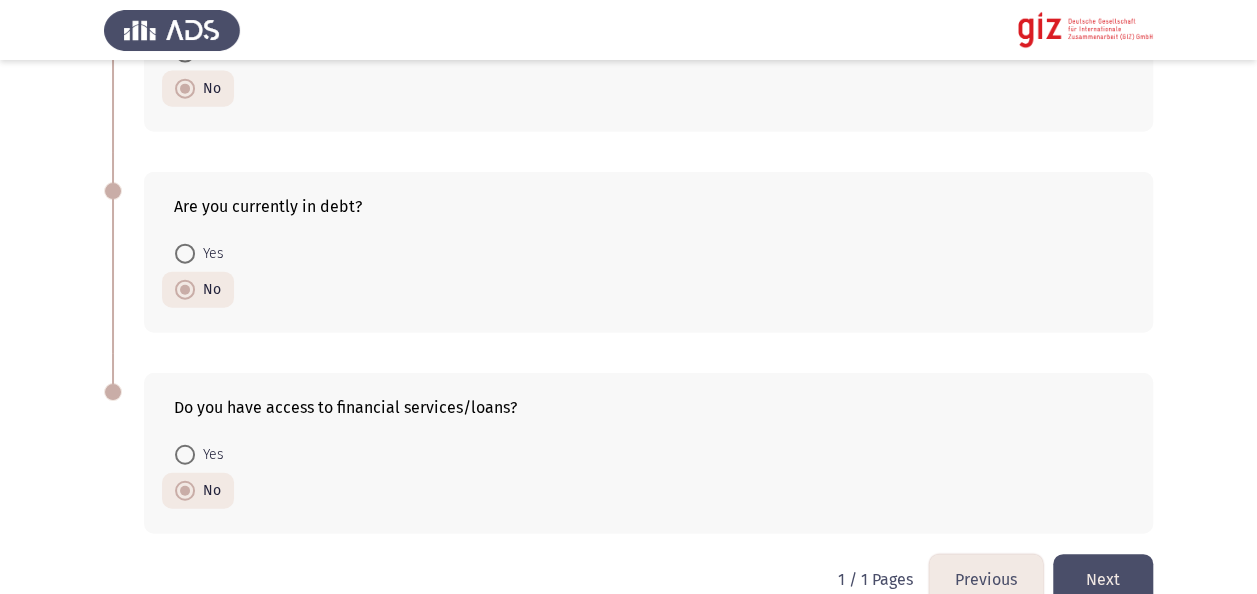 click on "Next" 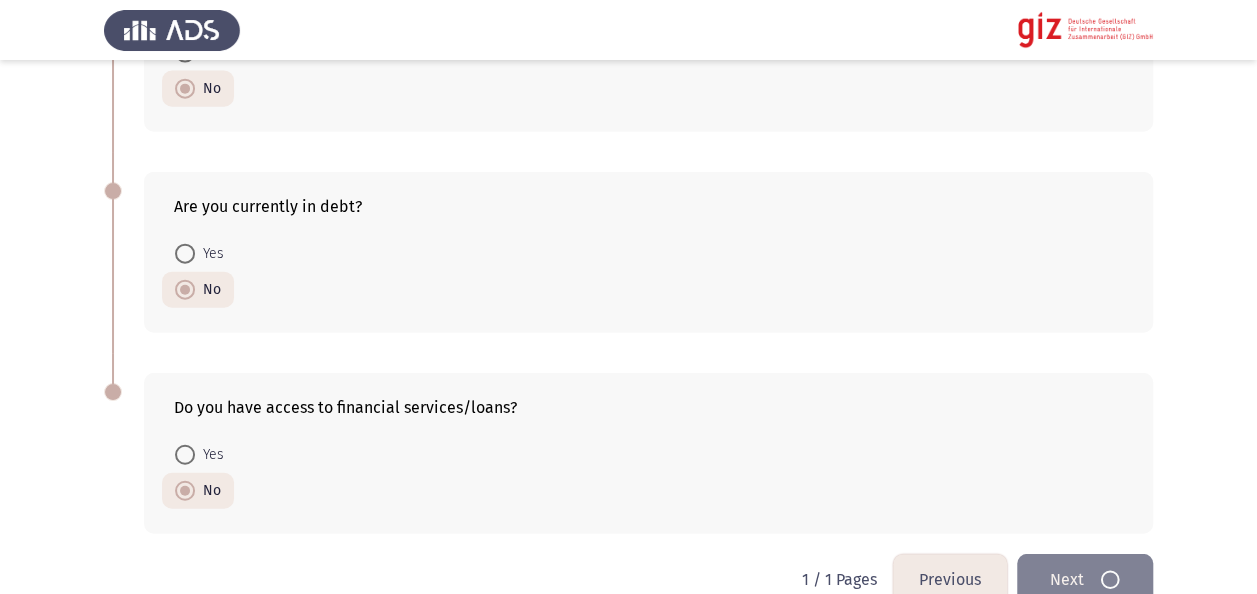 scroll, scrollTop: 0, scrollLeft: 0, axis: both 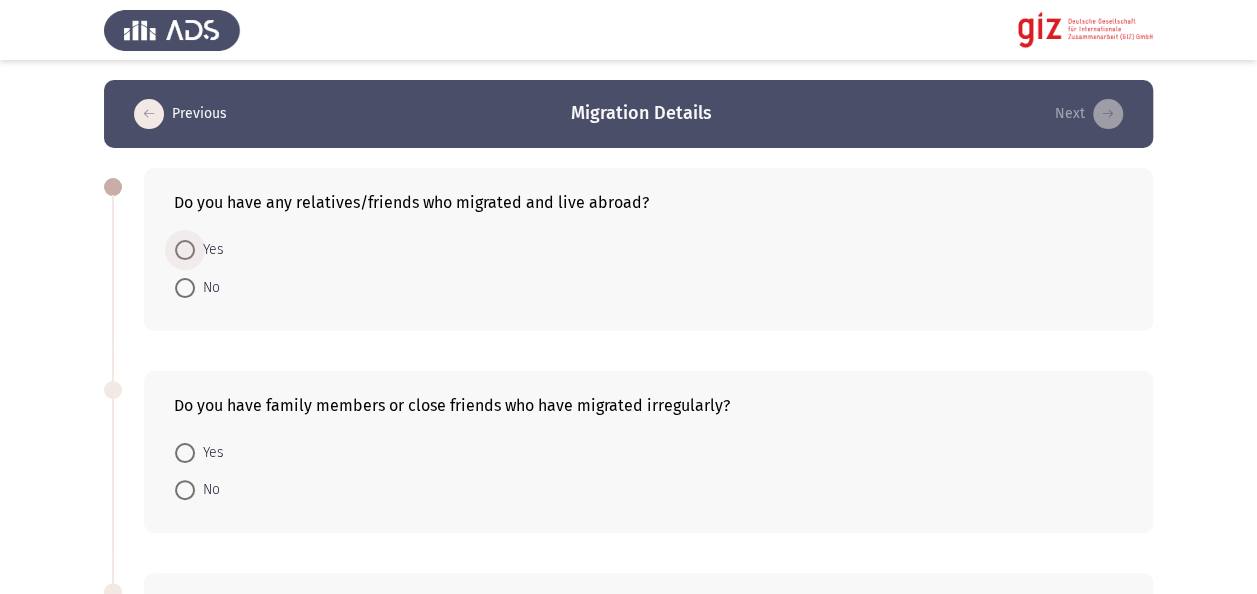 click at bounding box center (185, 250) 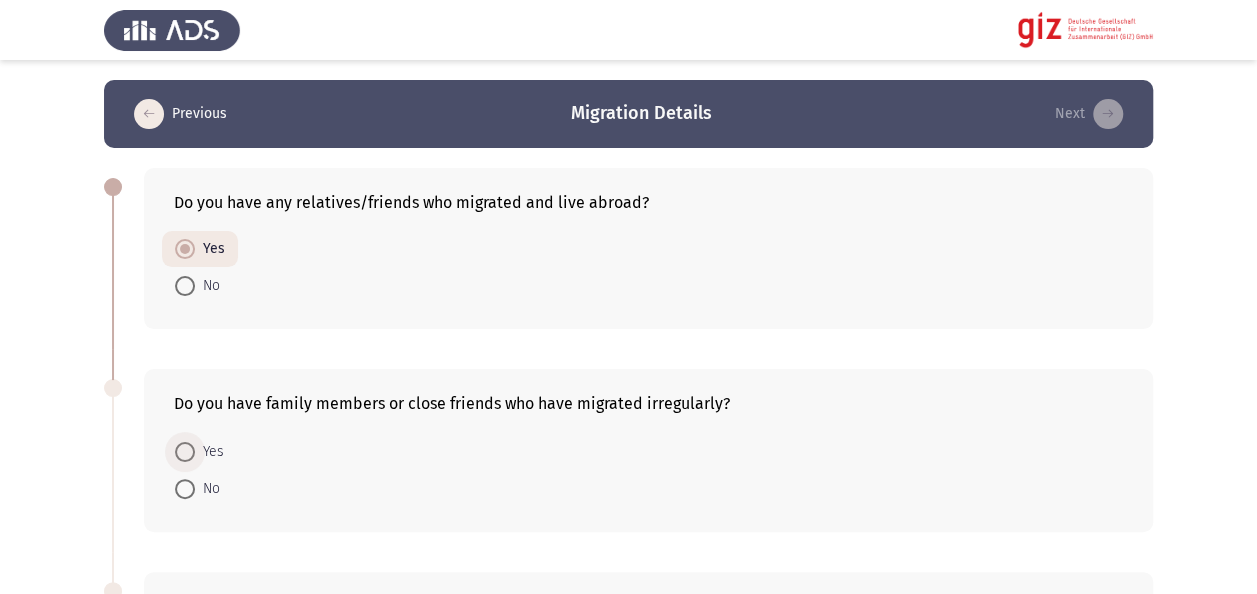 click on "Yes" at bounding box center (209, 452) 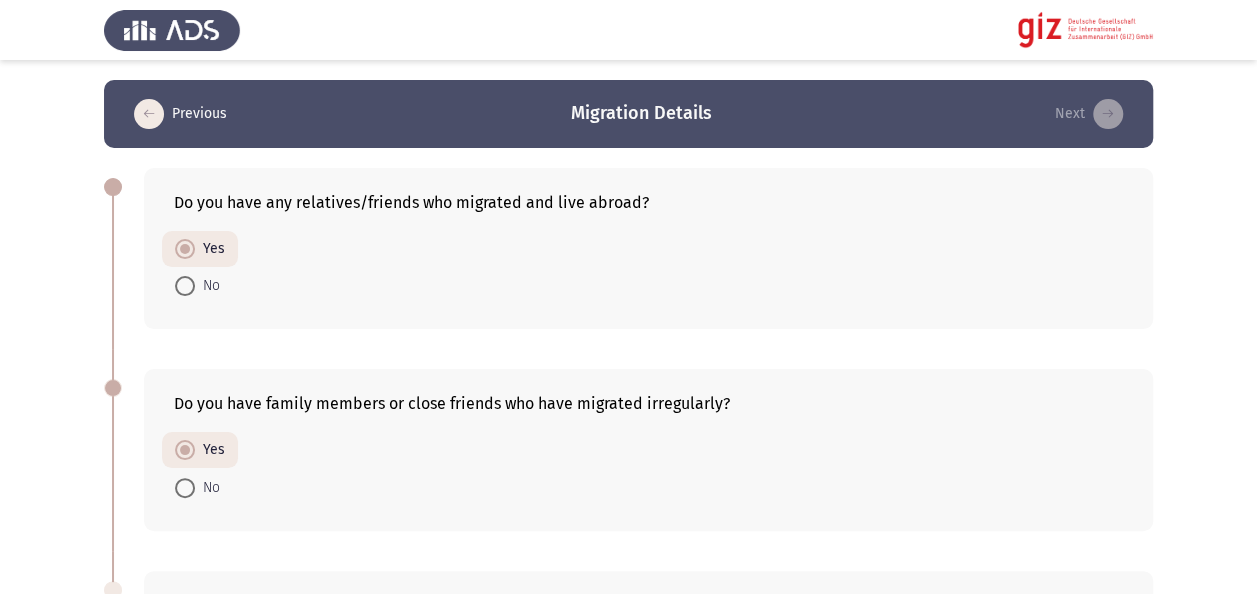 click on "Previous   Migration Details   Next  Do you have any relatives/friends who migrated and live abroad?    Yes     No  Do you have family members or close friends who have migrated irregularly?    Yes     No  Do you have the legal paperwork for migration?    Yes     No  Have you completed your military service?    Yes     No     I am exempt     Not applicable   1 / 1 Pages   Previous   Next" 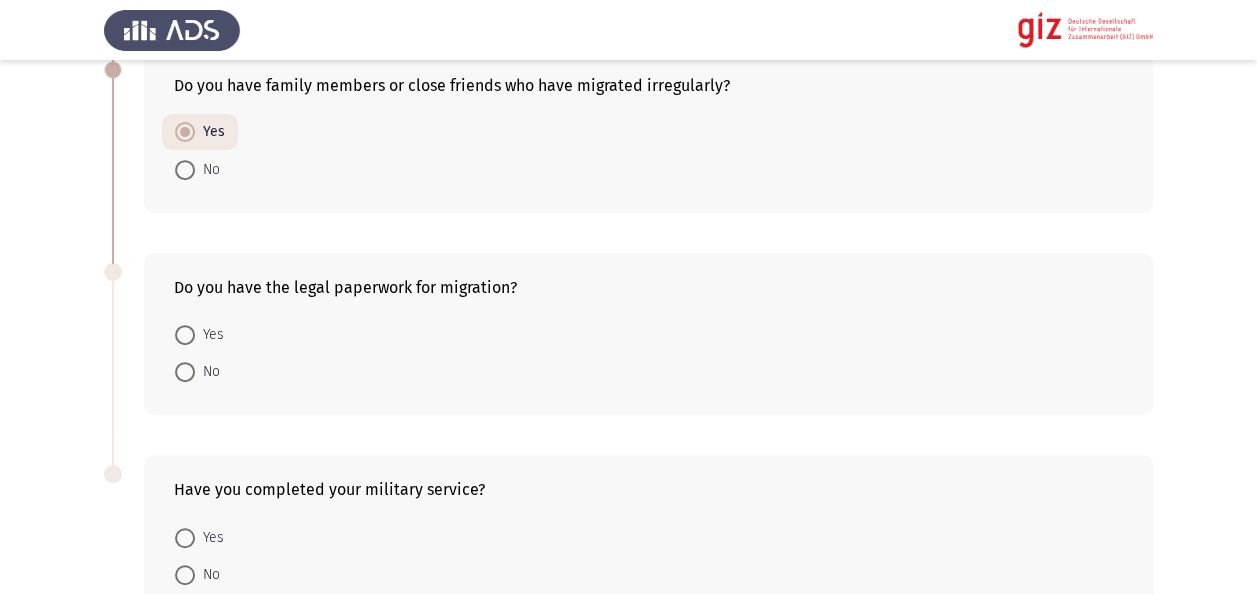 scroll, scrollTop: 320, scrollLeft: 0, axis: vertical 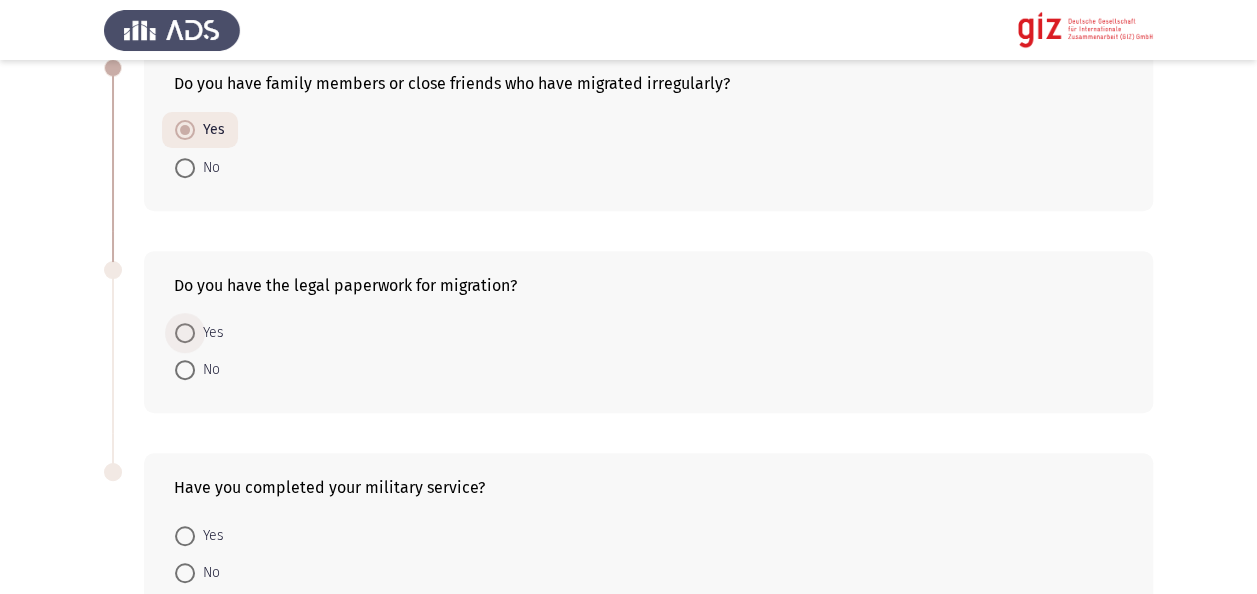 click on "Yes" at bounding box center (209, 333) 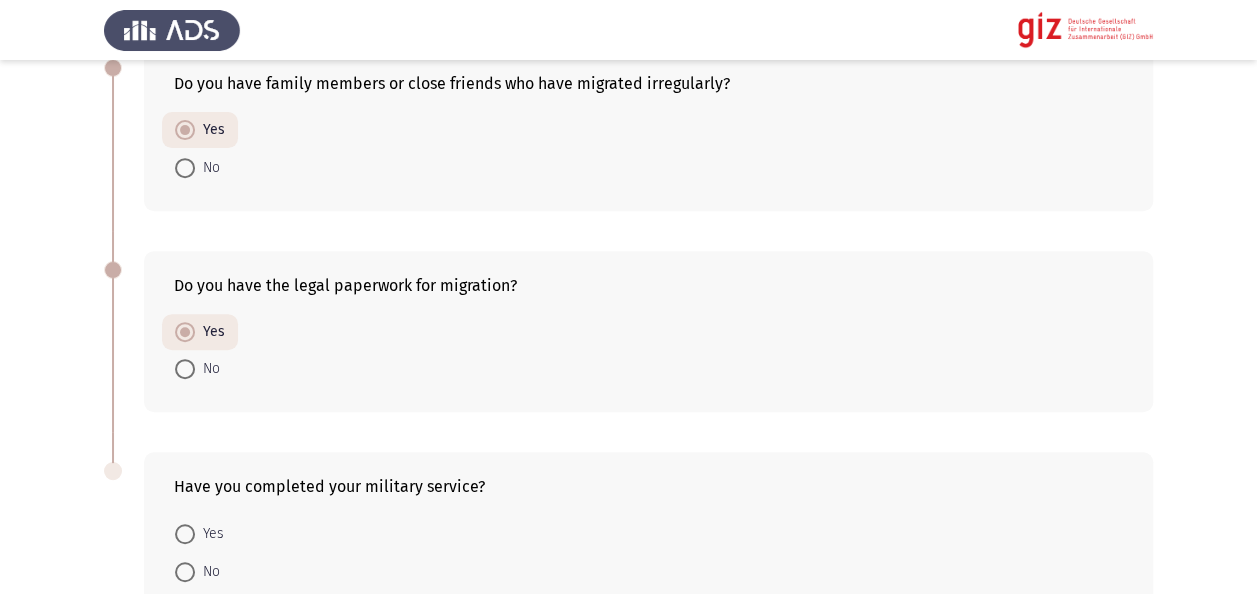 click on "Previous   Migration Details   Next  Do you have any relatives/friends who migrated and live abroad?    Yes     No  Do you have family members or close friends who have migrated irregularly?    Yes     No  Do you have the legal paperwork for migration?    Yes     No  Have you completed your military service?    Yes     No     I am exempt     Not applicable   1 / 1 Pages   Previous   Next" 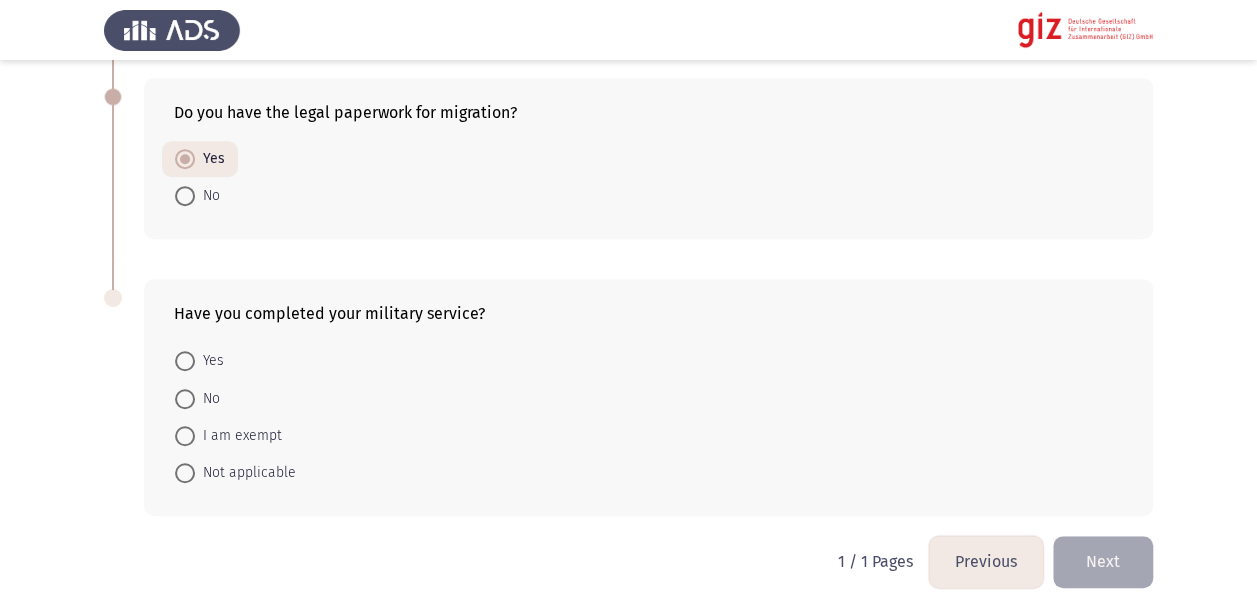 scroll, scrollTop: 510, scrollLeft: 0, axis: vertical 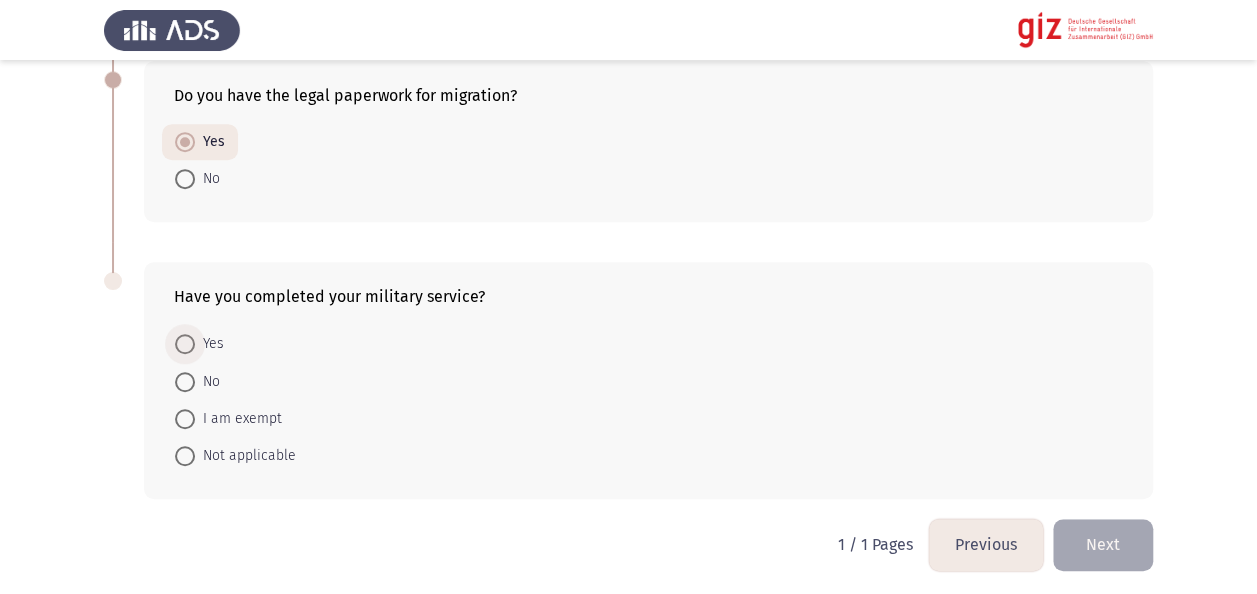 click on "Yes" at bounding box center [209, 344] 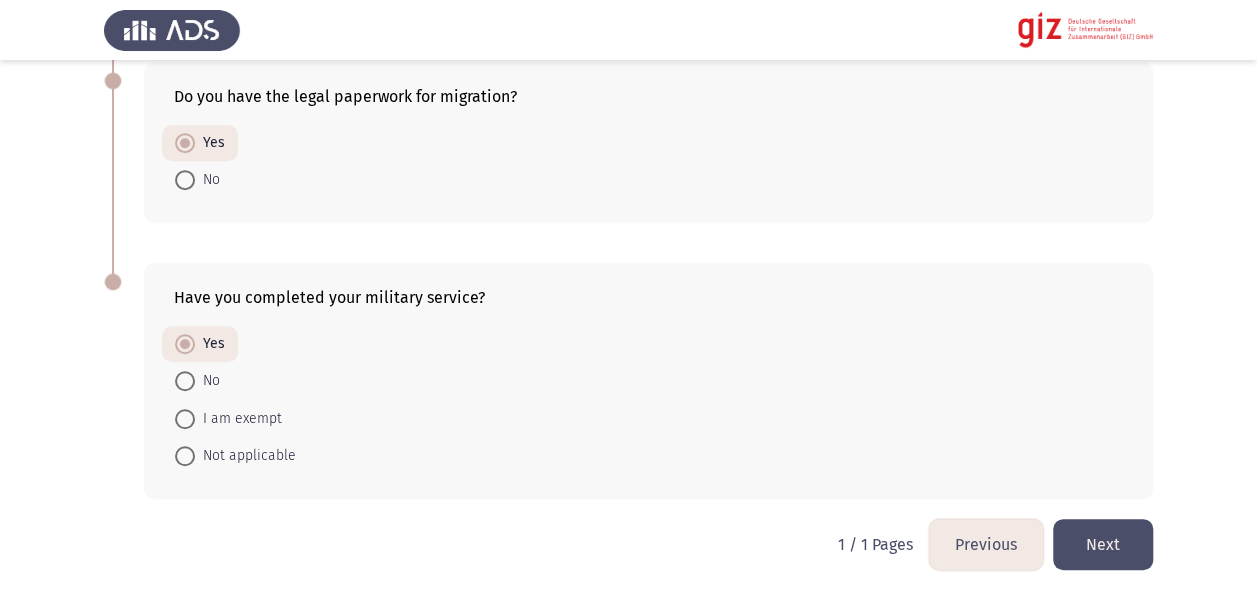 click on "Next" 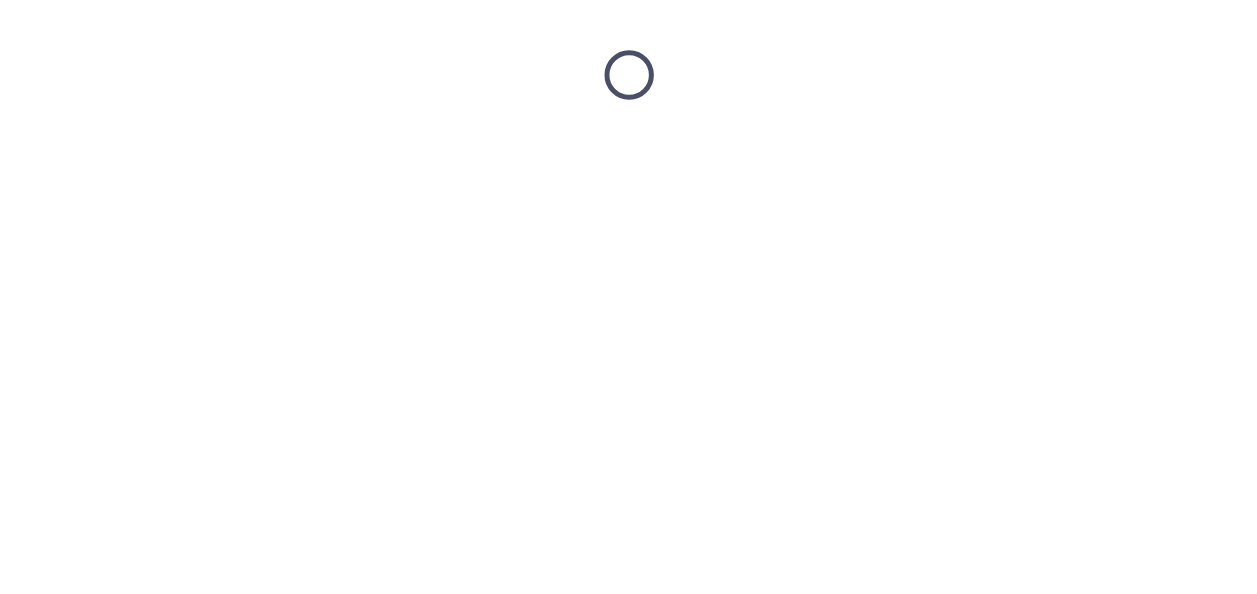 scroll, scrollTop: 0, scrollLeft: 0, axis: both 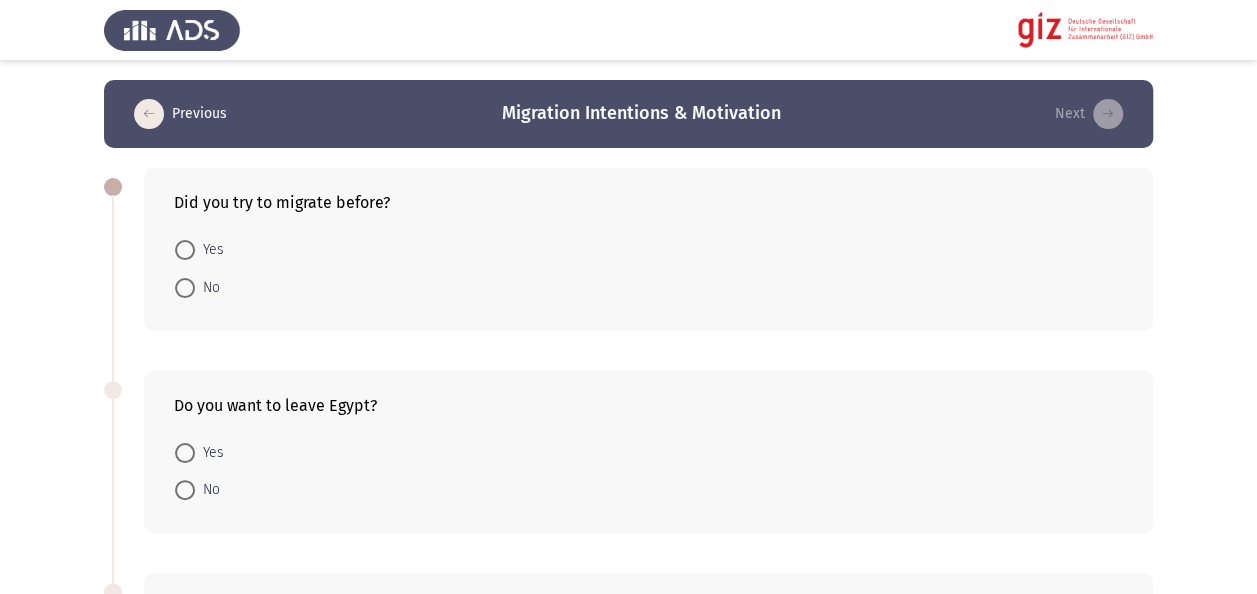 click on "Previous   Migration Intentions & Motivation   Next  Did you try to migrate before?    Yes     No  Do you want to leave Egypt?    Yes     No  If yes, which of the following regions are you seeking to migrate to? If not, select N/A.    Europe     Gulf     North America     Latin America     Australia     East Asia      Africa     N/A  How comfortable are you with taking diverse risks to make the migration happen?    Not at all     Slightly     Moderately     Very     Extremely  To what extent do you agree with the following statement “I will not let anything stand in my way of reaching my goal.”    Strongly Disagree     Disagree     Neutral     Agree     Strongly Agree  To what extent do you agree with the following statement “I am willing to go beyond the safe and secure.”    Strongly Disagree     Disagree     Neutral     Agree     Strongly Agree     Strongly Disagree     Disagree     Neutral     Agree     Strongly Agree     Yes     No     Extremely risky" 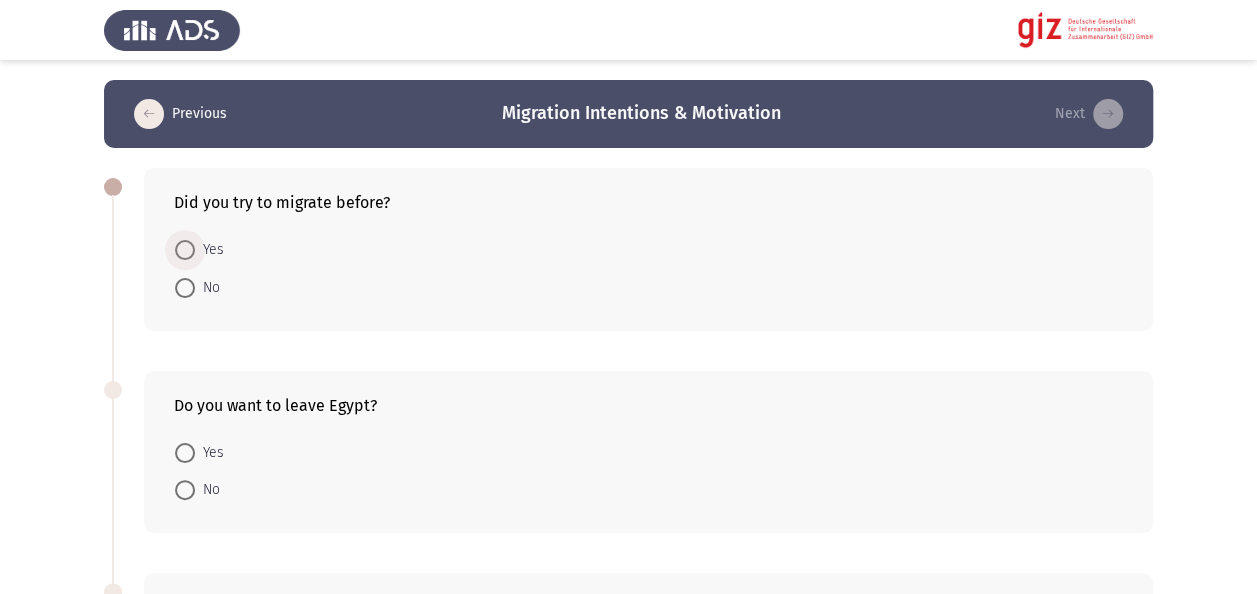 click on "Yes" at bounding box center (209, 250) 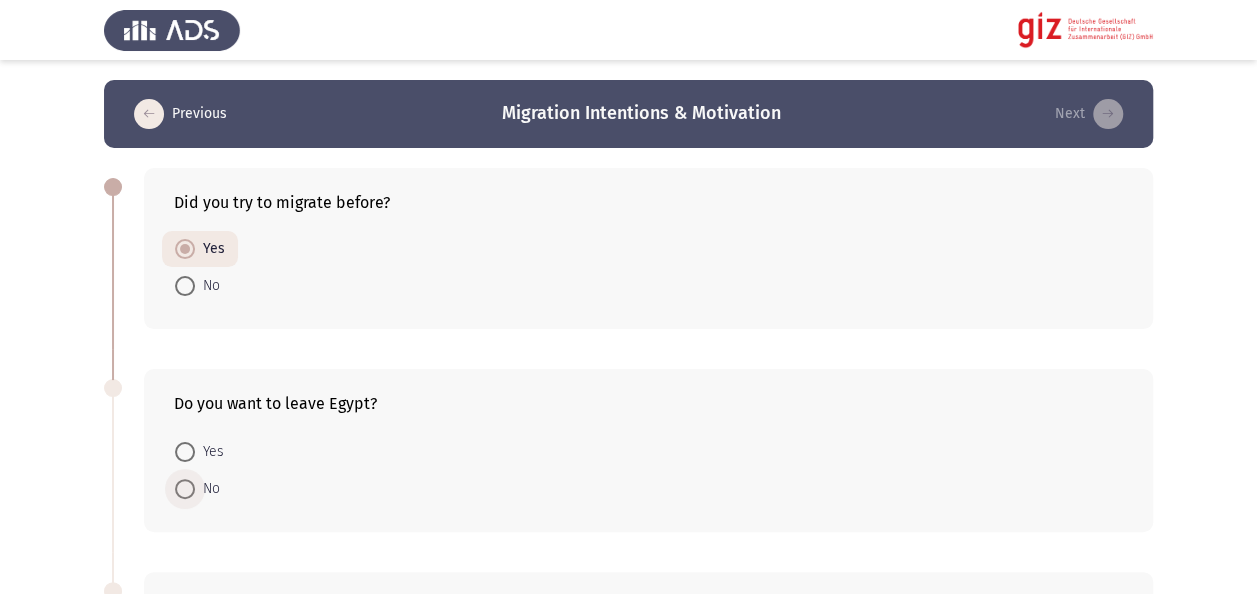 click on "No" at bounding box center [207, 489] 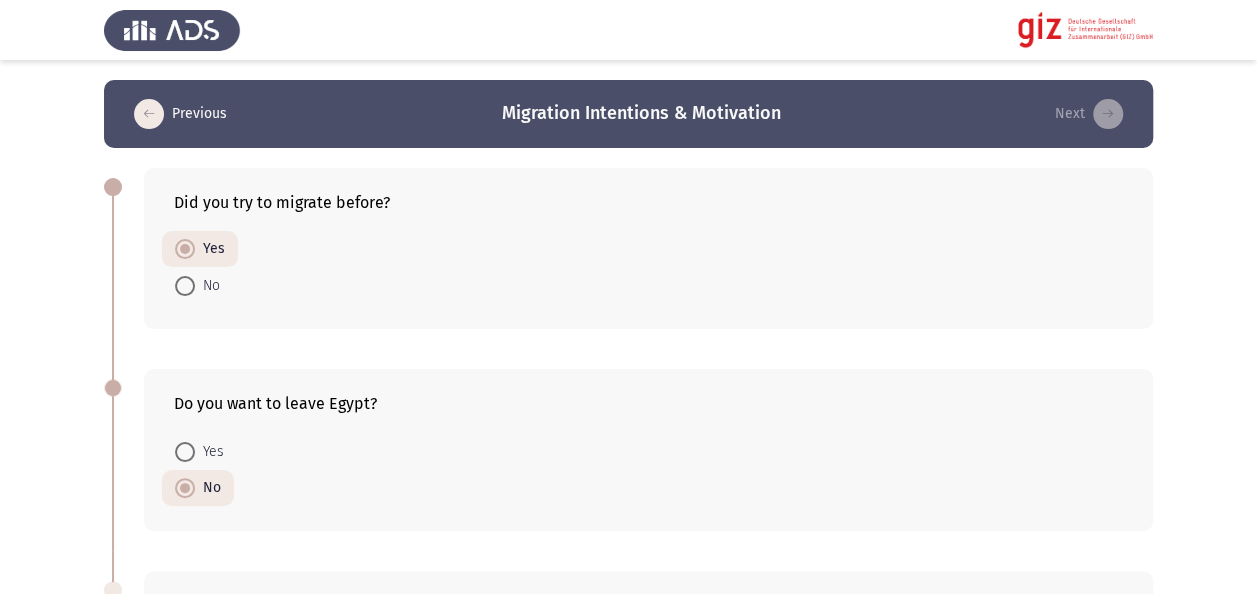 click on "Previous   Migration Intentions & Motivation   Next  Did you try to migrate before?    Yes     No  Do you want to leave Egypt?    Yes     No  If yes, which of the following regions are you seeking to migrate to? If not, select N/A.    Europe     Gulf     North America     Latin America     Australia     East Asia      Africa     N/A  How comfortable are you with taking diverse risks to make the migration happen?    Not at all     Slightly     Moderately     Very     Extremely  To what extent do you agree with the following statement “I will not let anything stand in my way of reaching my goal.”    Strongly Disagree     Disagree     Neutral     Agree     Strongly Agree  To what extent do you agree with the following statement “I am willing to go beyond the safe and secure.”    Strongly Disagree     Disagree     Neutral     Agree     Strongly Agree     Strongly Disagree     Disagree     Neutral     Agree     Strongly Agree     Yes     No     Extremely risky" 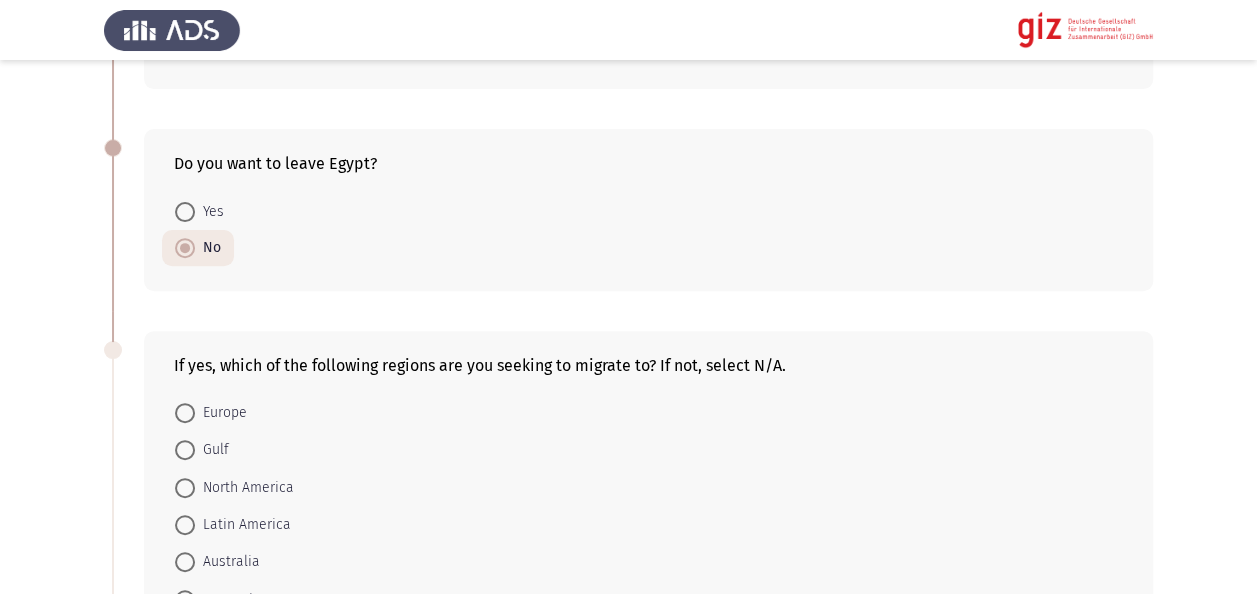 scroll, scrollTop: 200, scrollLeft: 0, axis: vertical 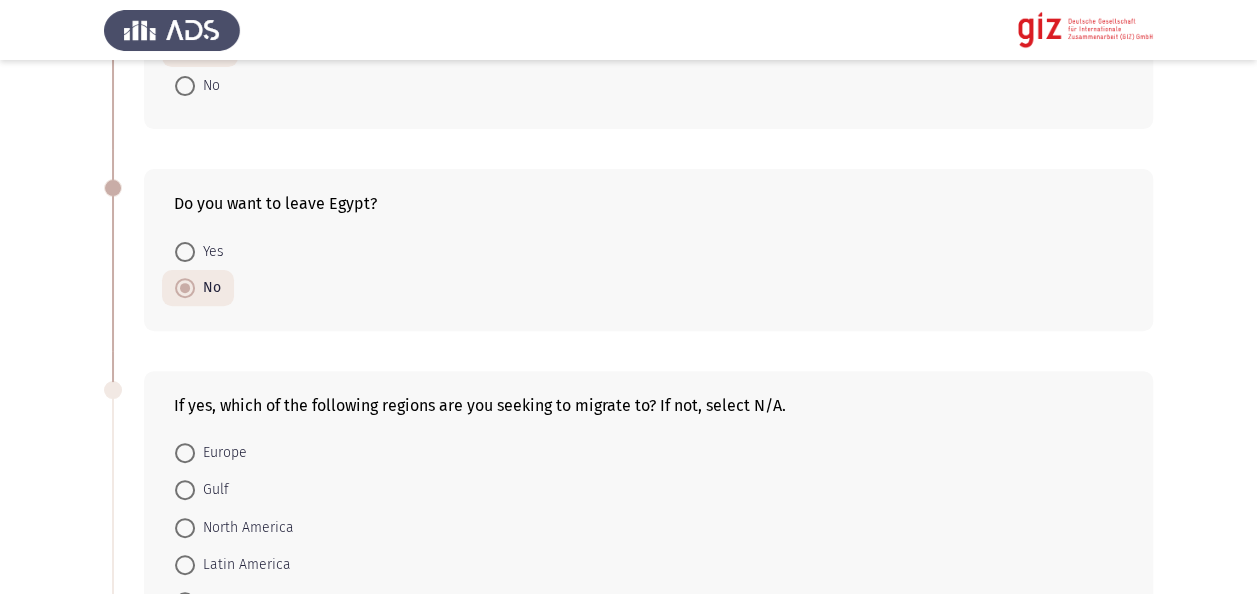 drag, startPoint x: 1, startPoint y: 476, endPoint x: 19, endPoint y: 331, distance: 146.11298 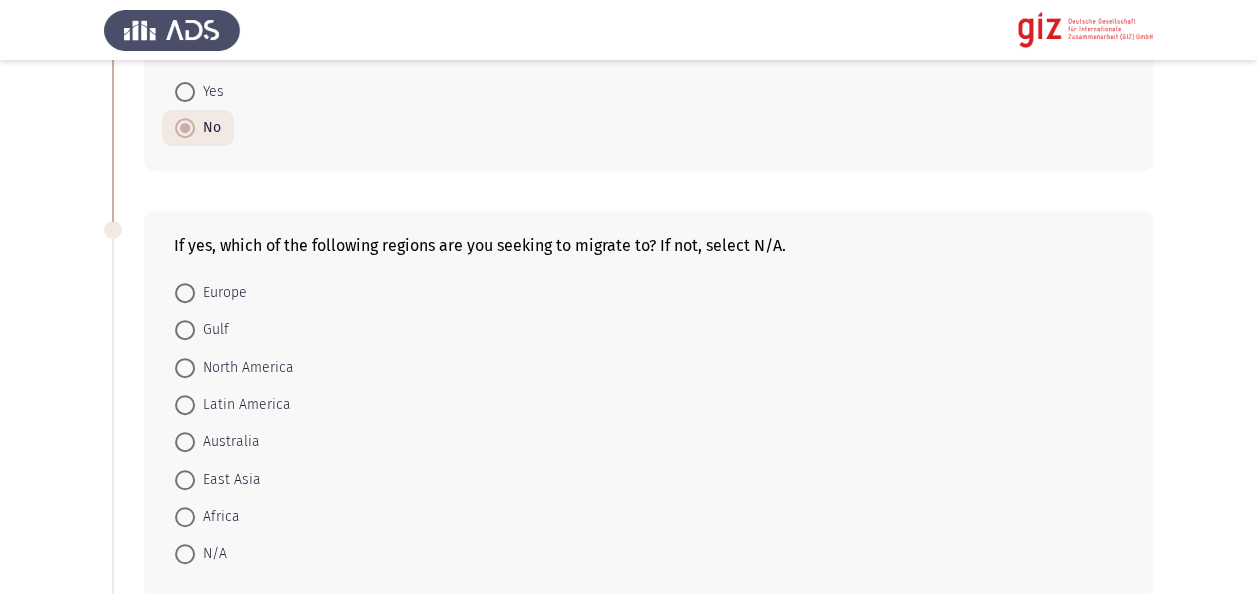 scroll, scrollTop: 400, scrollLeft: 0, axis: vertical 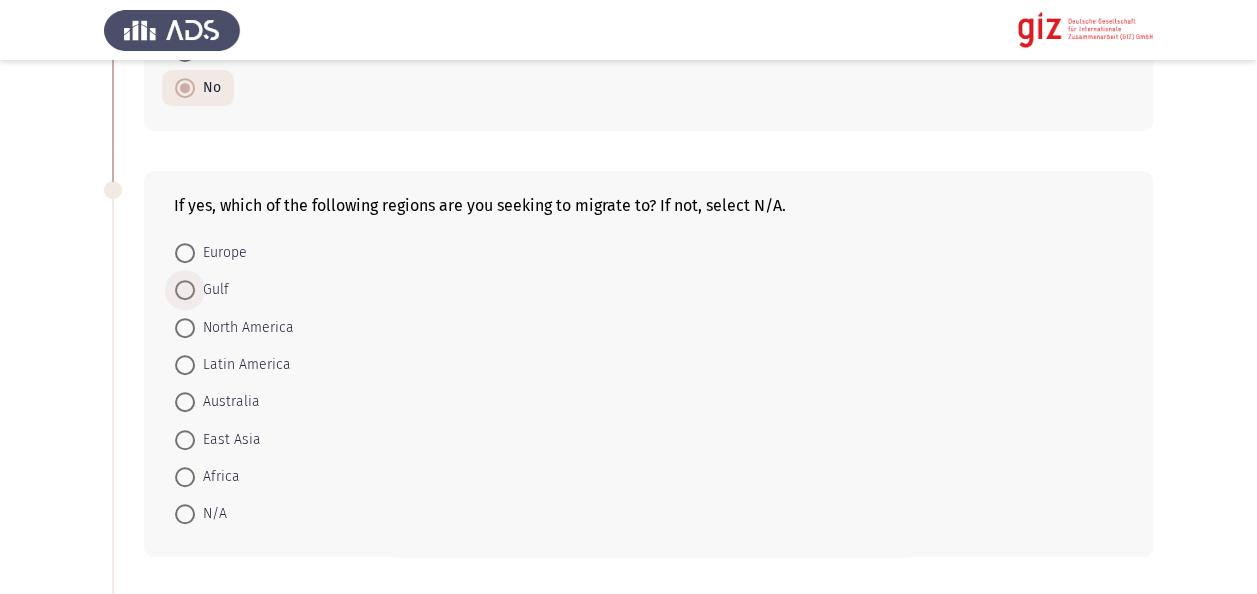 click on "Gulf" at bounding box center [212, 290] 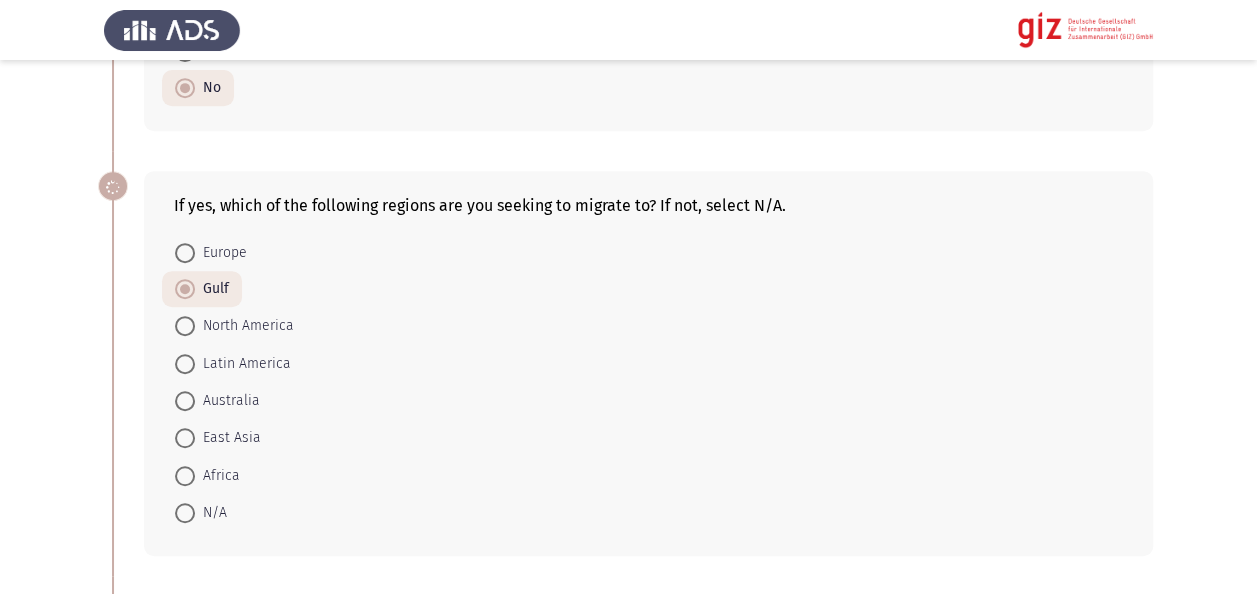 click on "Previous   Migration Intentions & Motivation   Next  Did you try to migrate before?    Yes     No  Do you want to leave Egypt?    Yes     No  If yes, which of the following regions are you seeking to migrate to? If not, select N/A.    Europe     Gulf     North America     Latin America     Australia     East Asia      Africa     N/A  How comfortable are you with taking diverse risks to make the migration happen?    Not at all     Slightly     Moderately     Very     Extremely  To what extent do you agree with the following statement “I will not let anything stand in my way of reaching my goal.”    Strongly Disagree     Disagree     Neutral     Agree     Strongly Agree  To what extent do you agree with the following statement “I am willing to go beyond the safe and secure.”    Strongly Disagree     Disagree     Neutral     Agree     Strongly Agree     Strongly Disagree     Disagree     Neutral     Agree     Strongly Agree     Yes     No     Extremely risky" 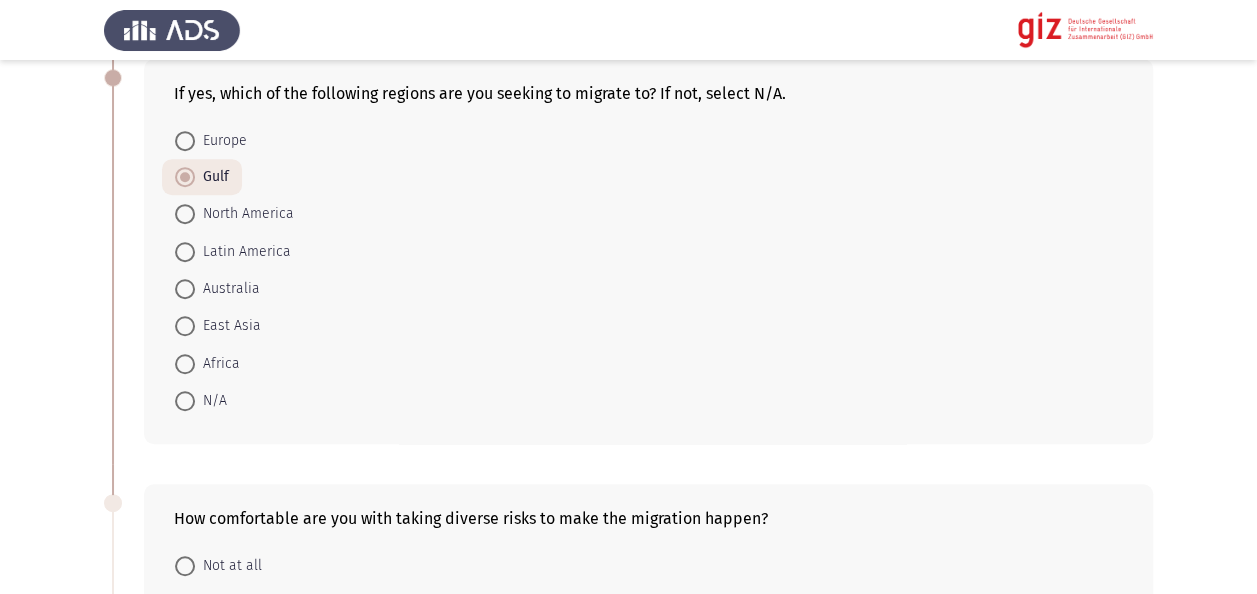 scroll, scrollTop: 600, scrollLeft: 0, axis: vertical 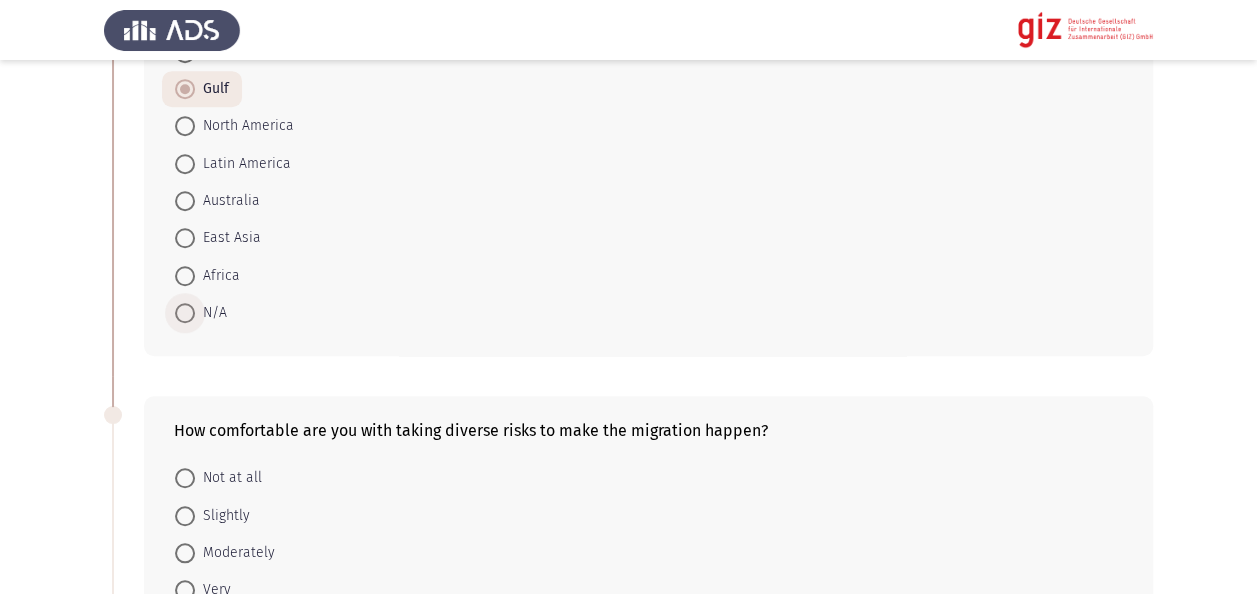 click on "N/A" at bounding box center [211, 313] 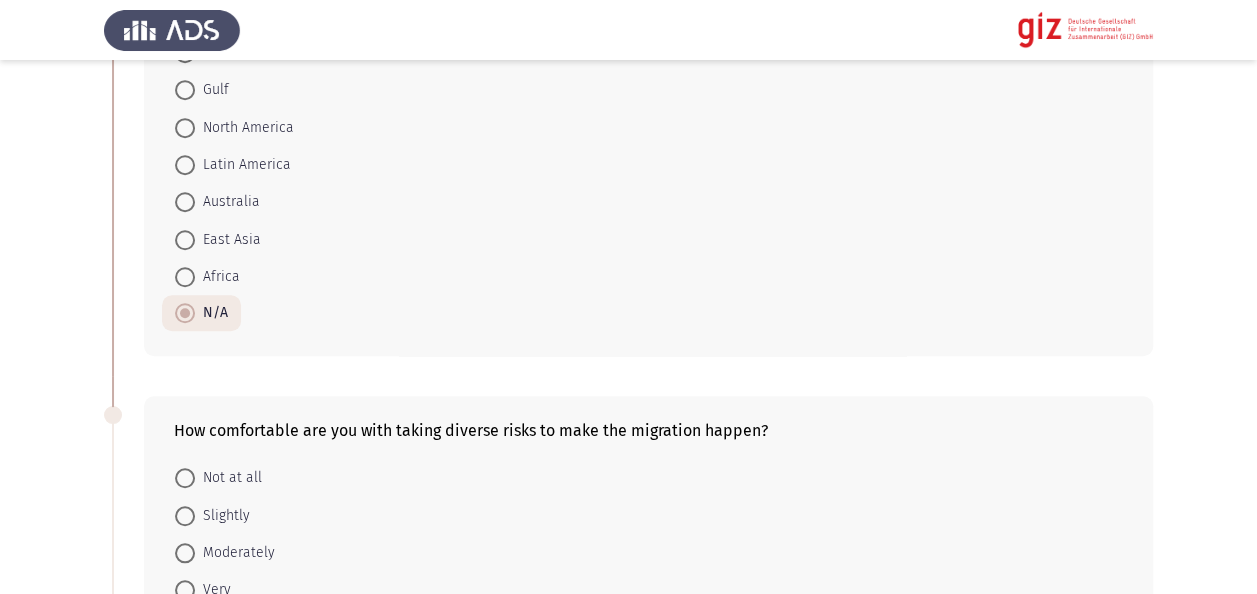 click on "Previous   Migration Intentions & Motivation   Next  Did you try to migrate before?    Yes     No  Do you want to leave Egypt?    Yes     No  If yes, which of the following regions are you seeking to migrate to? If not, select N/A.    Europe     Gulf     North America     Latin America     Australia     East Asia      Africa     N/A  How comfortable are you with taking diverse risks to make the migration happen?    Not at all     Slightly     Moderately     Very     Extremely  To what extent do you agree with the following statement “I will not let anything stand in my way of reaching my goal.”    Strongly Disagree     Disagree     Neutral     Agree     Strongly Agree  To what extent do you agree with the following statement “I am willing to go beyond the safe and secure.”    Strongly Disagree     Disagree     Neutral     Agree     Strongly Agree     Strongly Disagree     Disagree     Neutral     Agree     Strongly Agree     Yes     No     Extremely risky" at bounding box center [628, 1140] 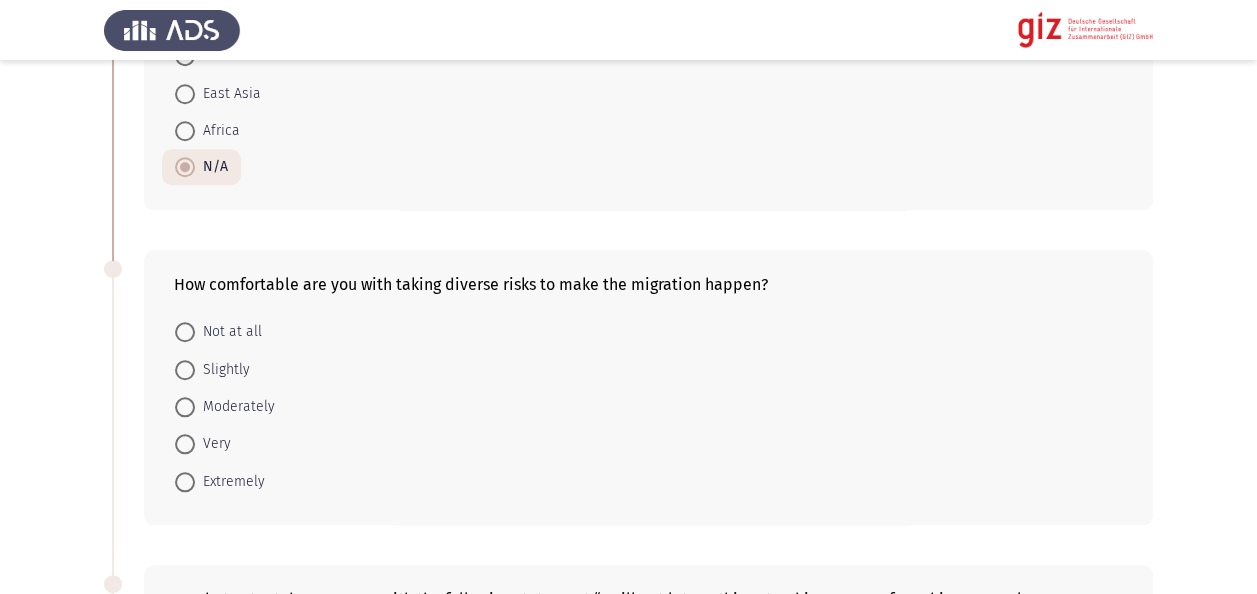 scroll, scrollTop: 800, scrollLeft: 0, axis: vertical 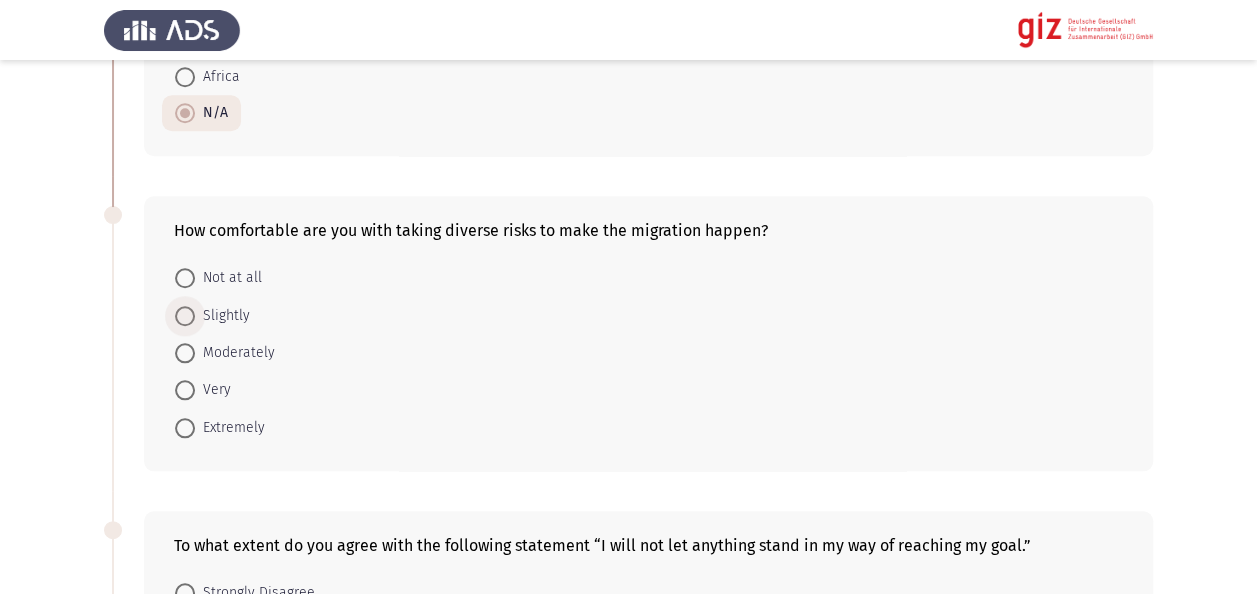 click on "Slightly" at bounding box center [222, 316] 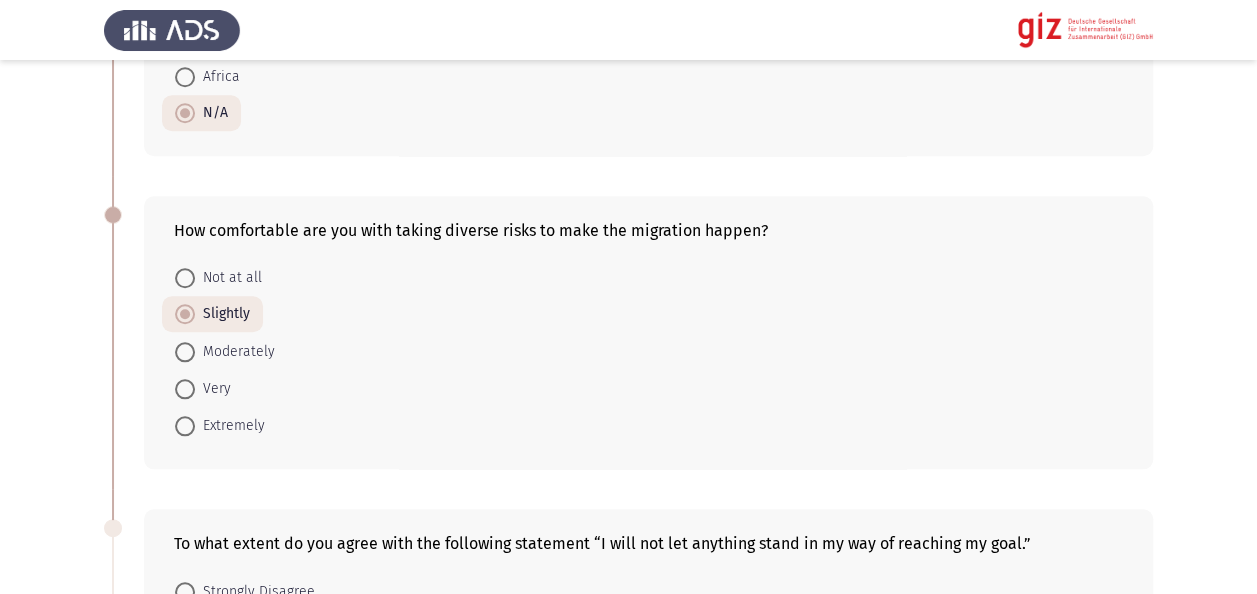 click on "Previous   Migration Intentions & Motivation   Next  Did you try to migrate before?    Yes     No  Do you want to leave Egypt?    Yes     No  If yes, which of the following regions are you seeking to migrate to? If not, select N/A.    Europe     Gulf     North America     Latin America     Australia     East Asia      Africa     N/A  How comfortable are you with taking diverse risks to make the migration happen?    Not at all     Slightly     Moderately     Very     Extremely  To what extent do you agree with the following statement “I will not let anything stand in my way of reaching my goal.”    Strongly Disagree     Disagree     Neutral     Agree     Strongly Agree  To what extent do you agree with the following statement “I am willing to go beyond the safe and secure.”    Strongly Disagree     Disagree     Neutral     Agree     Strongly Agree     Strongly Disagree     Disagree     Neutral     Agree     Strongly Agree     Yes     No     Extremely risky" 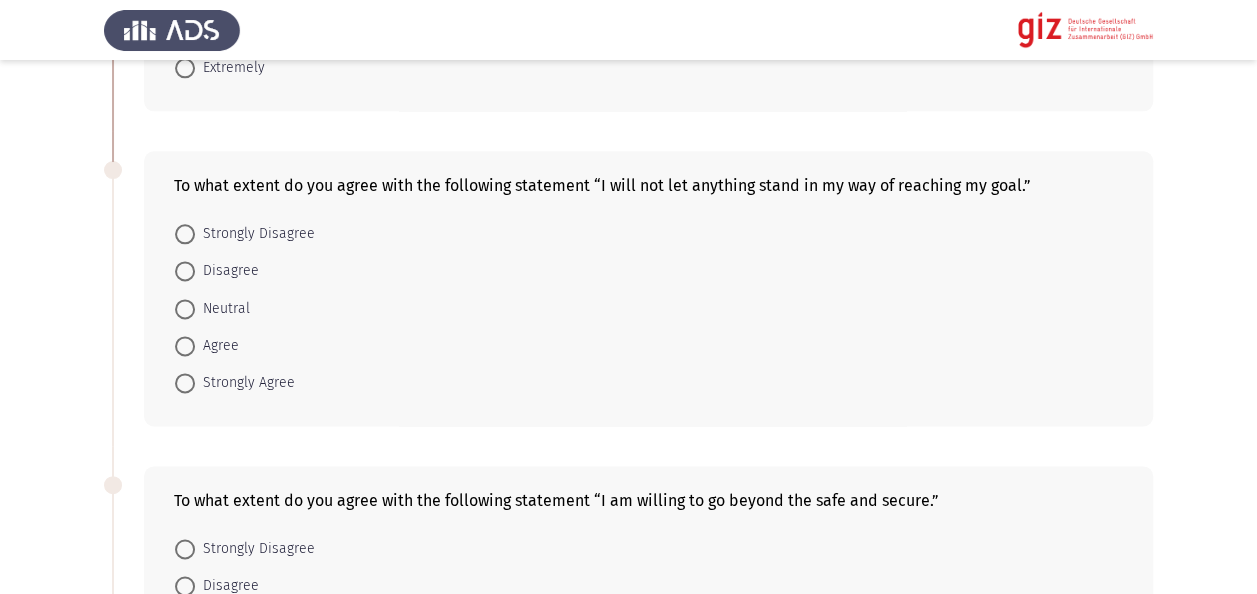 scroll, scrollTop: 1160, scrollLeft: 0, axis: vertical 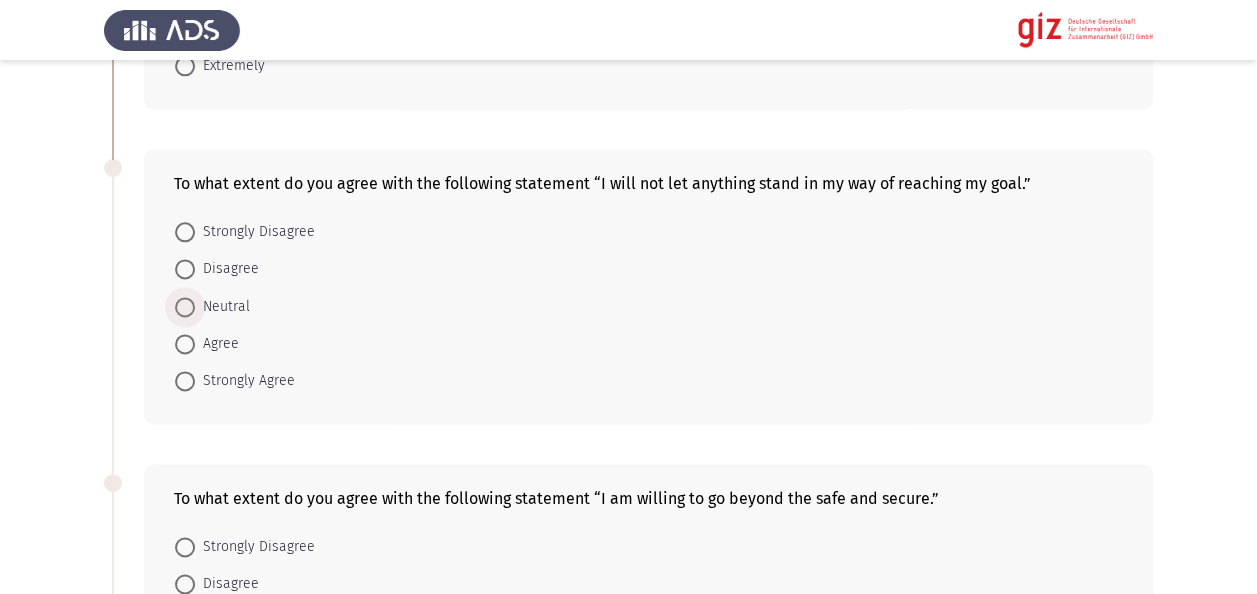click on "Neutral" at bounding box center [222, 307] 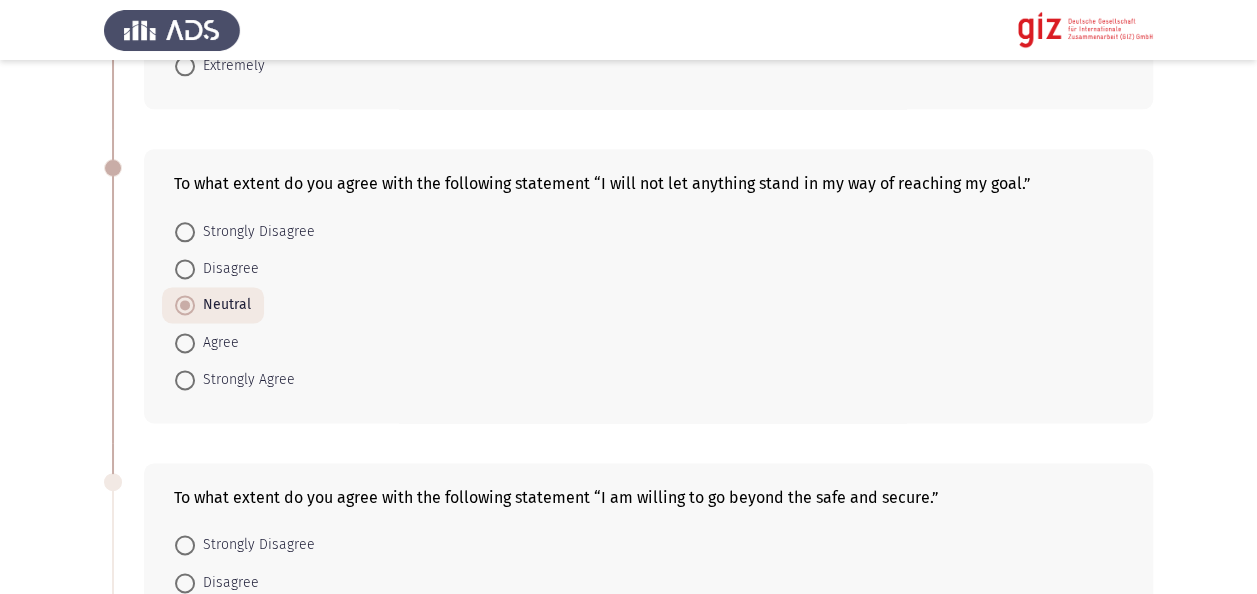 click on "Previous   Migration Intentions & Motivation   Next  Did you try to migrate before?    Yes     No  Do you want to leave Egypt?    Yes     No  If yes, which of the following regions are you seeking to migrate to? If not, select N/A.    Europe     Gulf     North America     Latin America     Australia     East Asia      Africa     N/A  How comfortable are you with taking diverse risks to make the migration happen?    Not at all     Slightly     Moderately     Very     Extremely  To what extent do you agree with the following statement “I will not let anything stand in my way of reaching my goal.”    Strongly Disagree     Disagree     Neutral     Agree     Strongly Agree  To what extent do you agree with the following statement “I am willing to go beyond the safe and secure.”    Strongly Disagree     Disagree     Neutral     Agree     Strongly Agree     Strongly Disagree     Disagree     Neutral     Agree     Strongly Agree     Yes     No     Extremely risky" 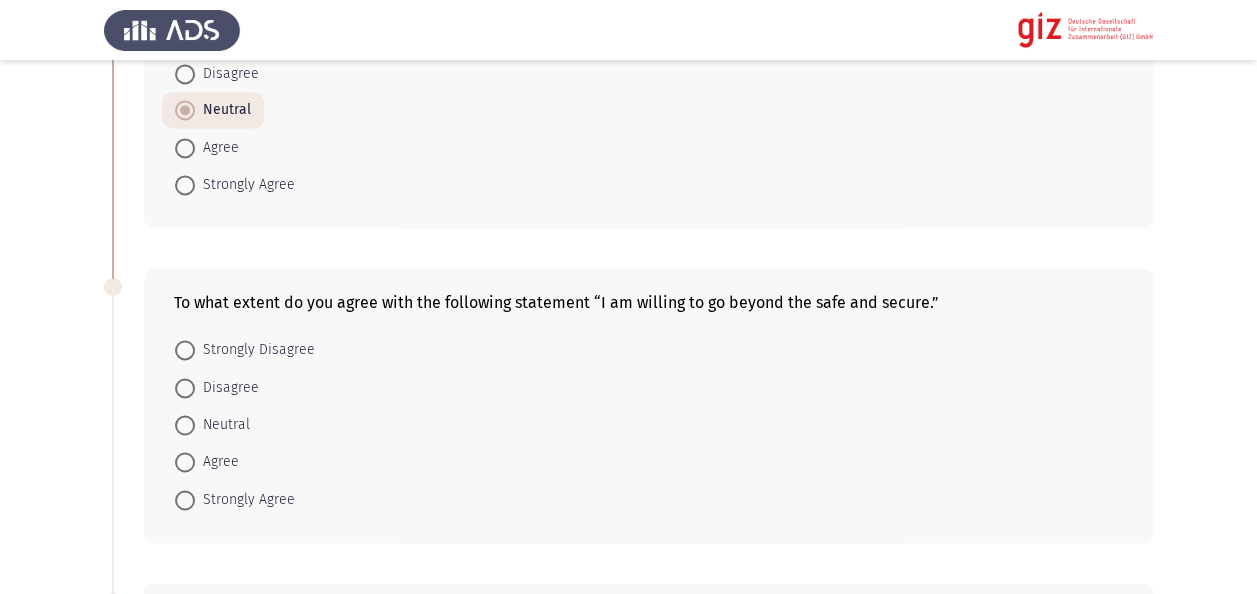 scroll, scrollTop: 1440, scrollLeft: 0, axis: vertical 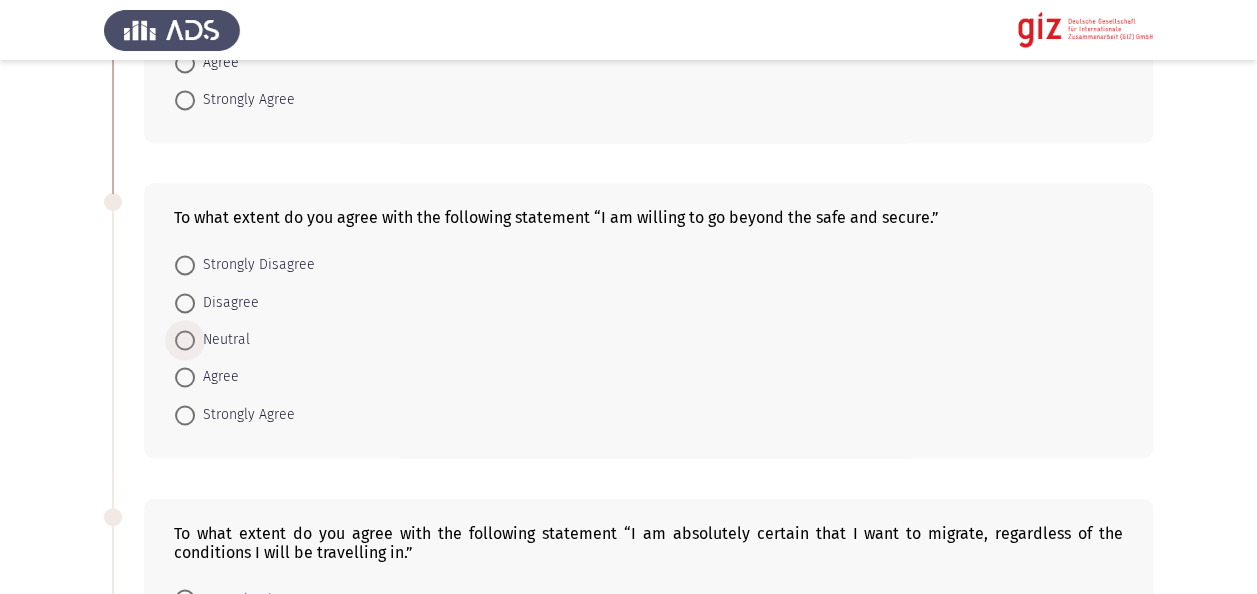 click on "Neutral" at bounding box center [222, 340] 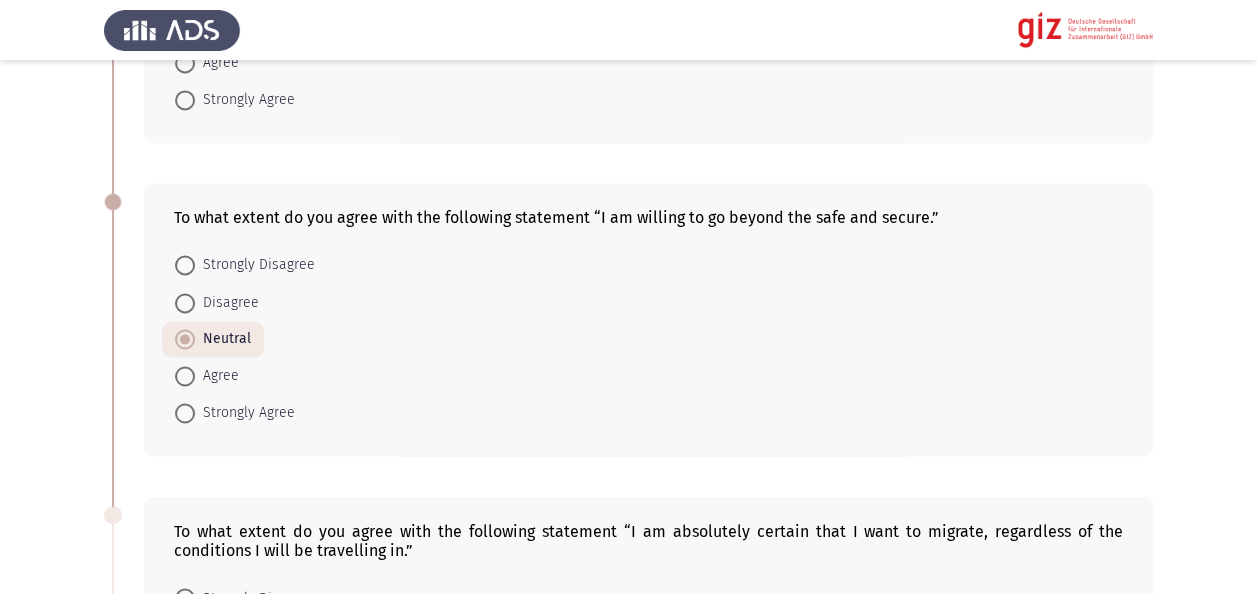 click on "Previous   Migration Intentions & Motivation   Next  Did you try to migrate before?    Yes     No  Do you want to leave Egypt?    Yes     No  If yes, which of the following regions are you seeking to migrate to? If not, select N/A.    Europe     Gulf     North America     Latin America     Australia     East Asia      Africa     N/A  How comfortable are you with taking diverse risks to make the migration happen?    Not at all     Slightly     Moderately     Very     Extremely  To what extent do you agree with the following statement “I will not let anything stand in my way of reaching my goal.”    Strongly Disagree     Disagree     Neutral     Agree     Strongly Agree  To what extent do you agree with the following statement “I am willing to go beyond the safe and secure.”    Strongly Disagree     Disagree     Neutral     Agree     Strongly Agree     Strongly Disagree     Disagree     Neutral     Agree     Strongly Agree     Yes     No     Extremely risky" 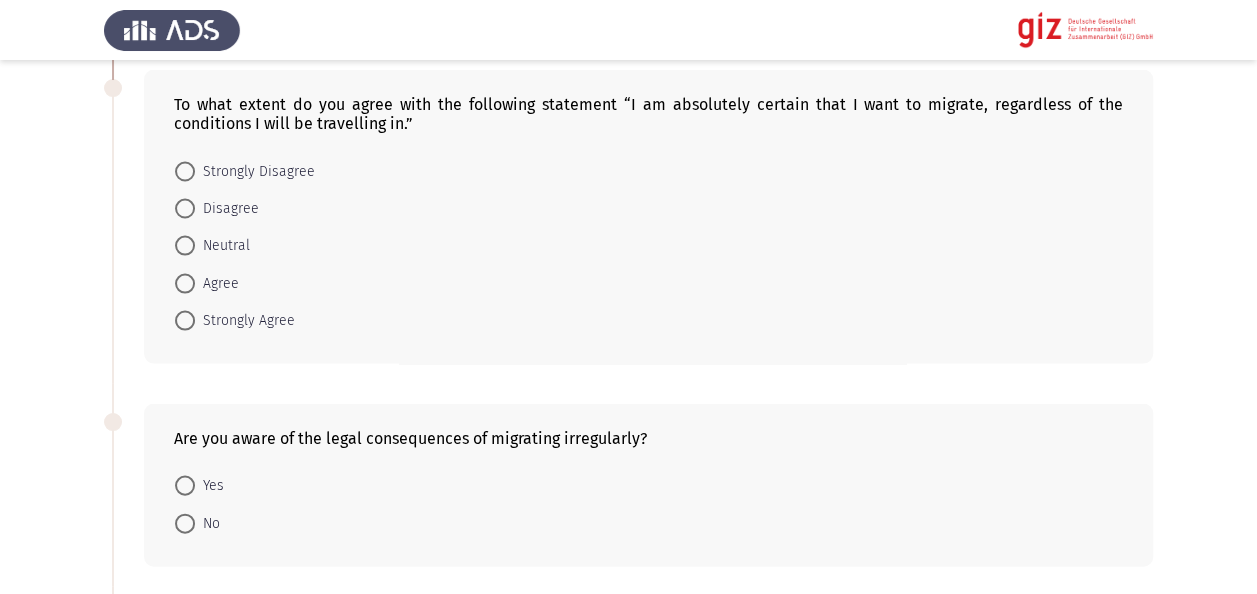scroll, scrollTop: 1880, scrollLeft: 0, axis: vertical 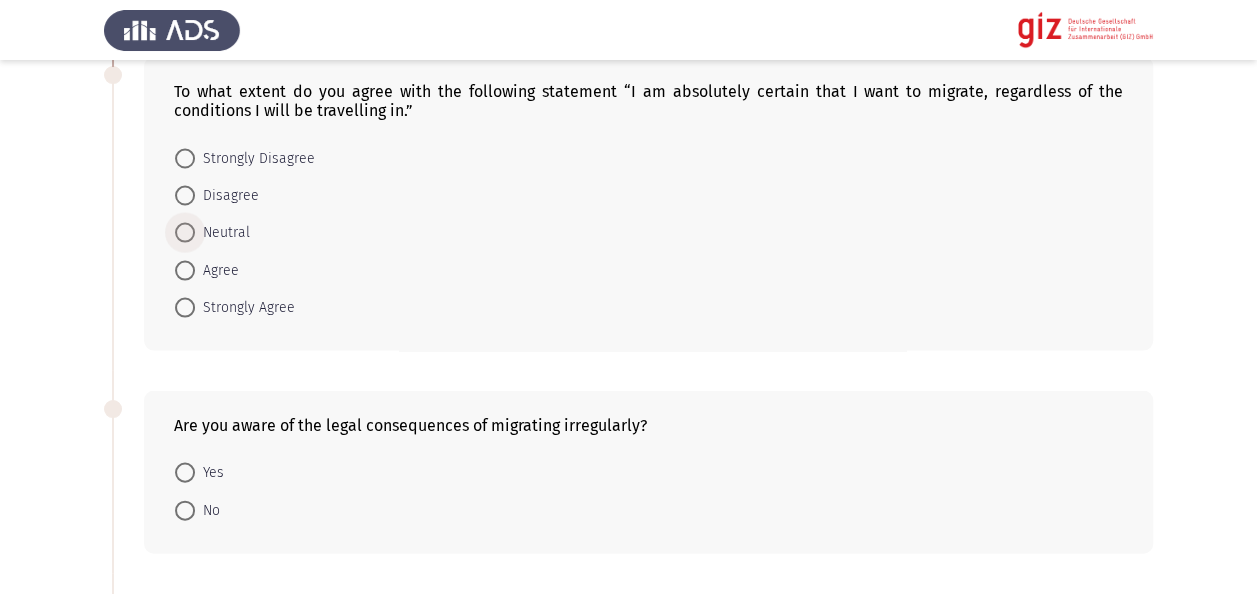 click on "Neutral" at bounding box center [222, 232] 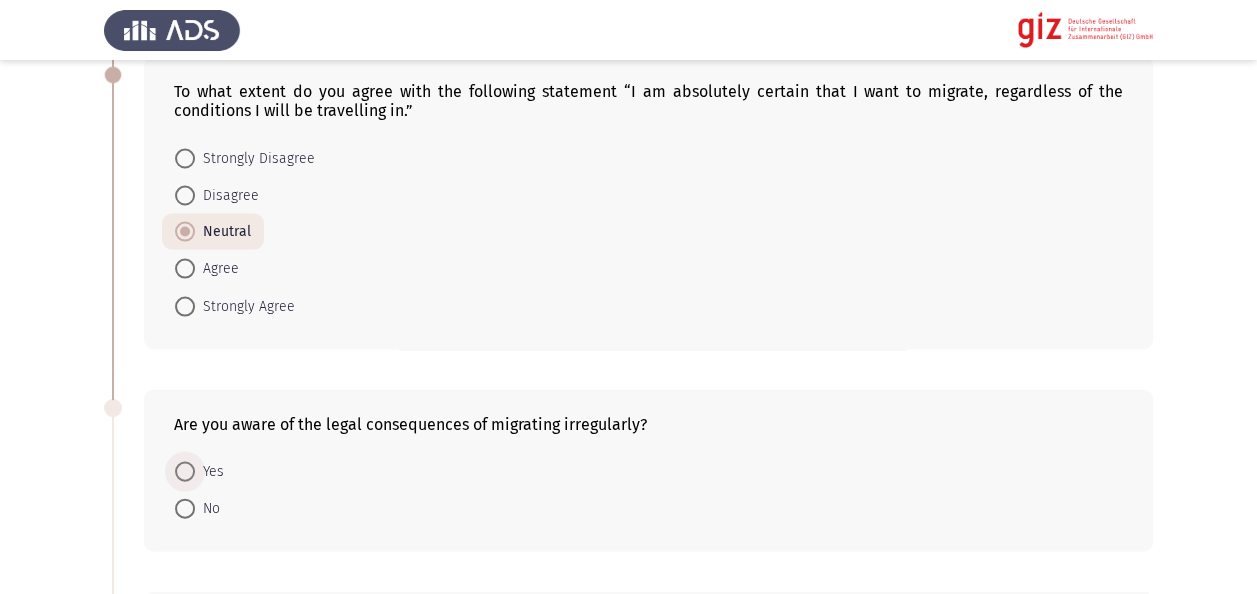 click at bounding box center (185, 471) 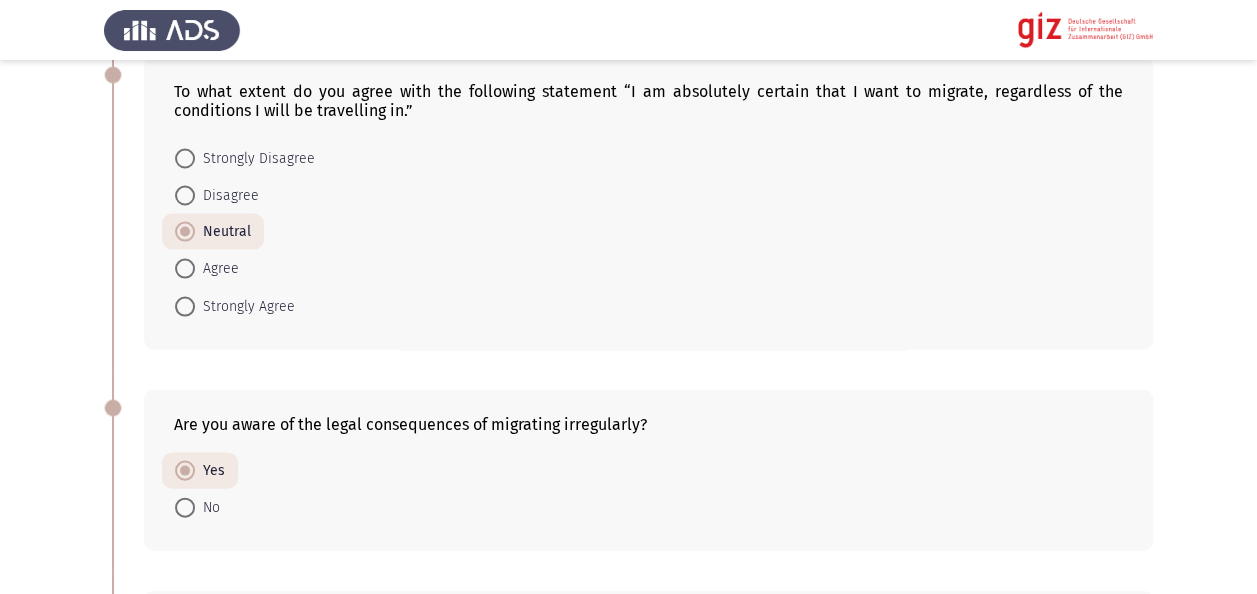 click on "Previous   Migration Intentions & Motivation   Next  Did you try to migrate before?    Yes     No  Do you want to leave Egypt?    Yes     No  If yes, which of the following regions are you seeking to migrate to? If not, select N/A.    Europe     Gulf     North America     Latin America     Australia     East Asia      Africa     N/A  How comfortable are you with taking diverse risks to make the migration happen?    Not at all     Slightly     Moderately     Very     Extremely  To what extent do you agree with the following statement “I will not let anything stand in my way of reaching my goal.”    Strongly Disagree     Disagree     Neutral     Agree     Strongly Agree  To what extent do you agree with the following statement “I am willing to go beyond the safe and secure.”    Strongly Disagree     Disagree     Neutral     Agree     Strongly Agree     Strongly Disagree     Disagree     Neutral     Agree     Strongly Agree     Yes     No     Extremely risky" 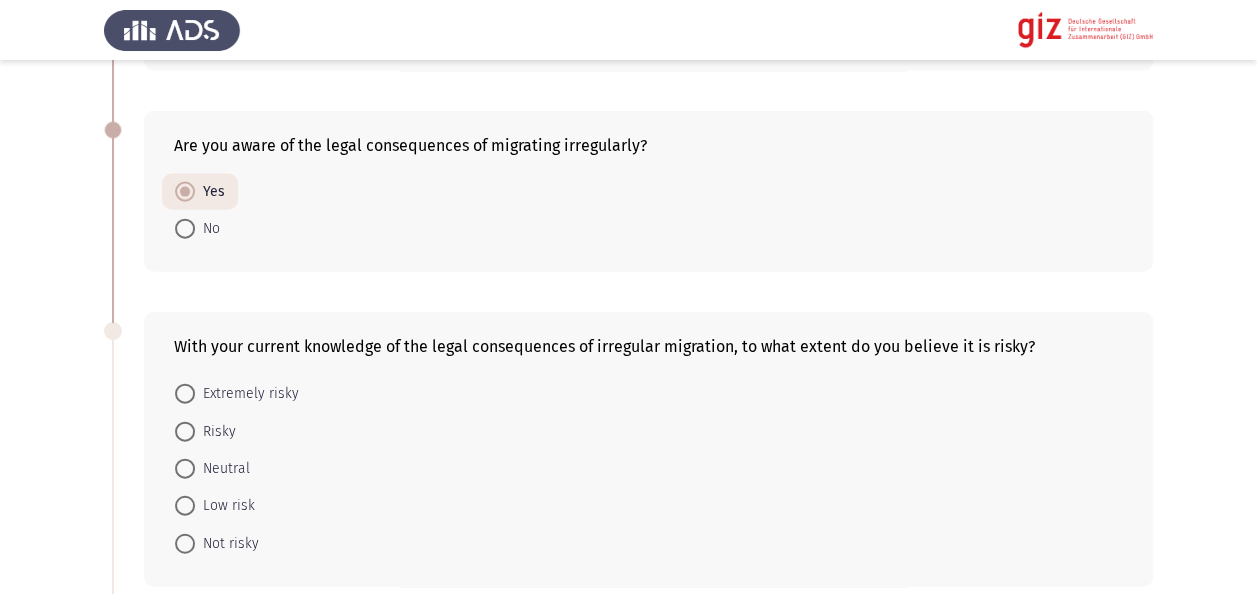 scroll, scrollTop: 2280, scrollLeft: 0, axis: vertical 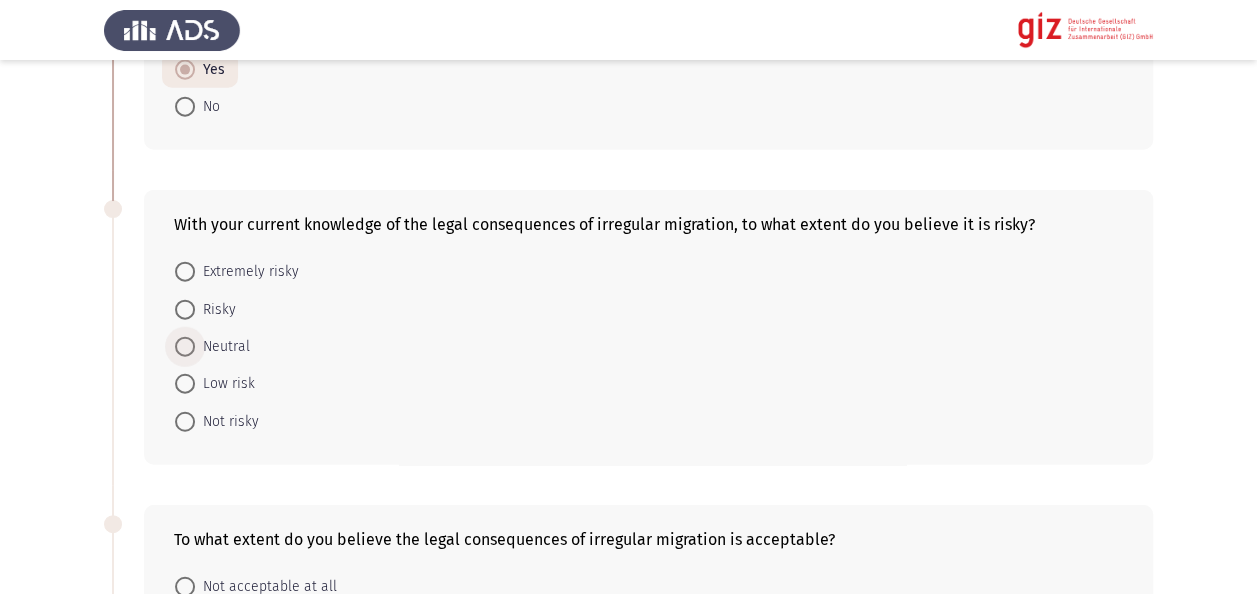 click on "Neutral" at bounding box center [222, 347] 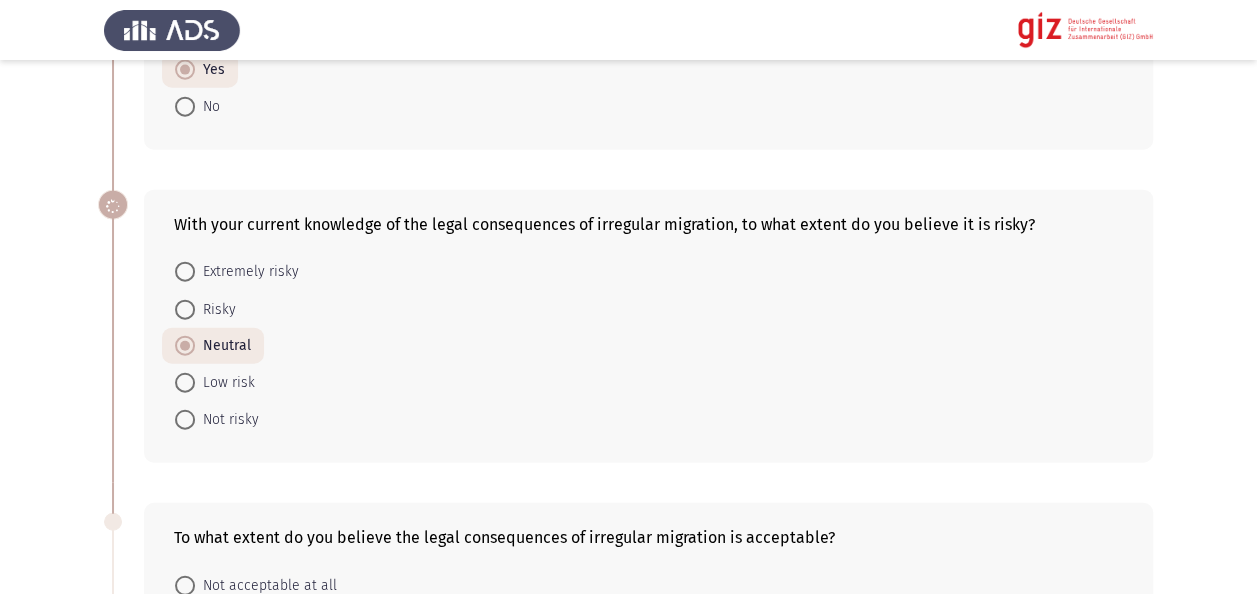 click on "Previous   Migration Intentions & Motivation   Next  Did you try to migrate before?    Yes     No  Do you want to leave Egypt?    Yes     No  If yes, which of the following regions are you seeking to migrate to? If not, select N/A.    Europe     Gulf     North America     Latin America     Australia     East Asia      Africa     N/A  How comfortable are you with taking diverse risks to make the migration happen?    Not at all     Slightly     Moderately     Very     Extremely  To what extent do you agree with the following statement “I will not let anything stand in my way of reaching my goal.”    Strongly Disagree     Disagree     Neutral     Agree     Strongly Agree  To what extent do you agree with the following statement “I am willing to go beyond the safe and secure.”    Strongly Disagree     Disagree     Neutral     Agree     Strongly Agree     Strongly Disagree     Disagree     Neutral     Agree     Strongly Agree     Yes     No     Extremely risky" 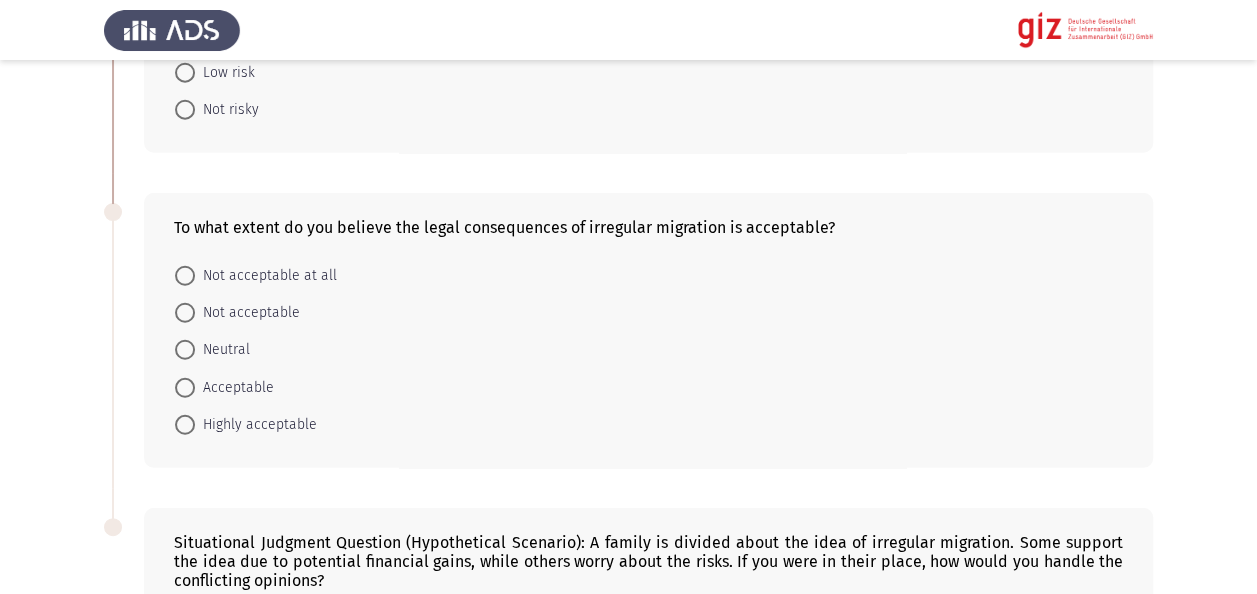 scroll, scrollTop: 2720, scrollLeft: 0, axis: vertical 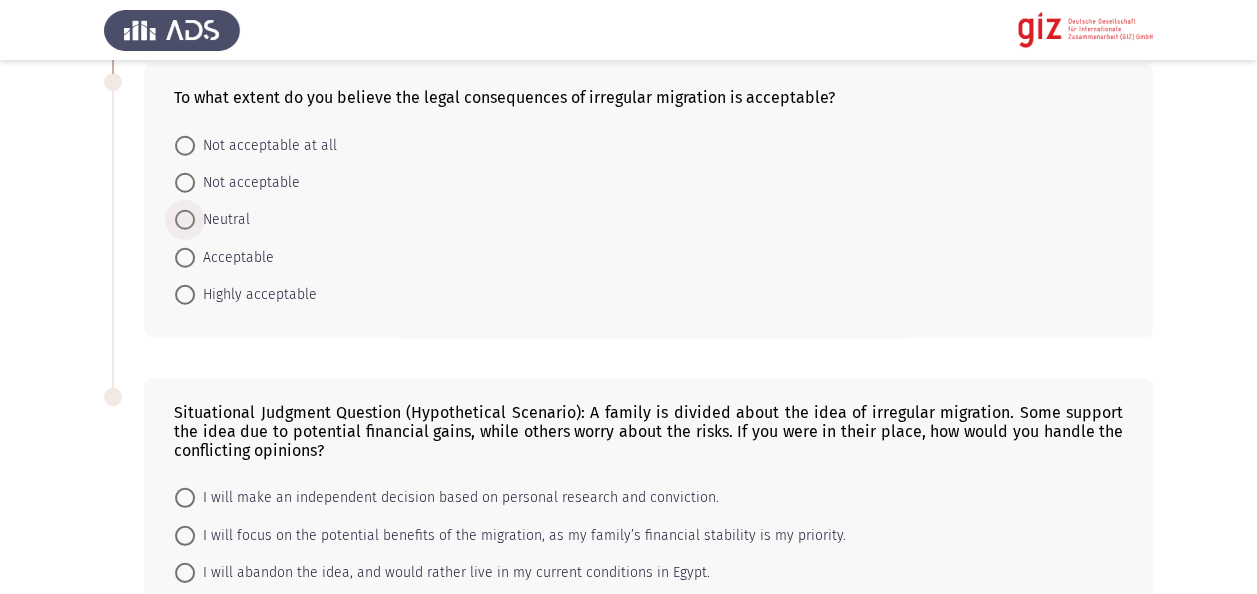 click on "Neutral" at bounding box center [222, 220] 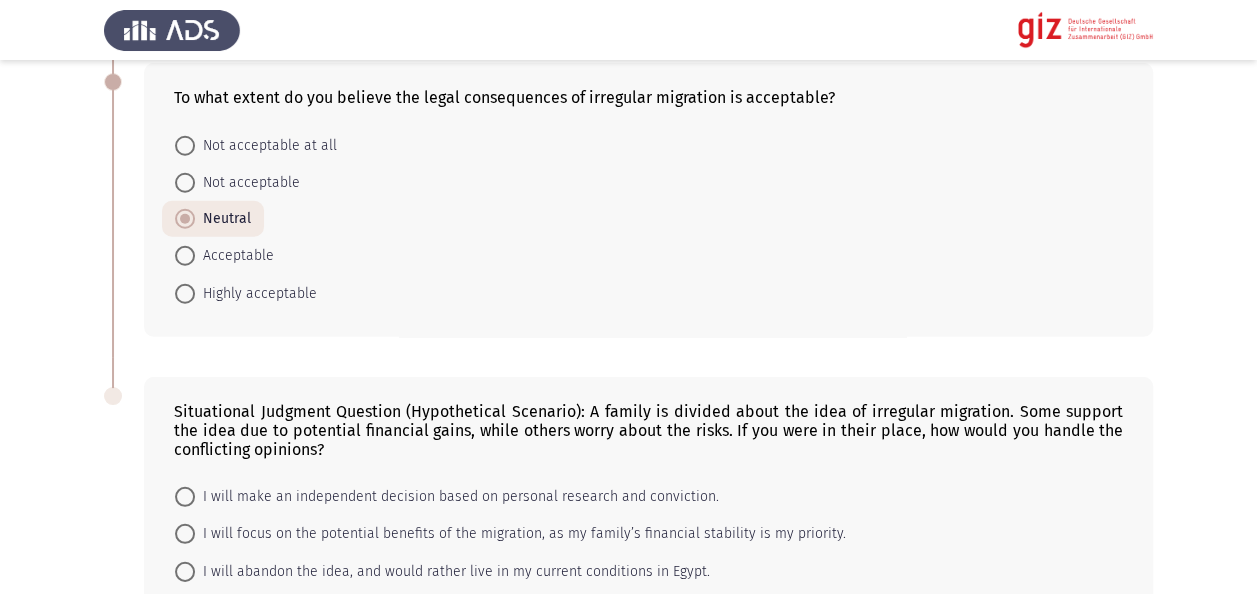 click on "Previous   Migration Intentions & Motivation   Next  Did you try to migrate before?    Yes     No  Do you want to leave Egypt?    Yes     No  If yes, which of the following regions are you seeking to migrate to? If not, select N/A.    Europe     Gulf     North America     Latin America     Australia     East Asia      Africa     N/A  How comfortable are you with taking diverse risks to make the migration happen?    Not at all     Slightly     Moderately     Very     Extremely  To what extent do you agree with the following statement “I will not let anything stand in my way of reaching my goal.”    Strongly Disagree     Disagree     Neutral     Agree     Strongly Agree  To what extent do you agree with the following statement “I am willing to go beyond the safe and secure.”    Strongly Disagree     Disagree     Neutral     Agree     Strongly Agree     Strongly Disagree     Disagree     Neutral     Agree     Strongly Agree     Yes     No     Extremely risky" 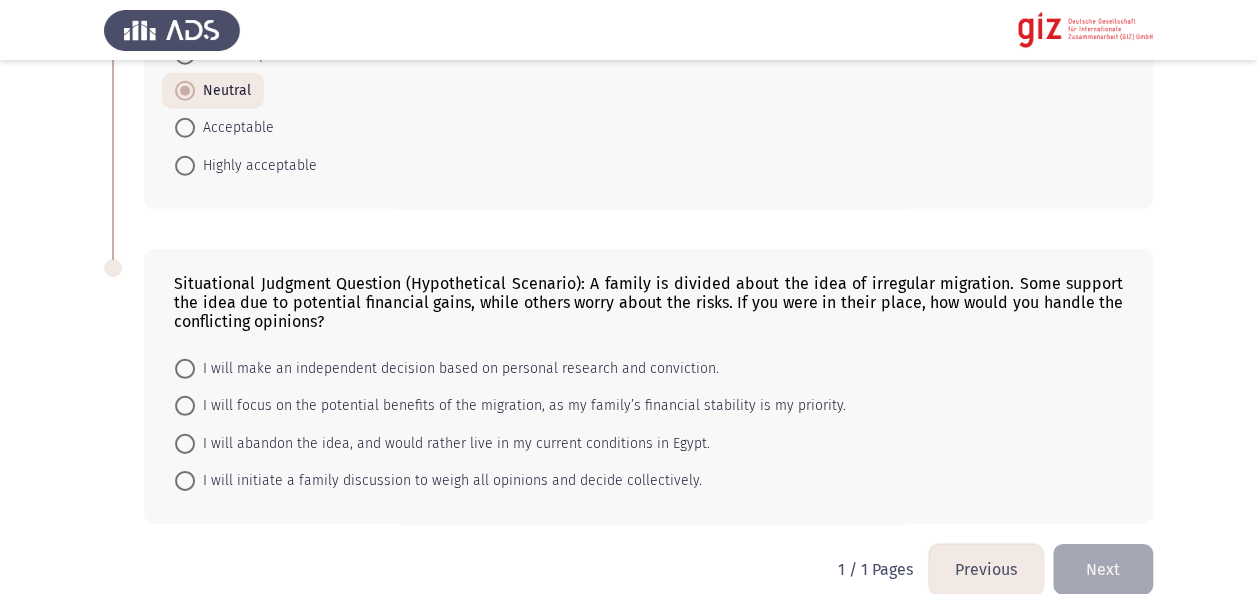 scroll, scrollTop: 2858, scrollLeft: 0, axis: vertical 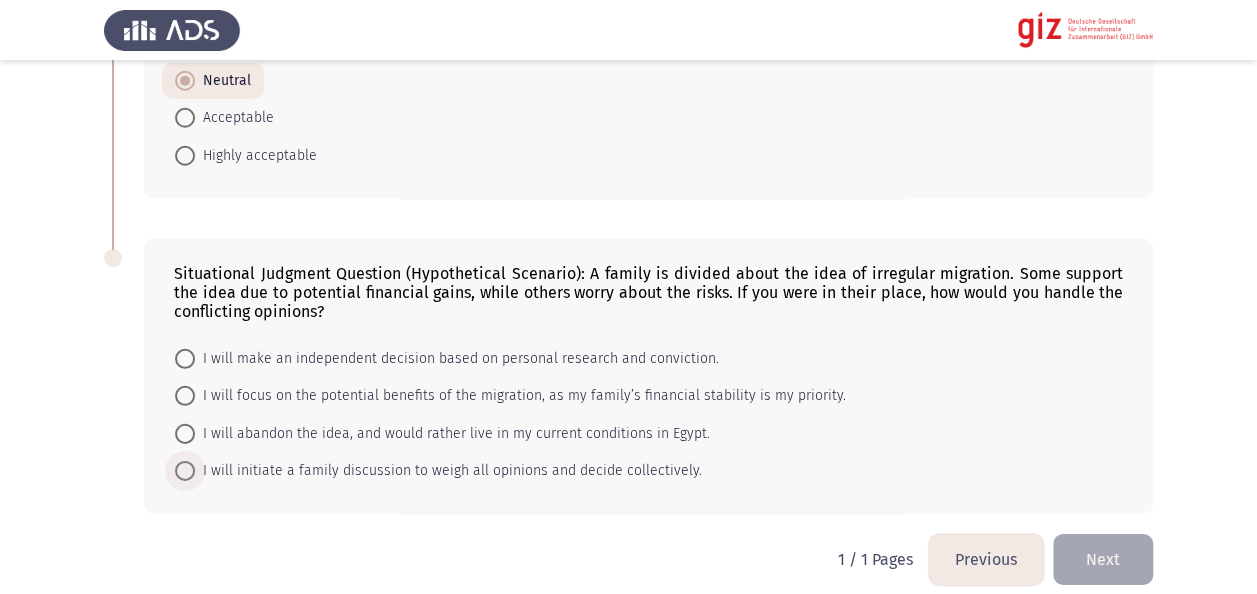 click on "I will initiate a family discussion to weigh all opinions and decide collectively." at bounding box center (448, 471) 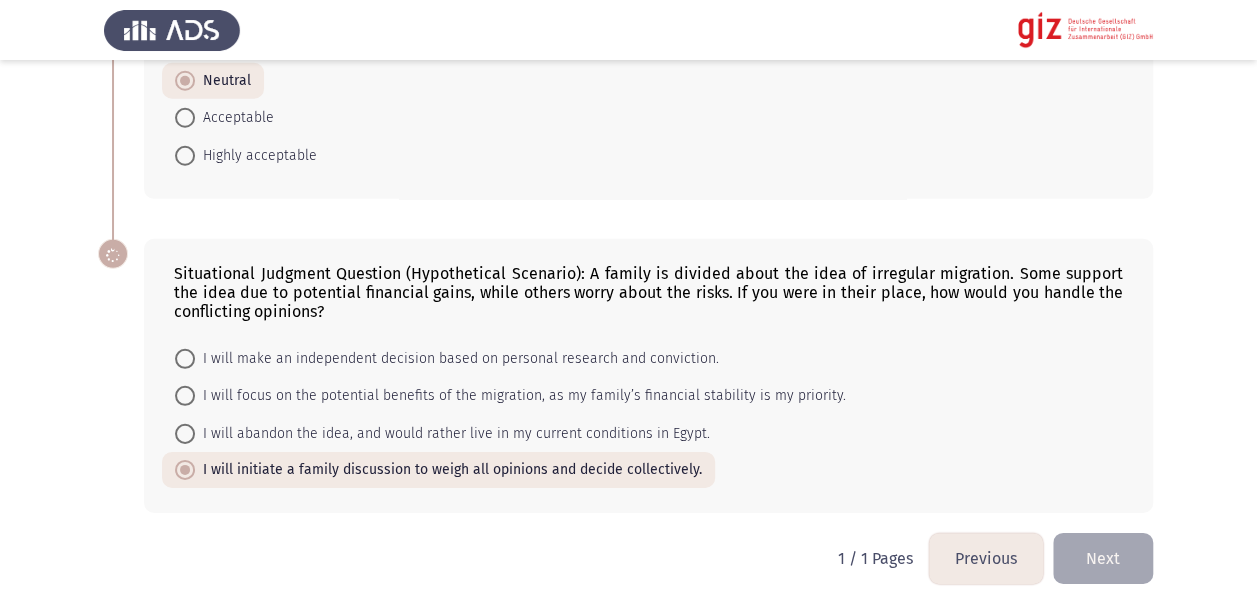 scroll, scrollTop: 2857, scrollLeft: 0, axis: vertical 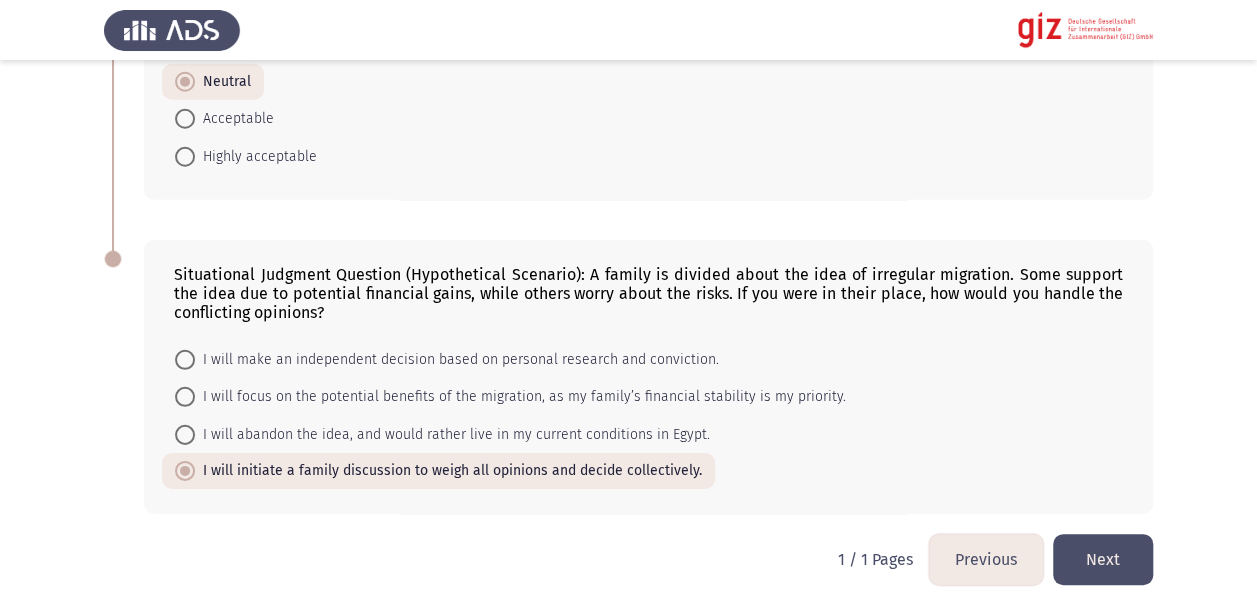 click on "Next" 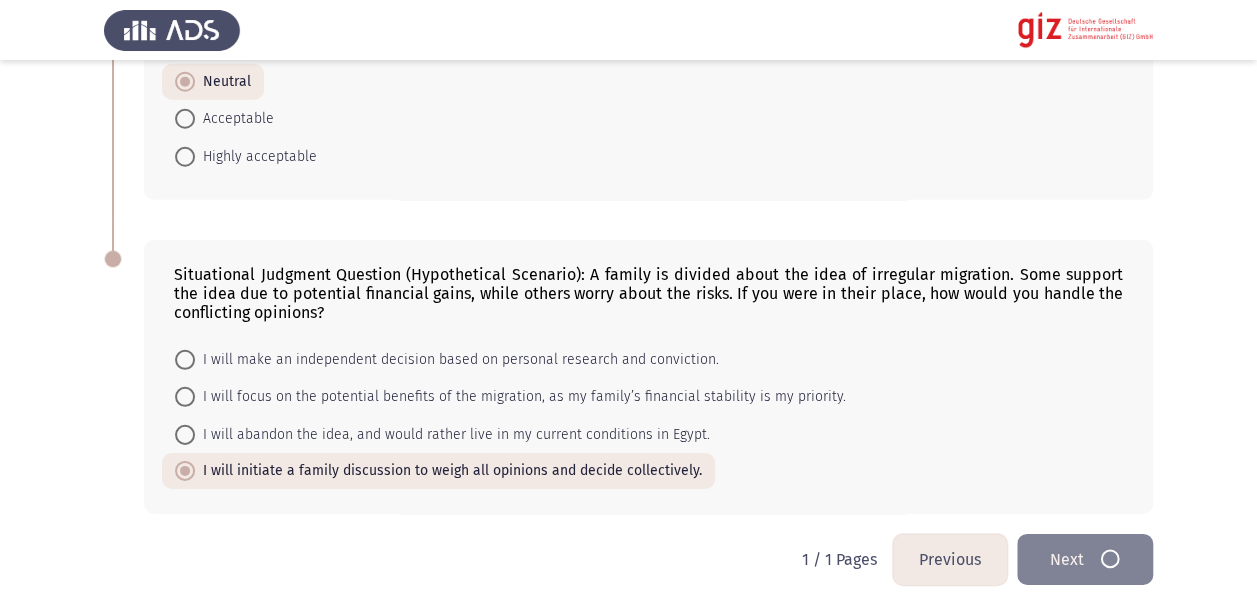 scroll, scrollTop: 0, scrollLeft: 0, axis: both 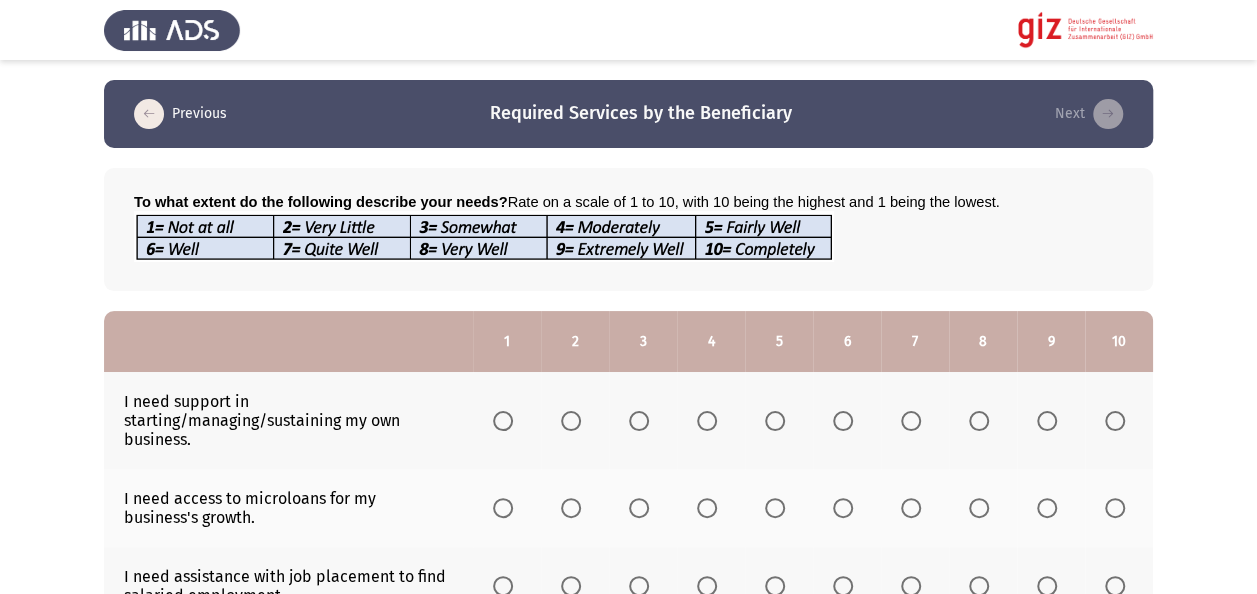 click 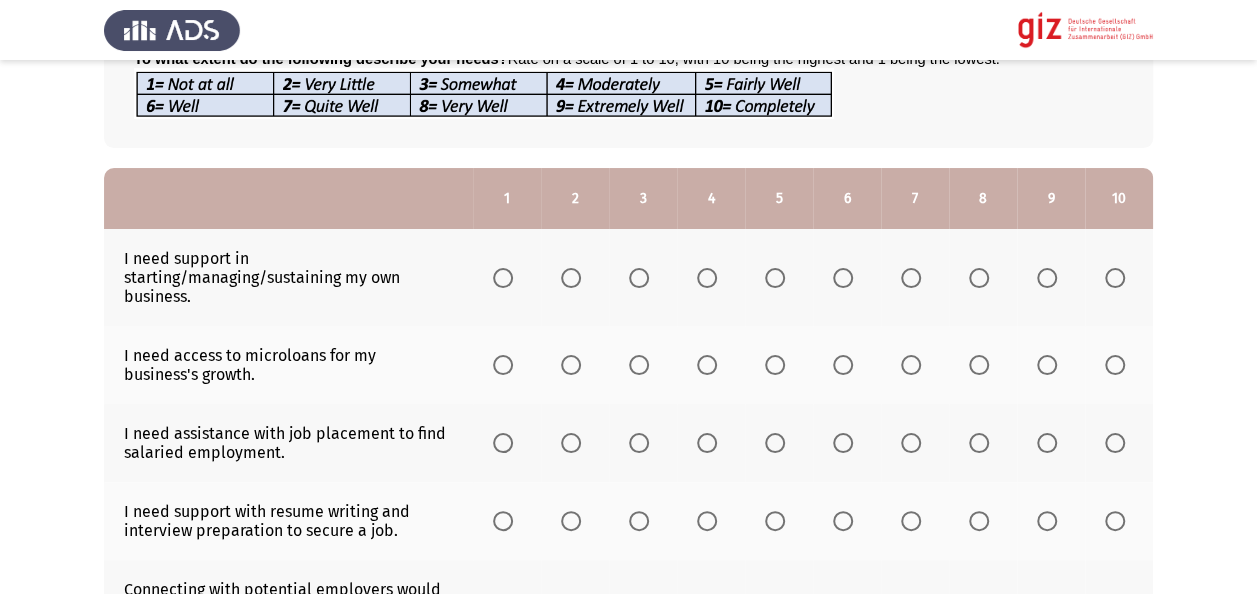 scroll, scrollTop: 160, scrollLeft: 0, axis: vertical 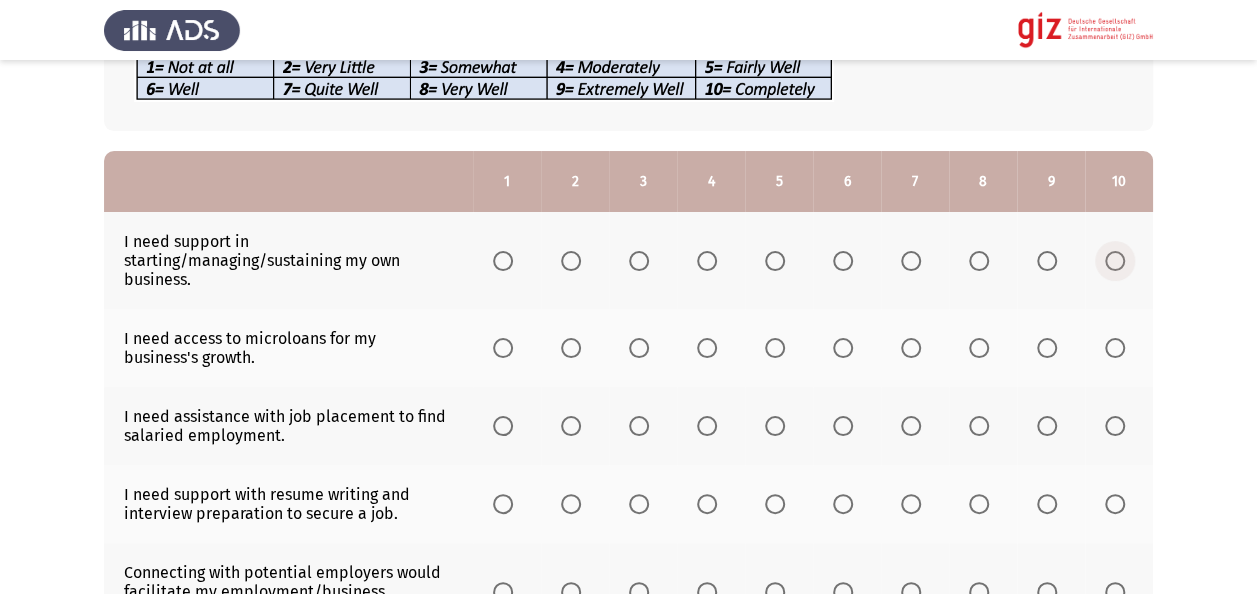 click at bounding box center (1115, 261) 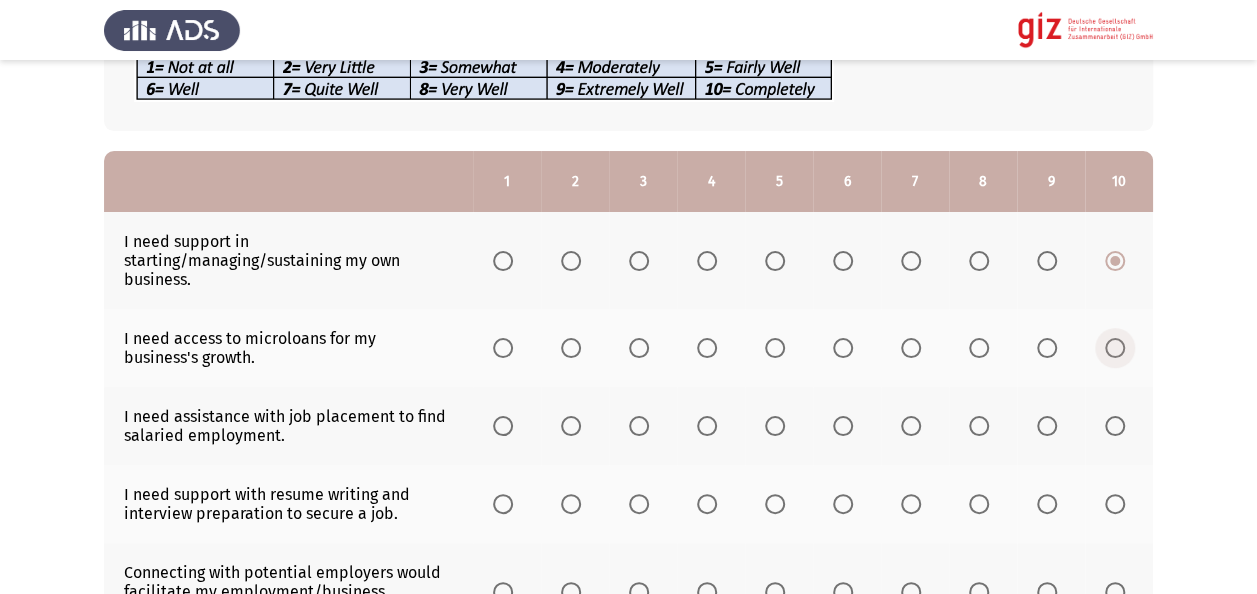 click at bounding box center [1115, 348] 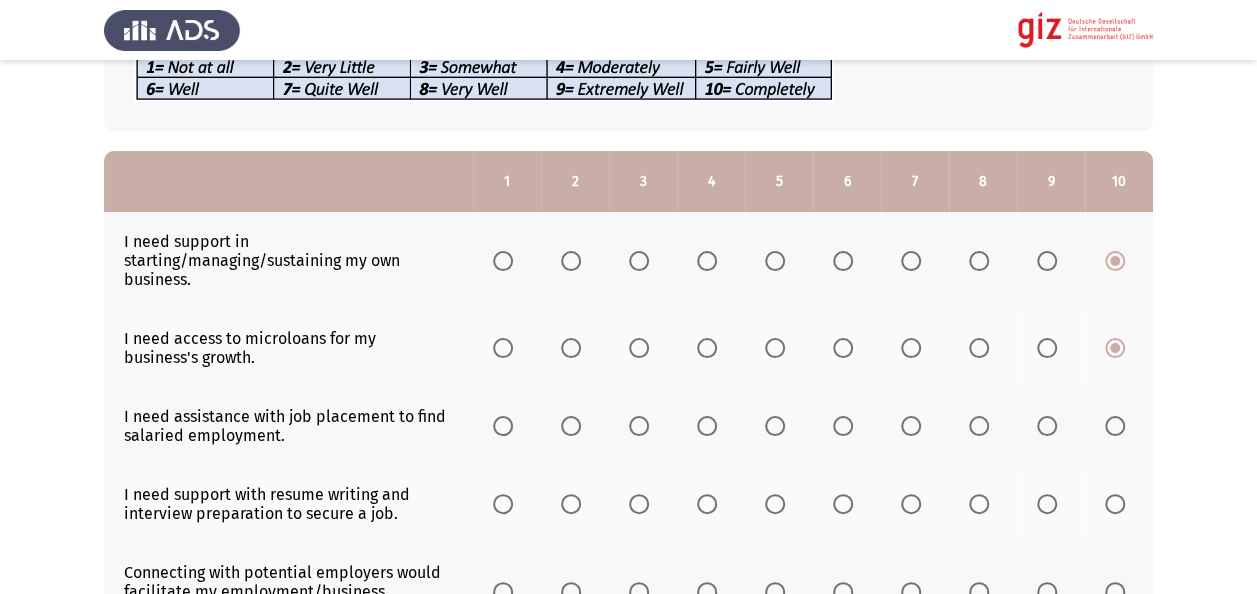 click 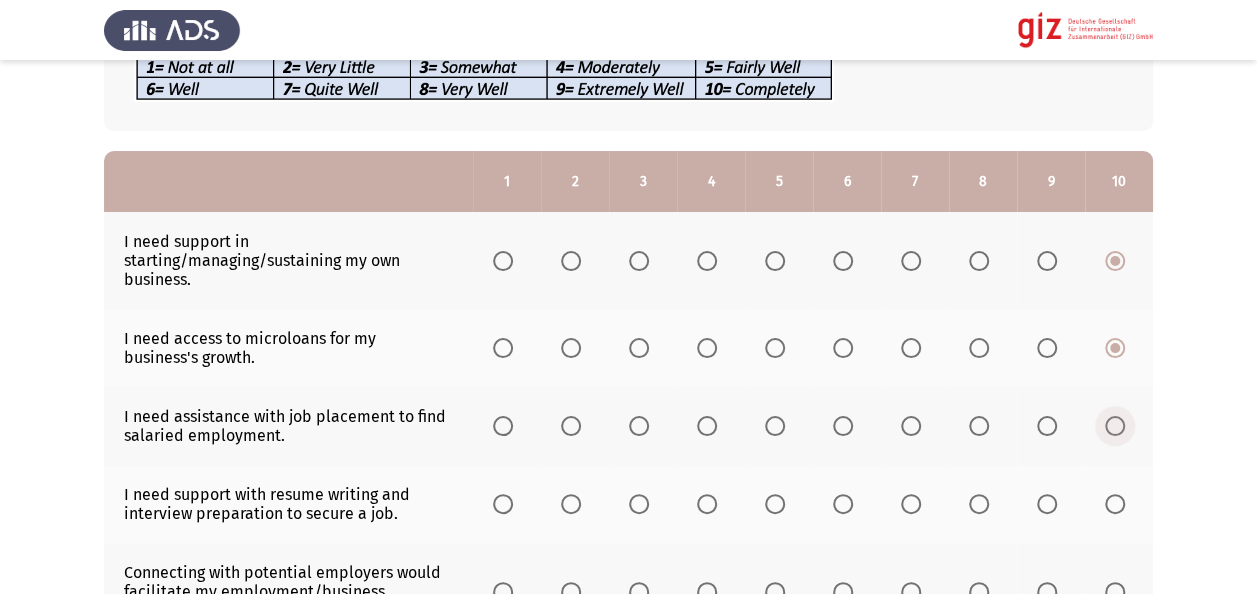 click at bounding box center (1115, 426) 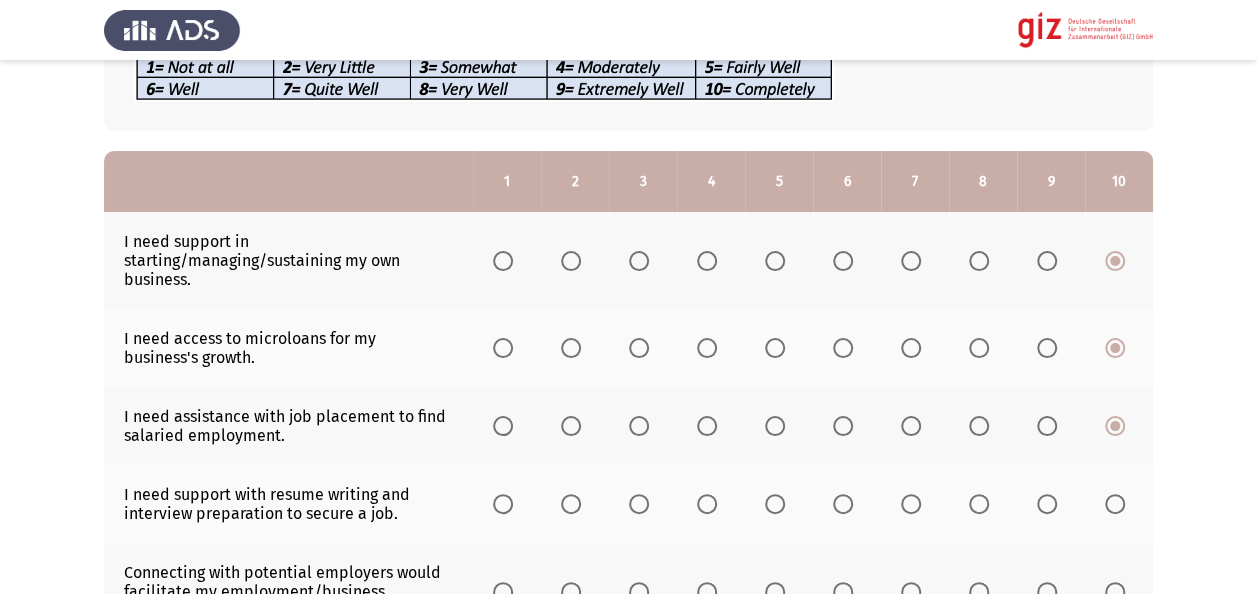 click 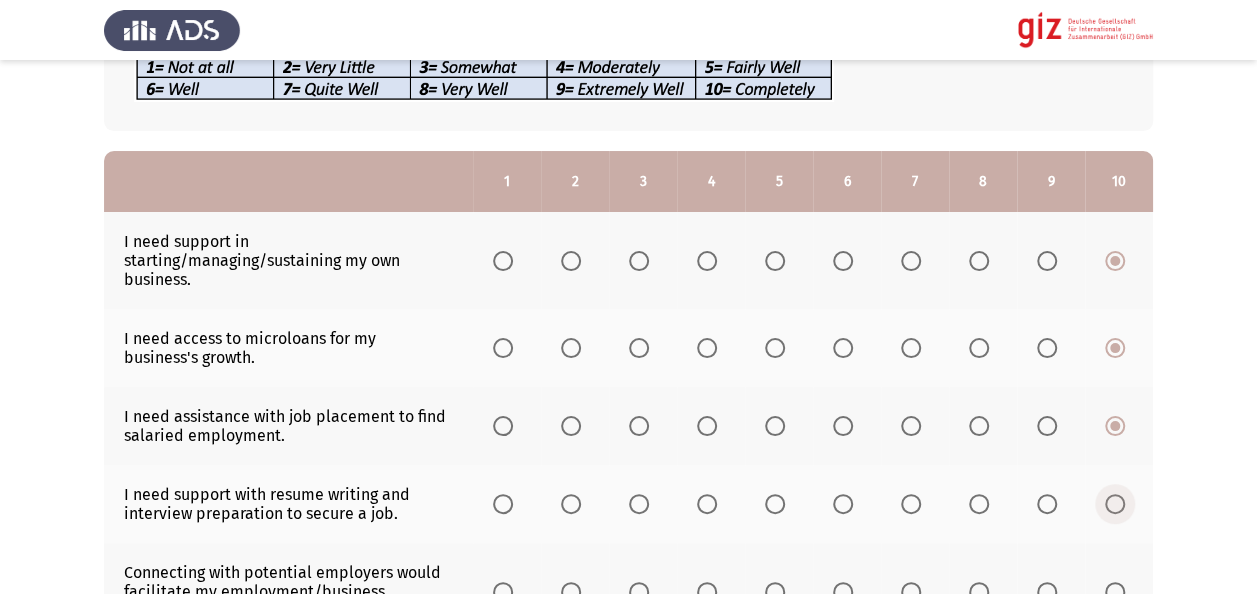click at bounding box center [1115, 504] 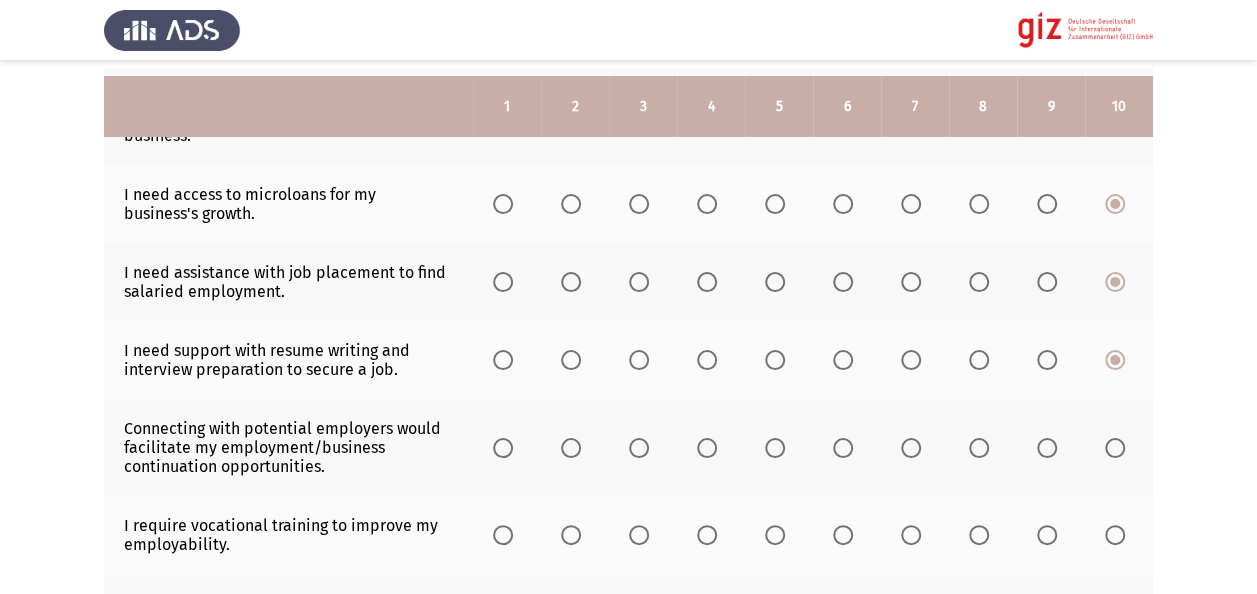 scroll, scrollTop: 320, scrollLeft: 0, axis: vertical 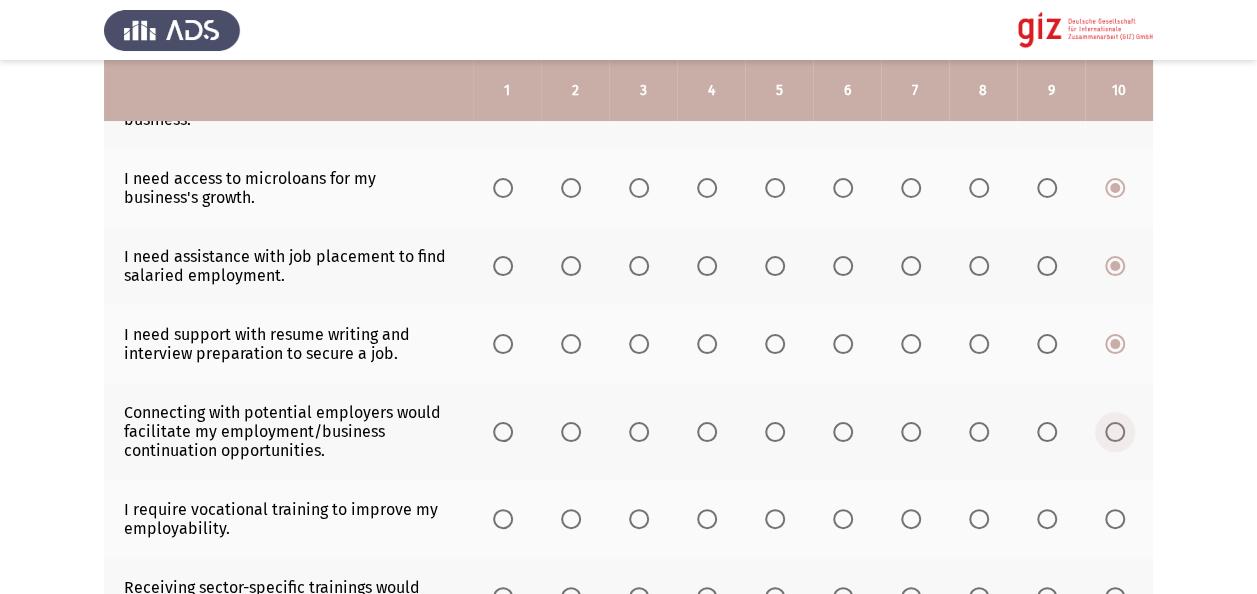 click at bounding box center (1115, 432) 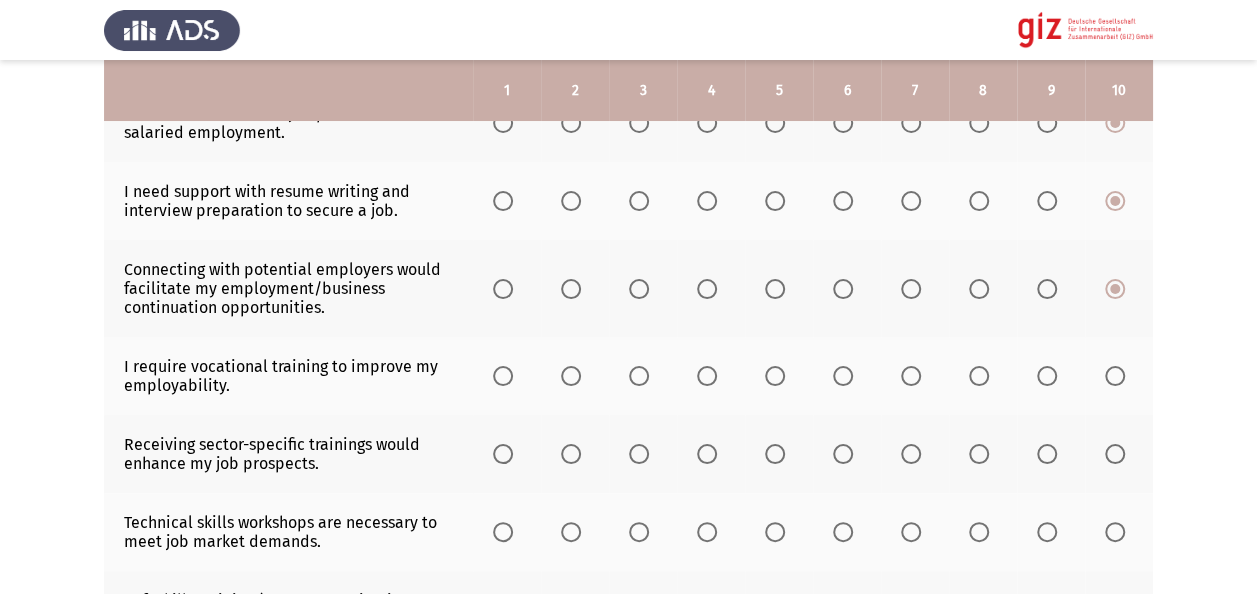 scroll, scrollTop: 520, scrollLeft: 0, axis: vertical 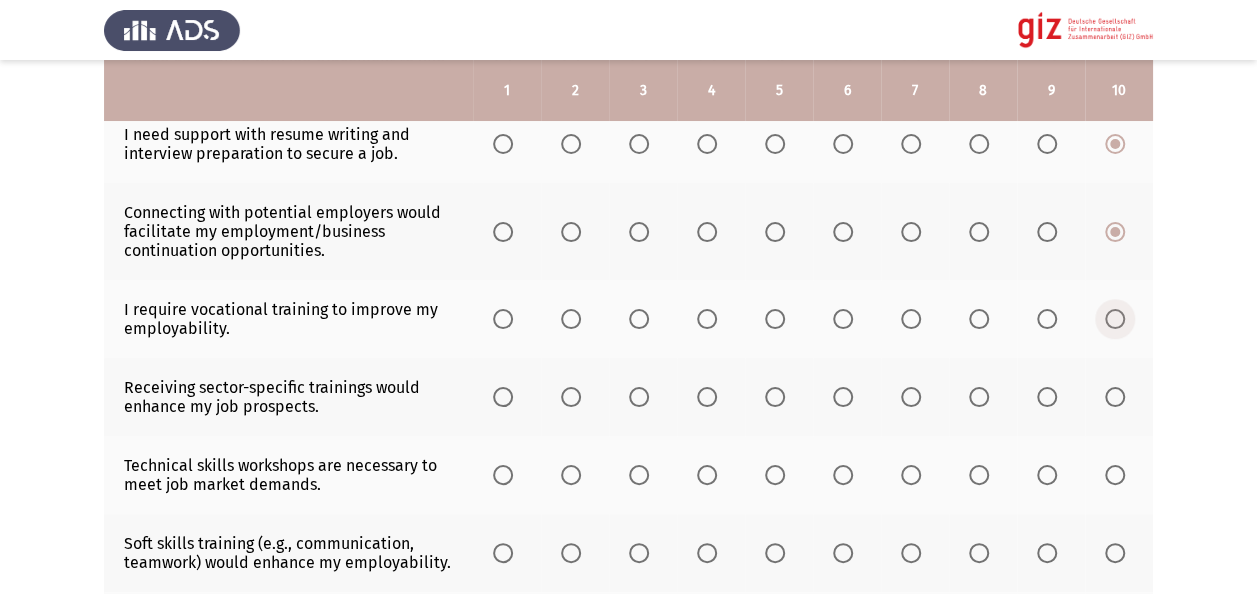 click at bounding box center [1115, 319] 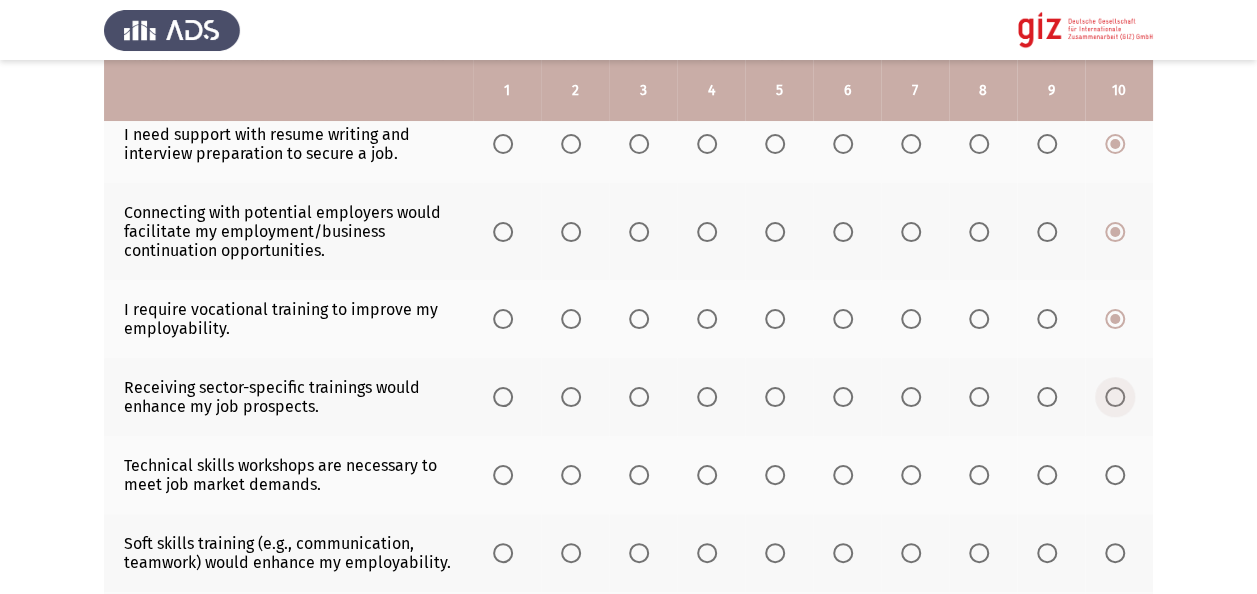 click at bounding box center (1115, 397) 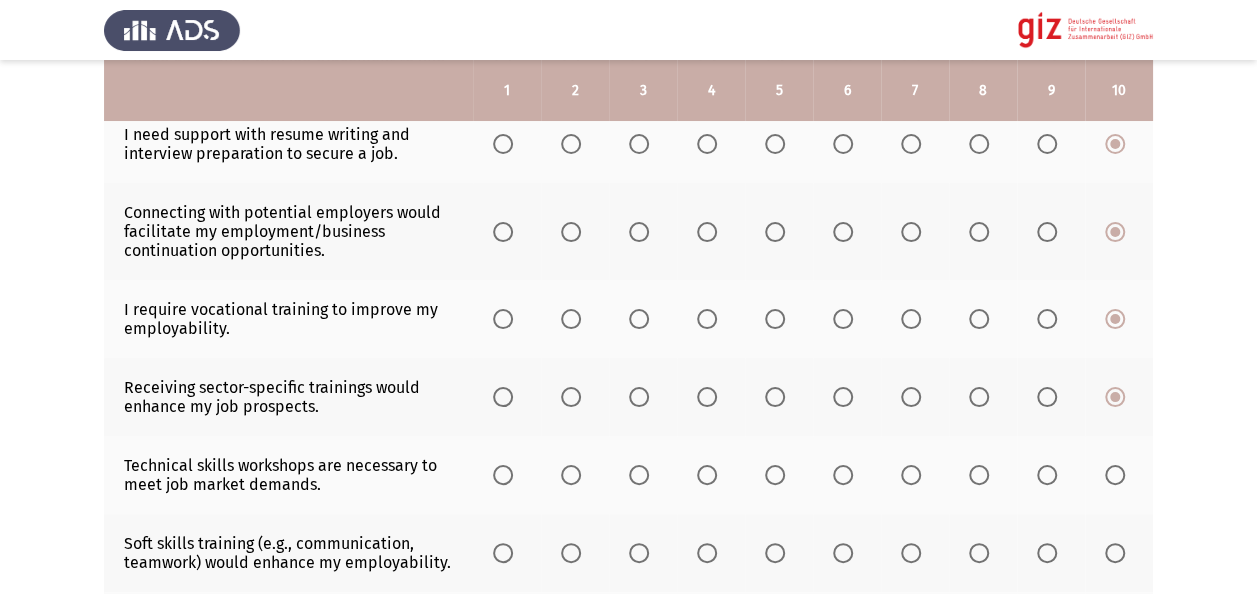 click 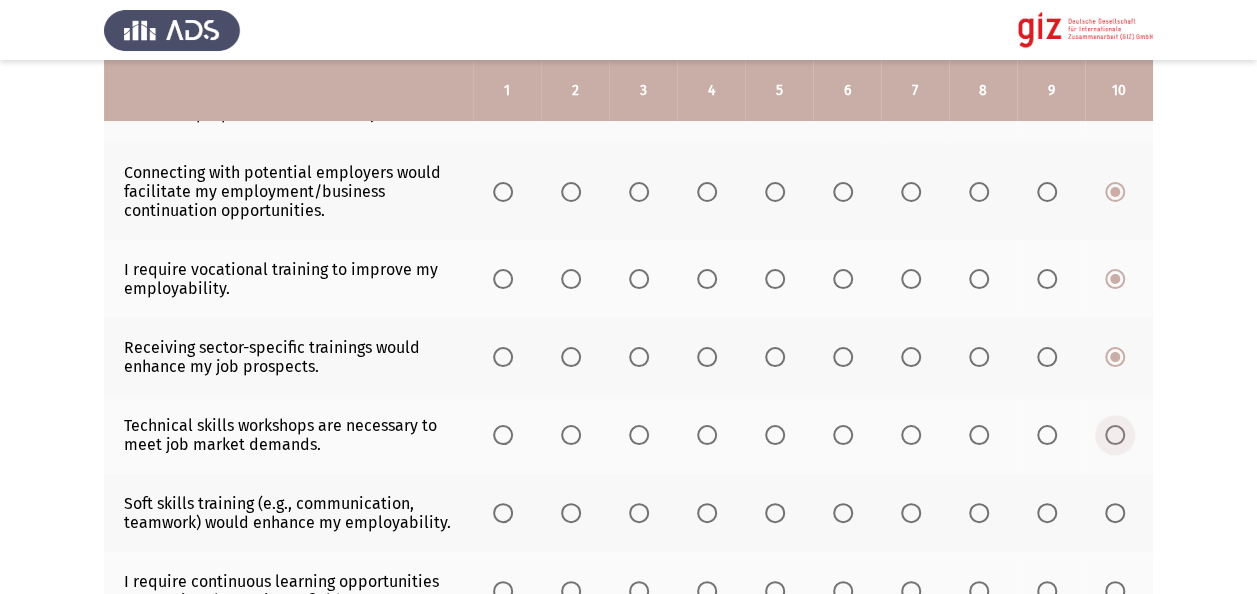 click at bounding box center (1115, 435) 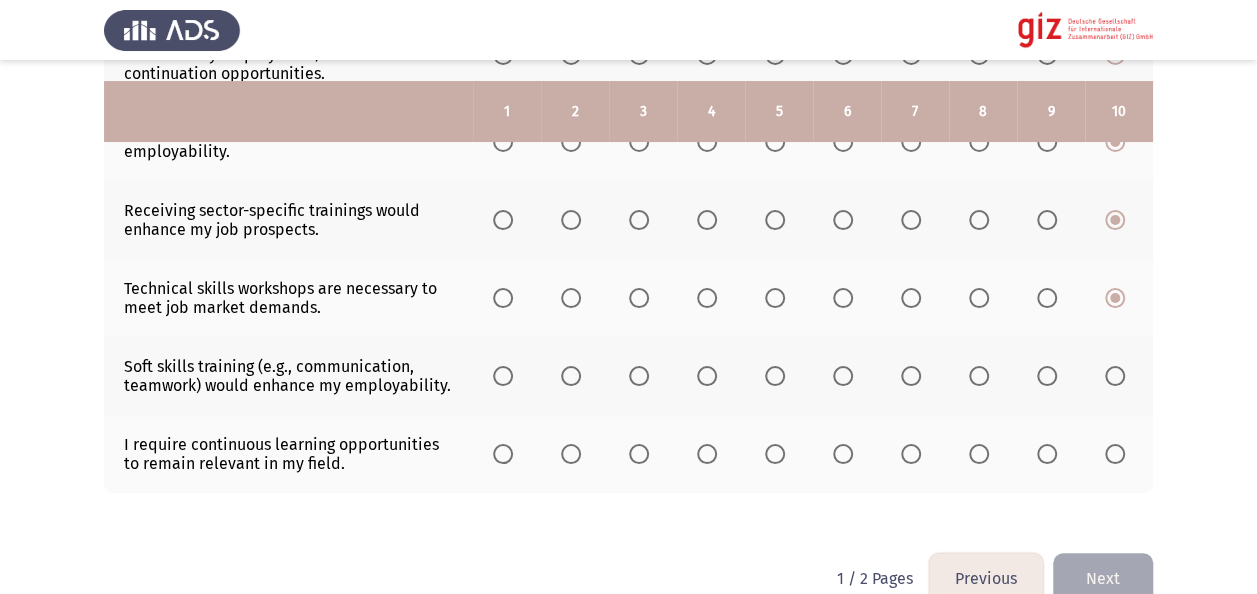scroll, scrollTop: 729, scrollLeft: 0, axis: vertical 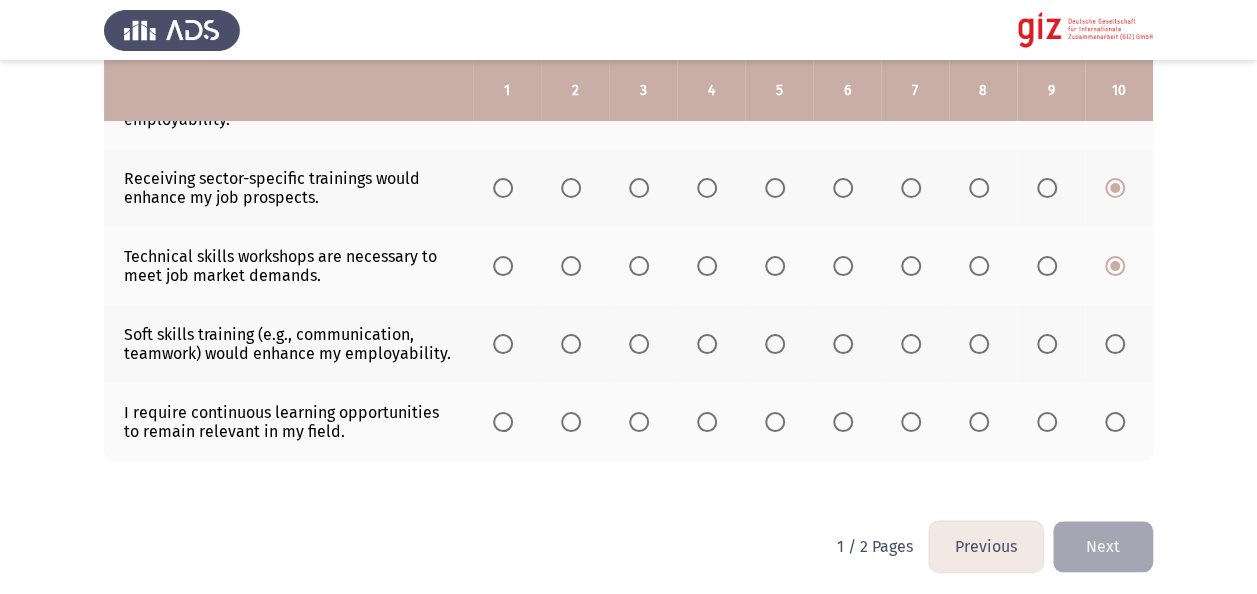 click 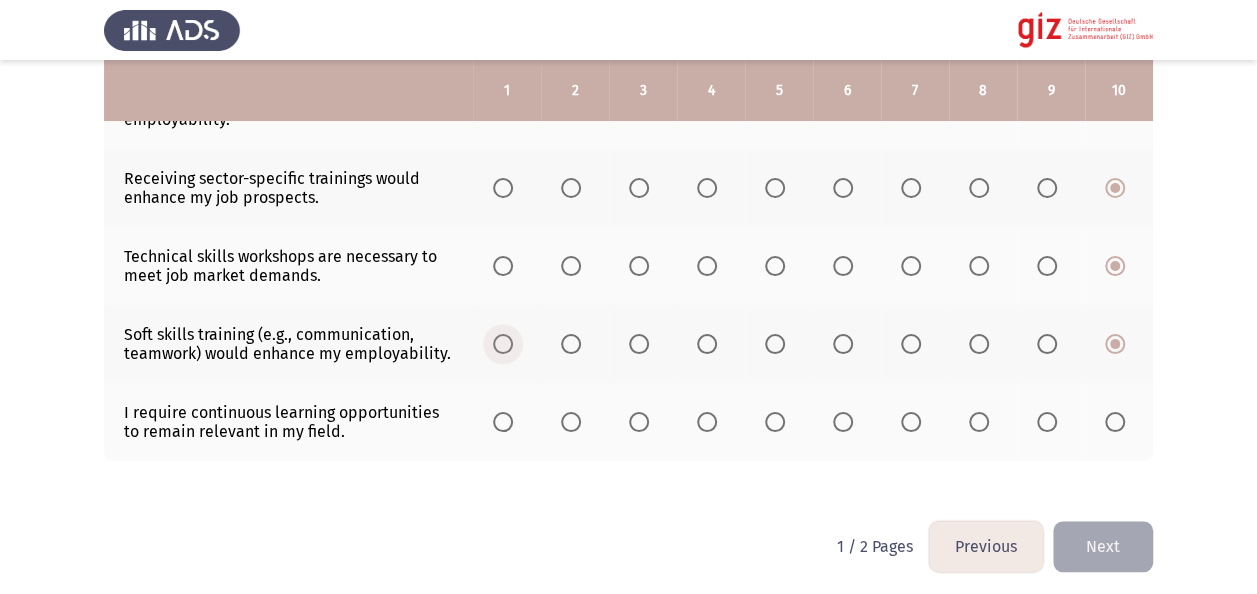 click at bounding box center [503, 344] 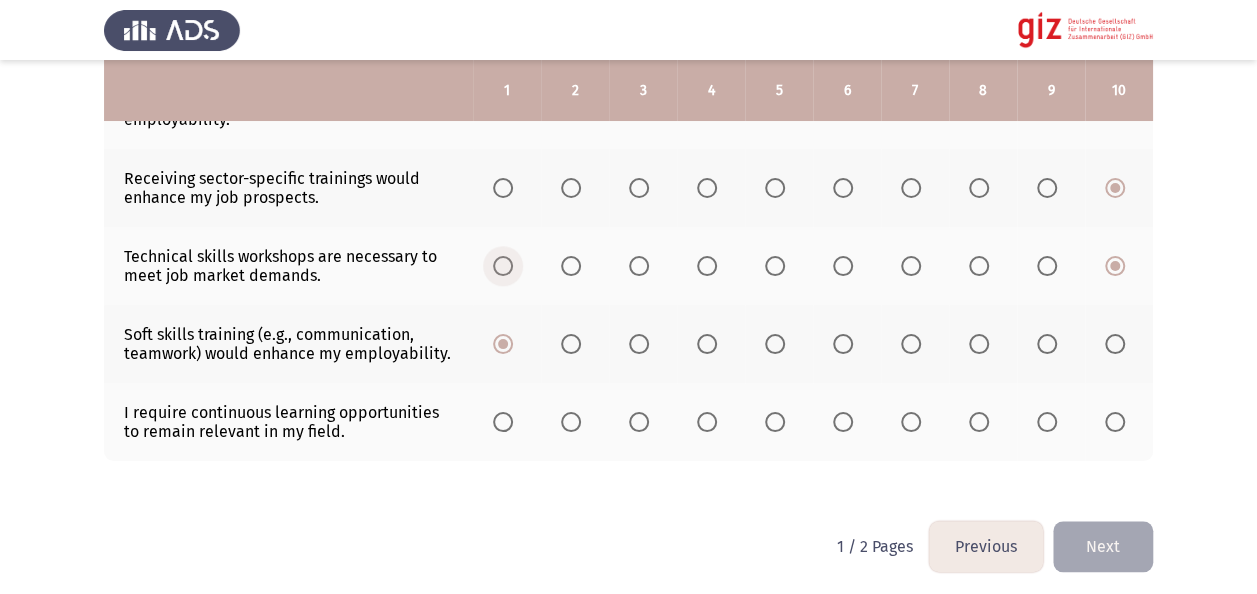 click at bounding box center [503, 266] 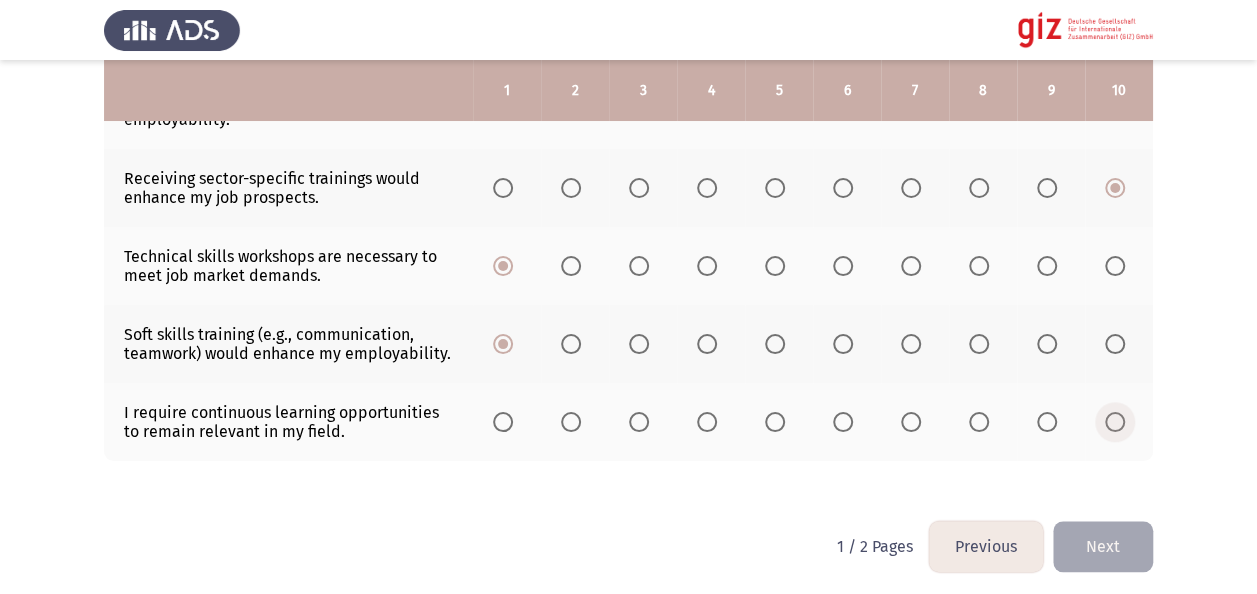 click at bounding box center (1115, 422) 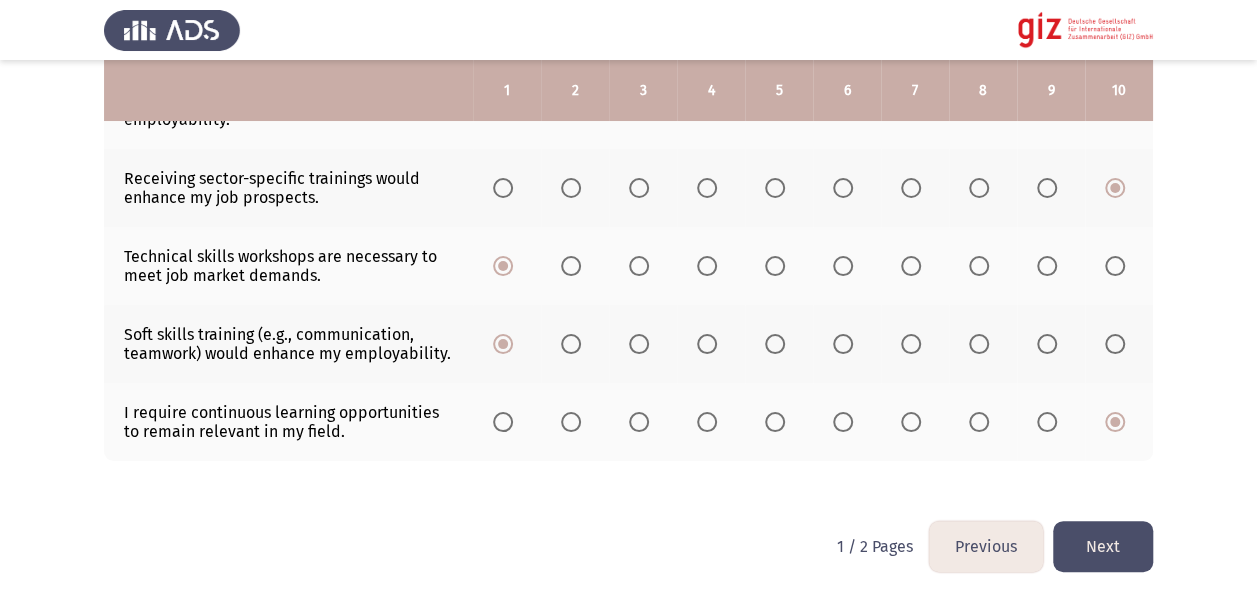 click on "Next" 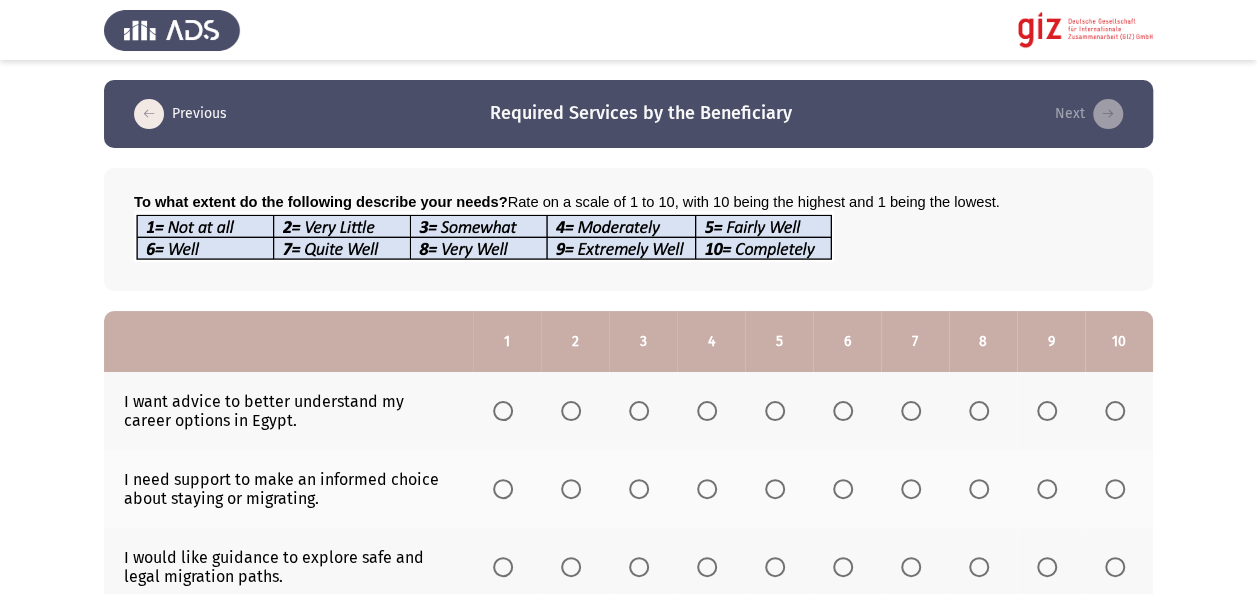 click 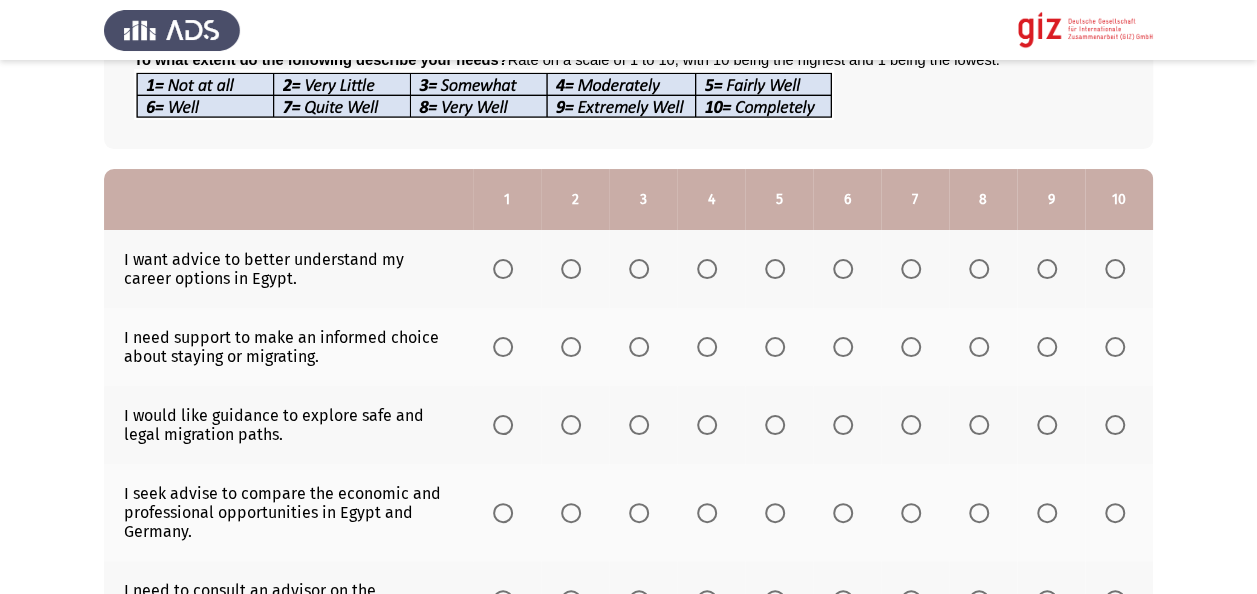 scroll, scrollTop: 160, scrollLeft: 0, axis: vertical 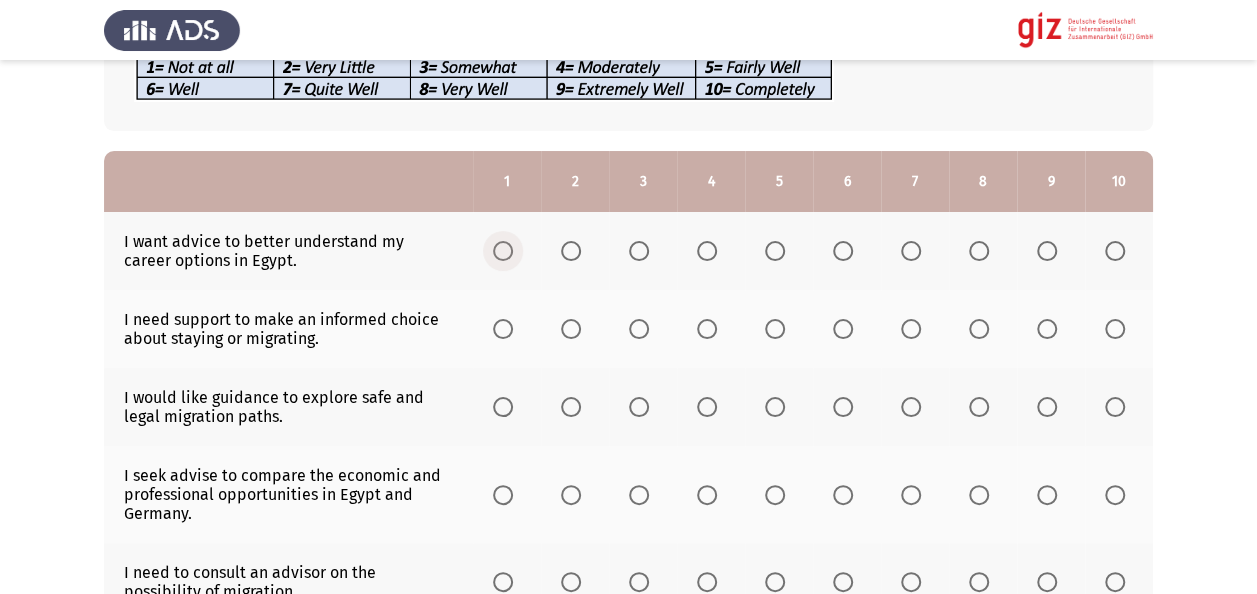 click at bounding box center (503, 251) 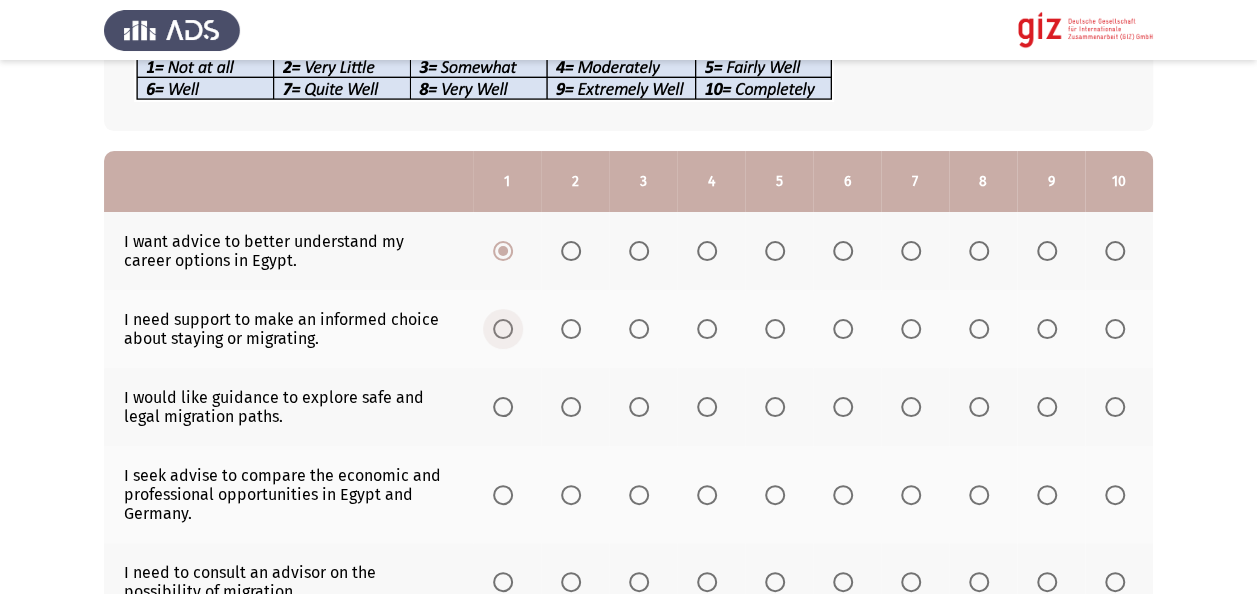 click at bounding box center (503, 329) 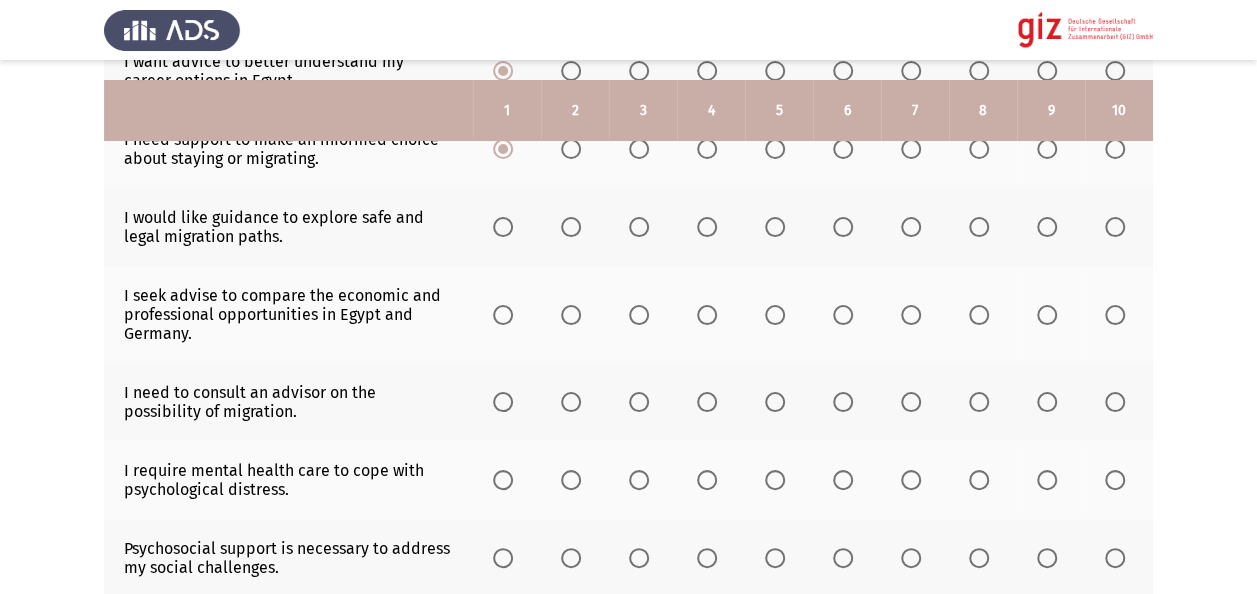 scroll, scrollTop: 360, scrollLeft: 0, axis: vertical 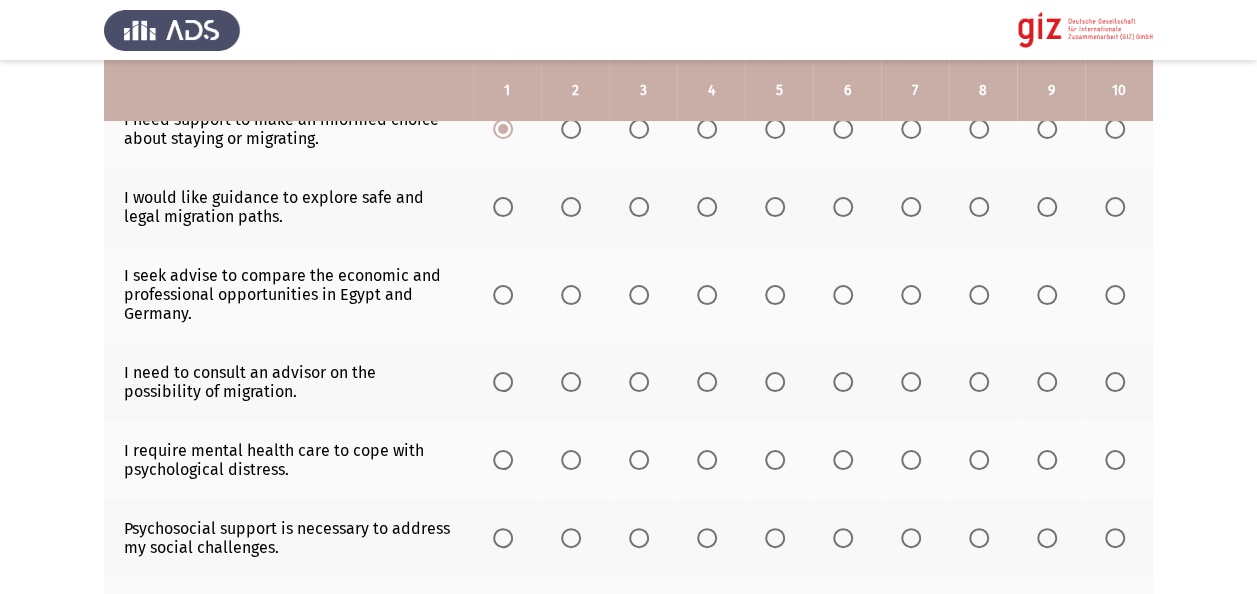 drag, startPoint x: 498, startPoint y: 202, endPoint x: 499, endPoint y: 291, distance: 89.005615 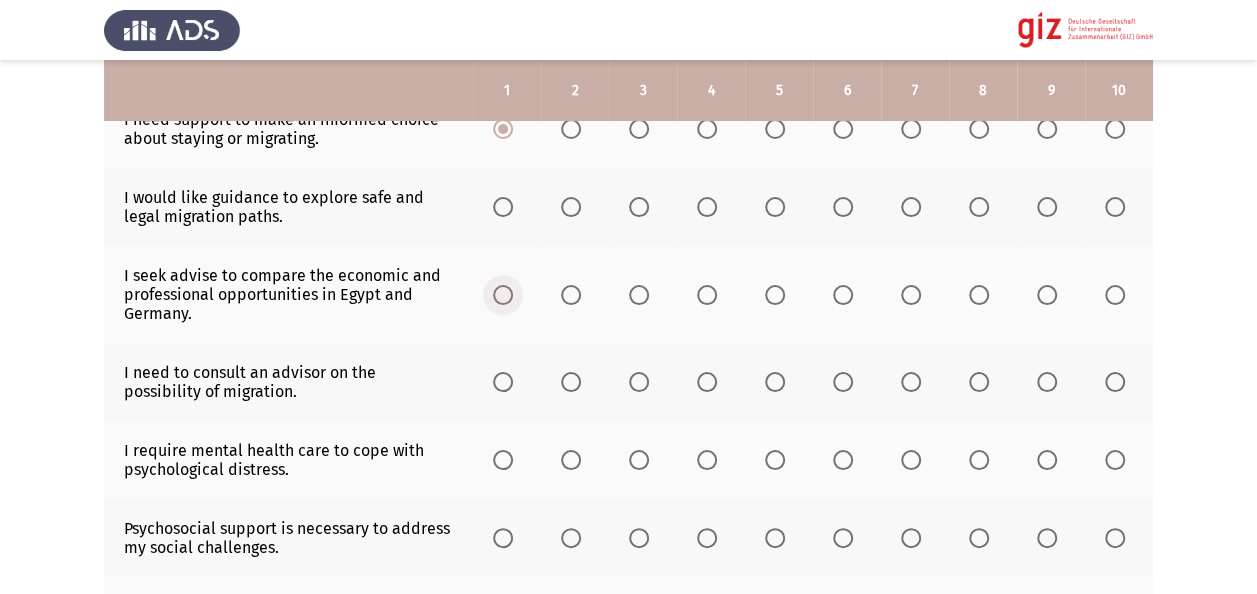 click at bounding box center (503, 295) 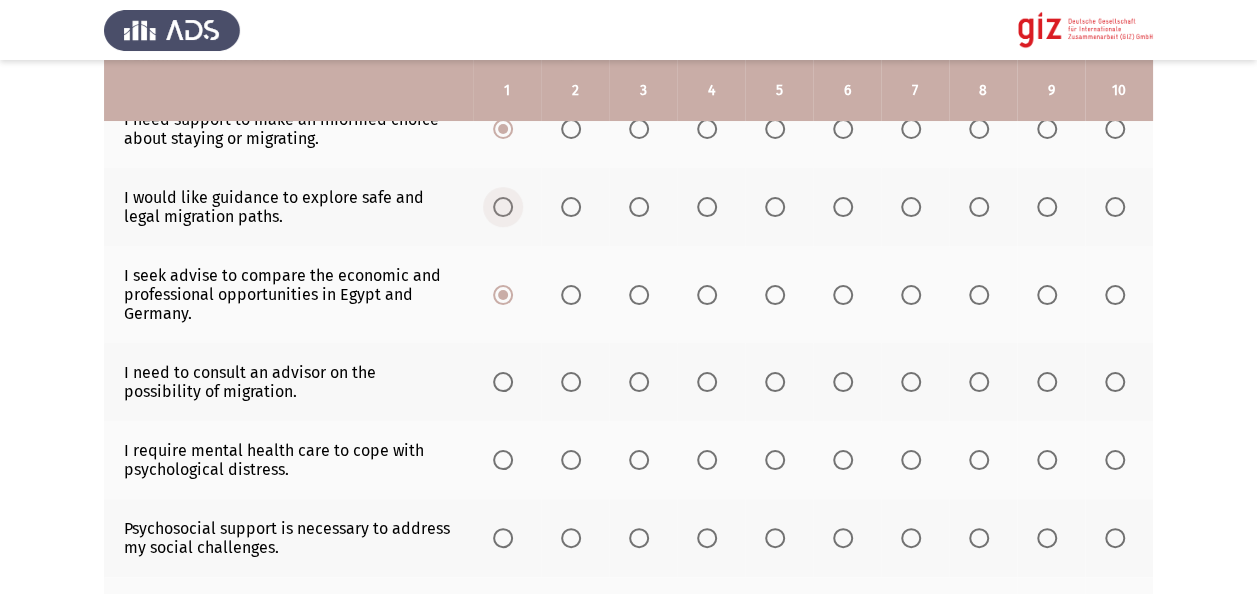 click at bounding box center (503, 207) 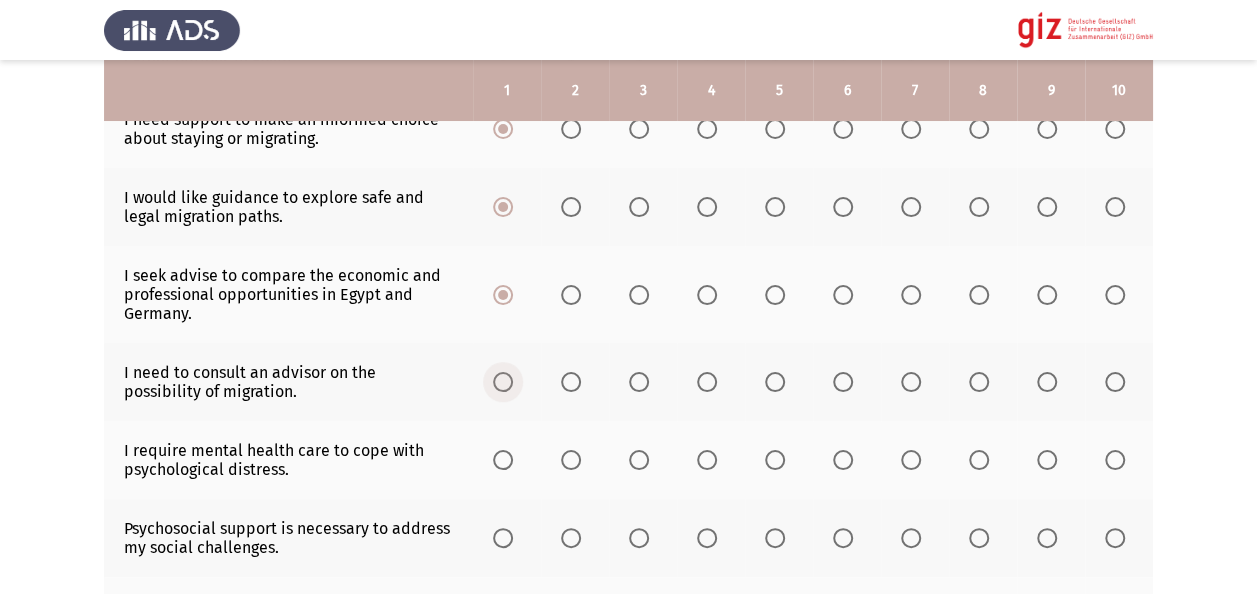 click at bounding box center [503, 382] 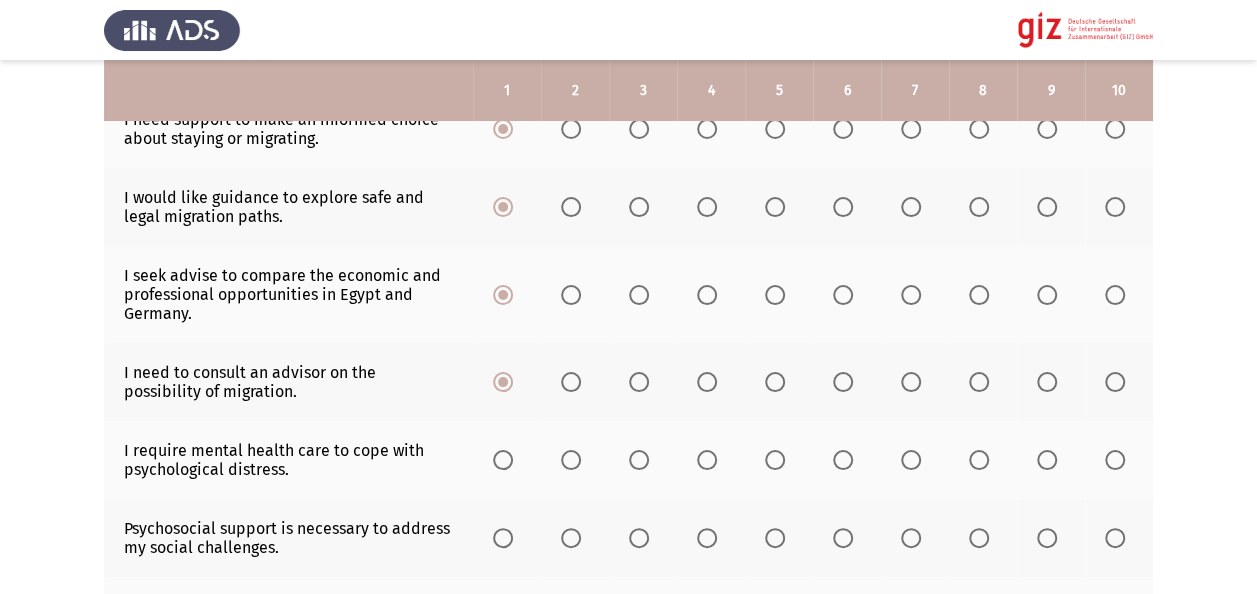 click 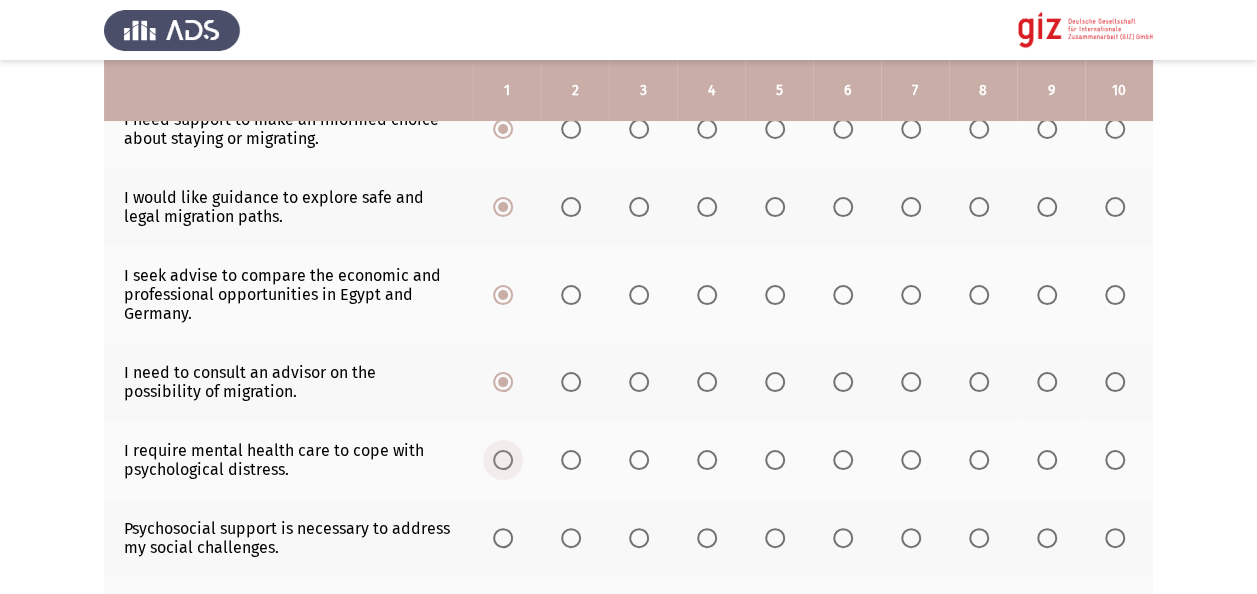 click at bounding box center (503, 460) 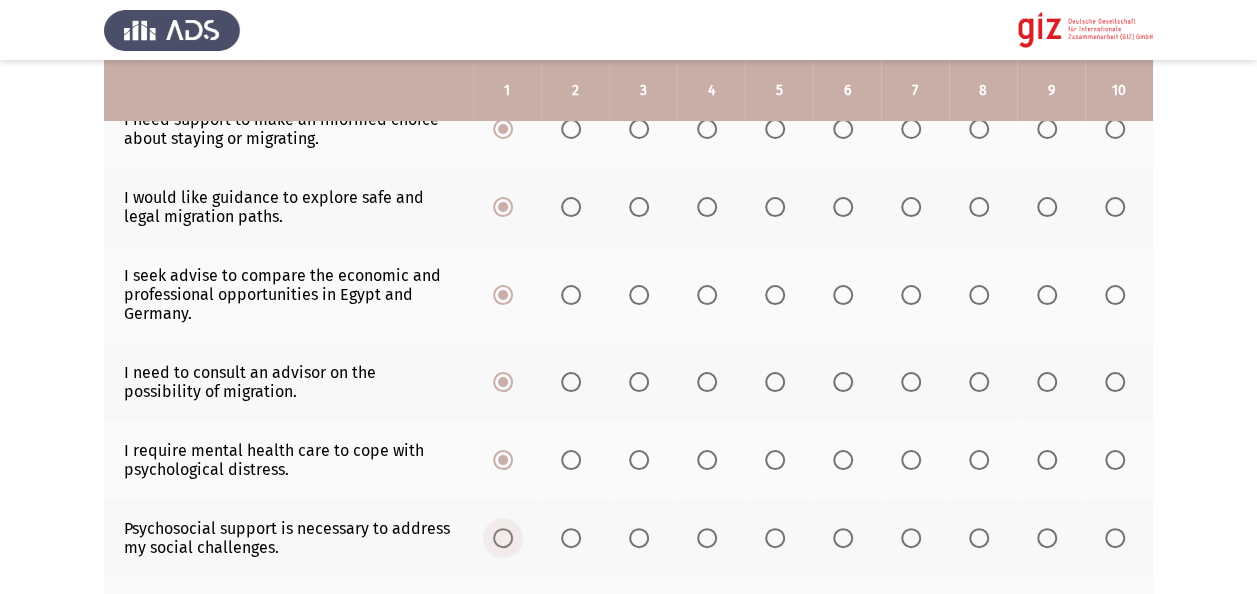 click at bounding box center [503, 538] 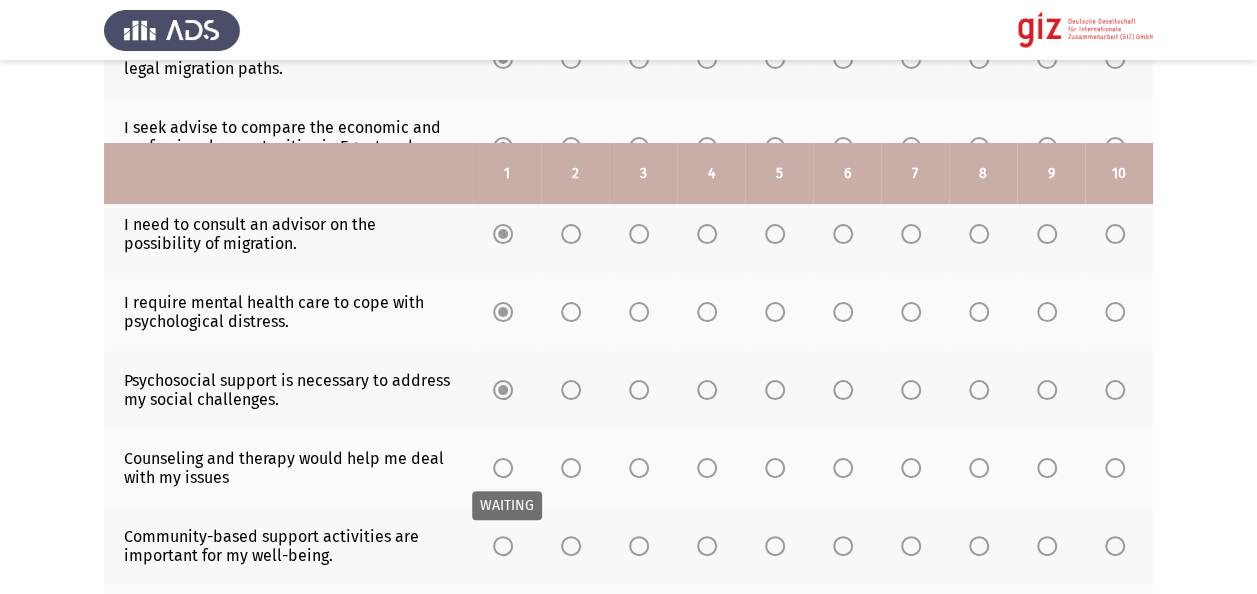 scroll, scrollTop: 640, scrollLeft: 0, axis: vertical 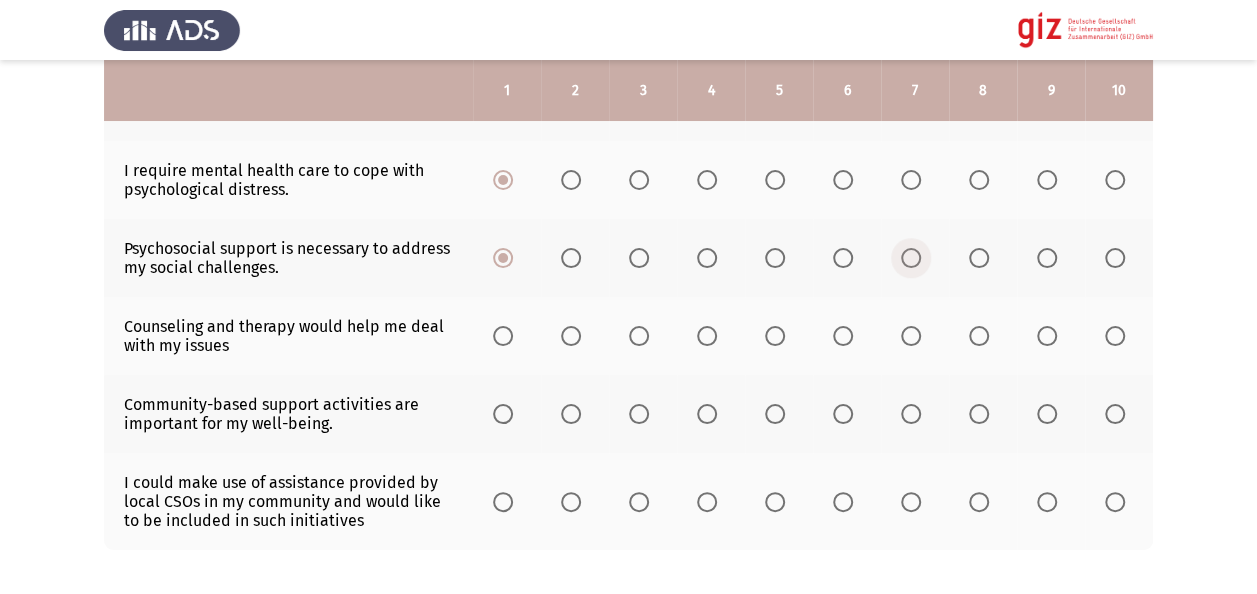 click at bounding box center (911, 258) 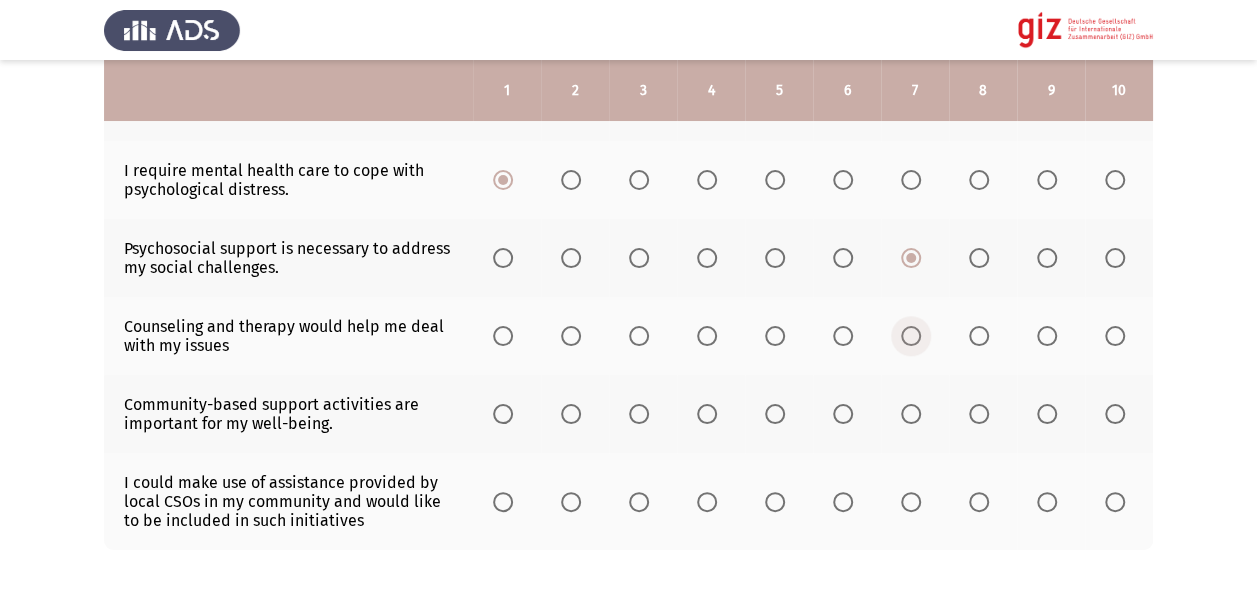 click at bounding box center (911, 336) 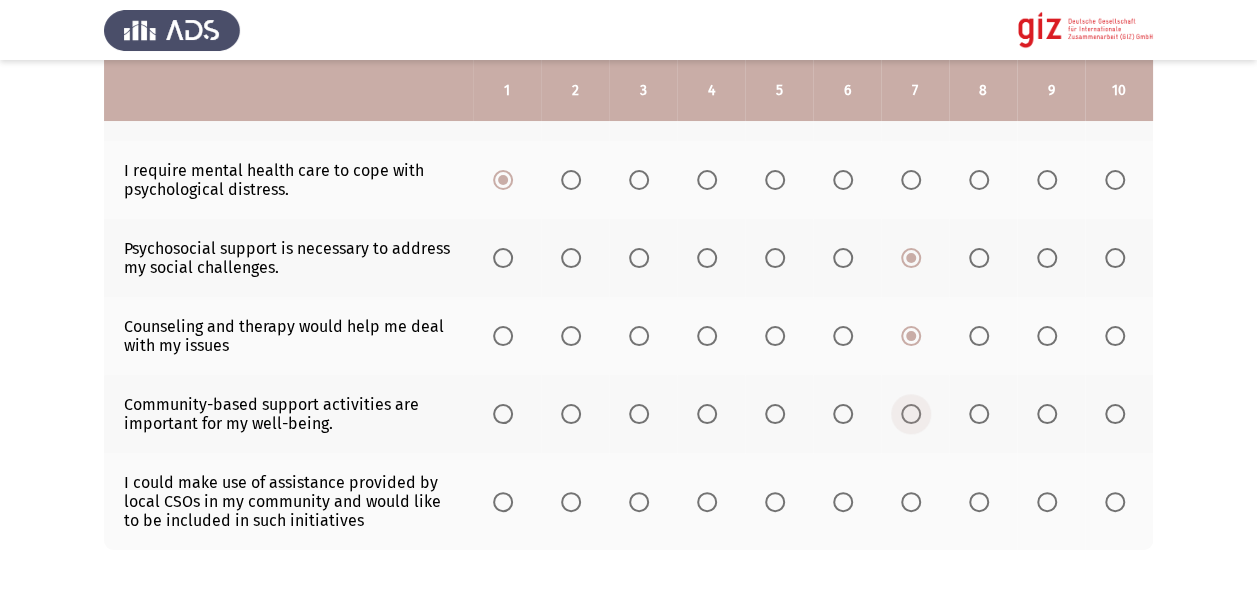 click at bounding box center (911, 414) 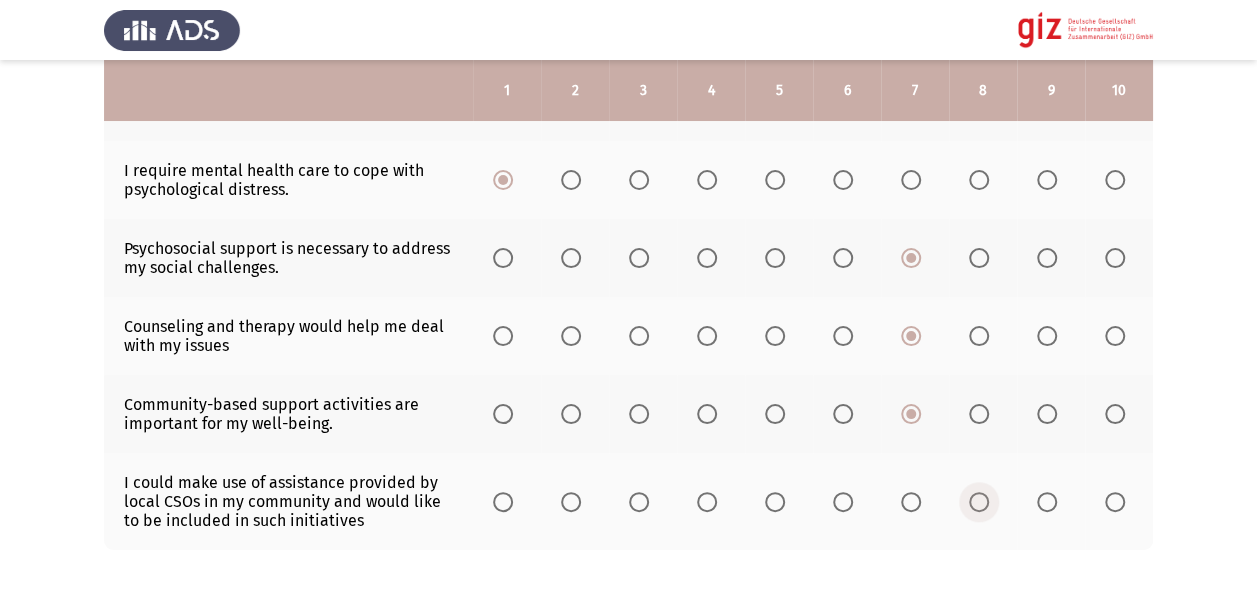 click at bounding box center [979, 502] 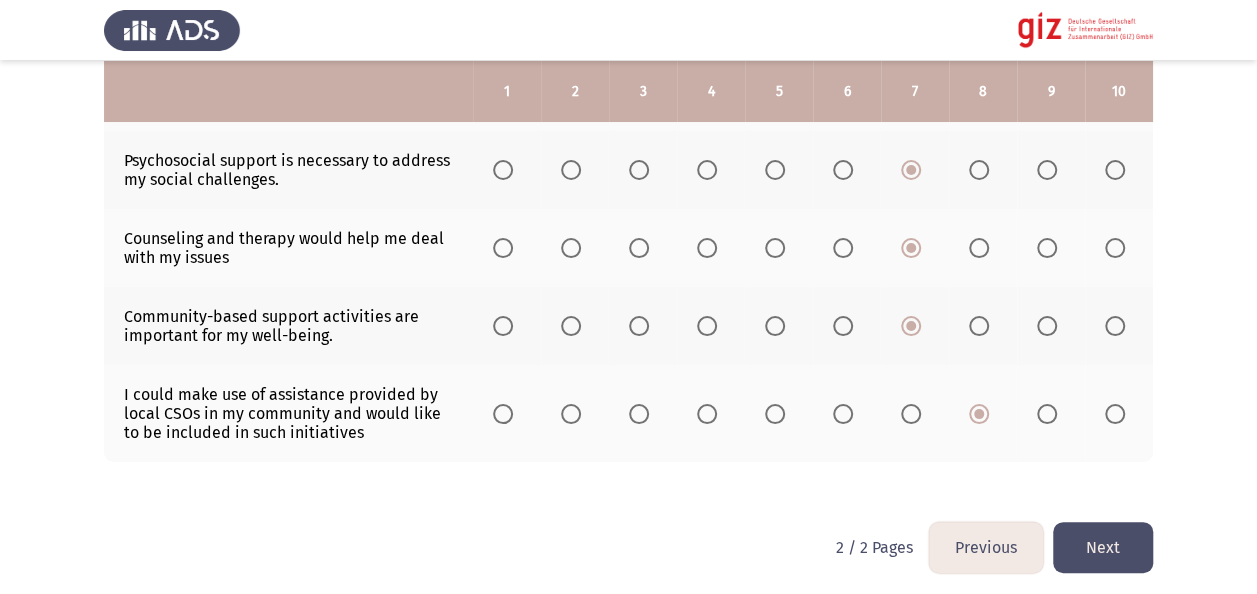 scroll, scrollTop: 729, scrollLeft: 0, axis: vertical 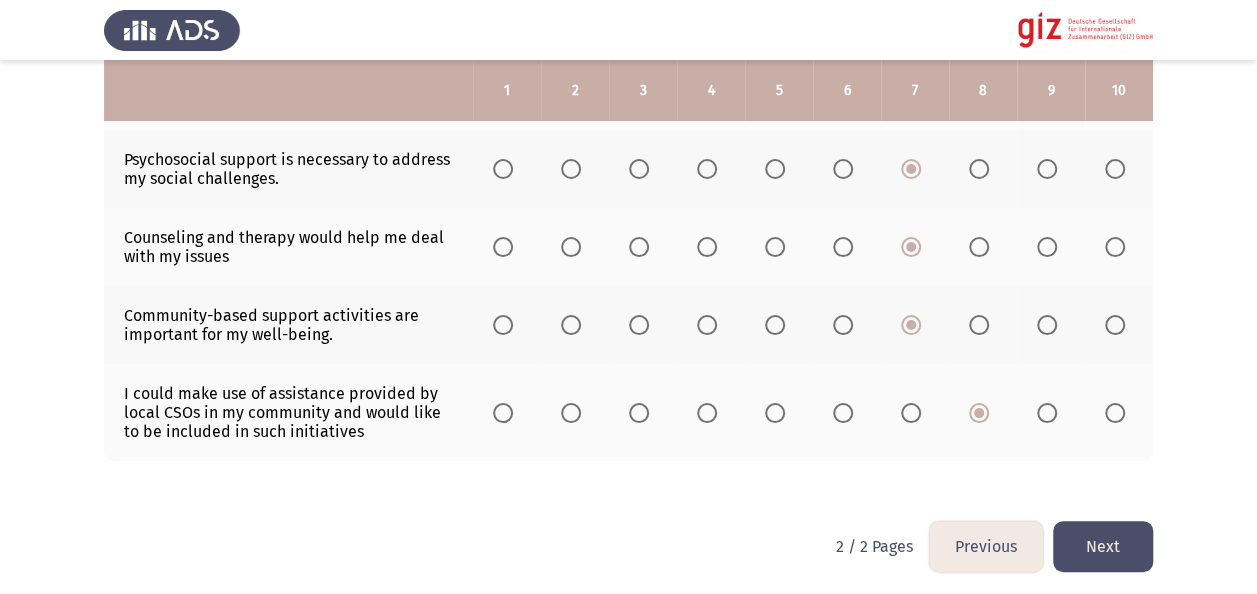 click on "Next" 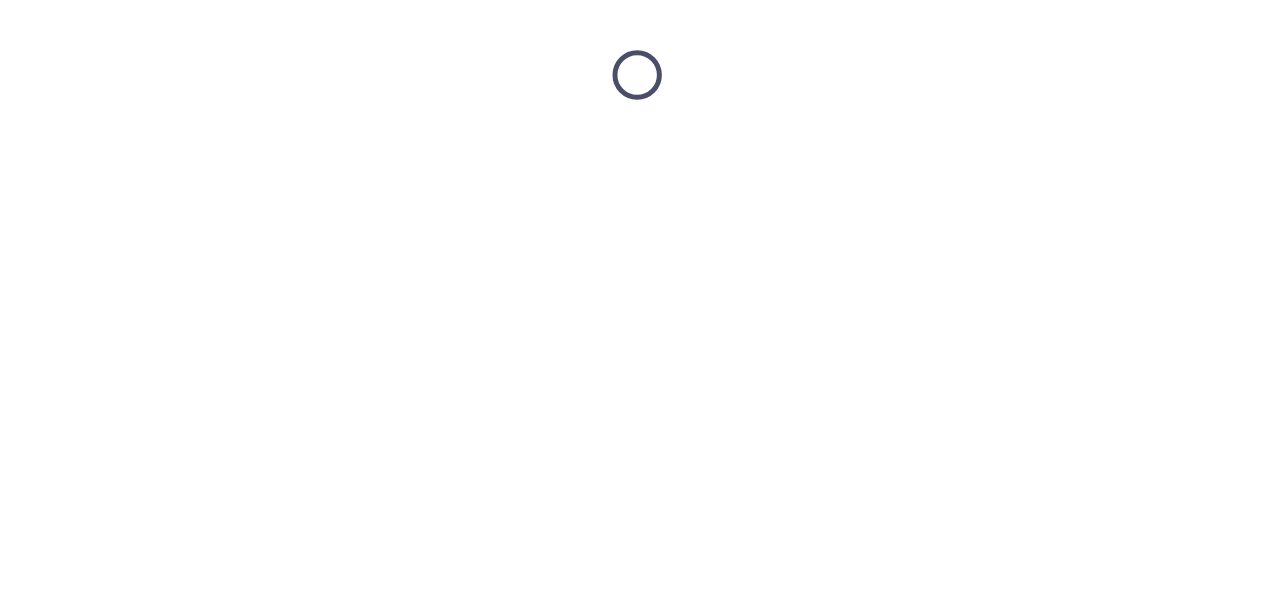 scroll, scrollTop: 0, scrollLeft: 0, axis: both 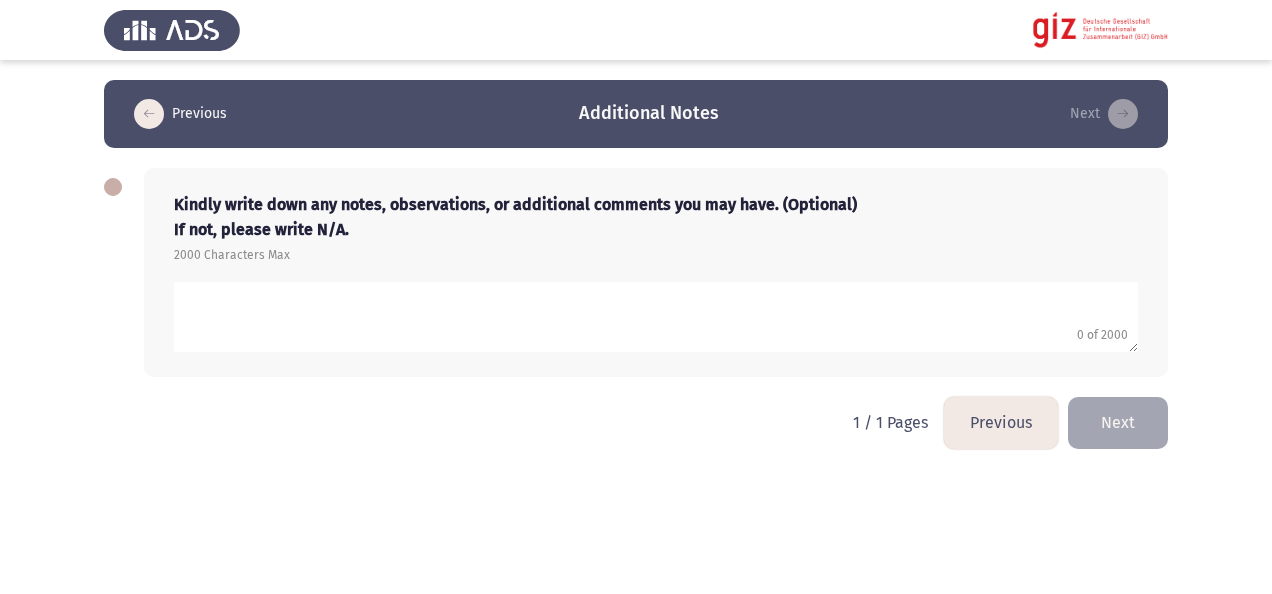 click 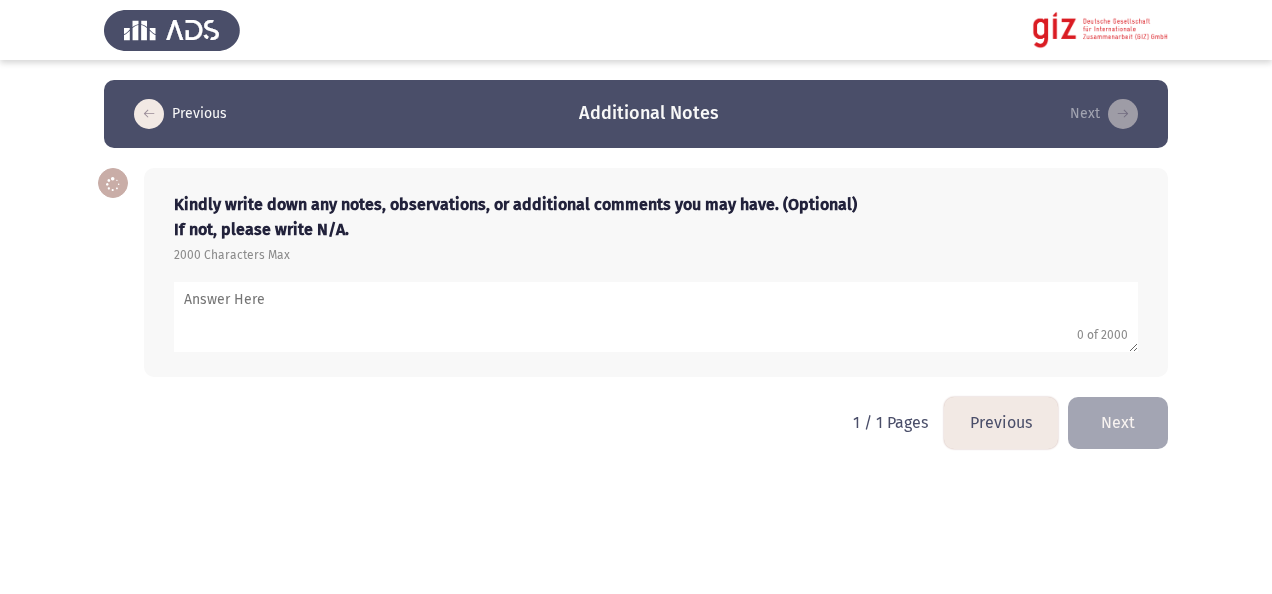 type on "h" 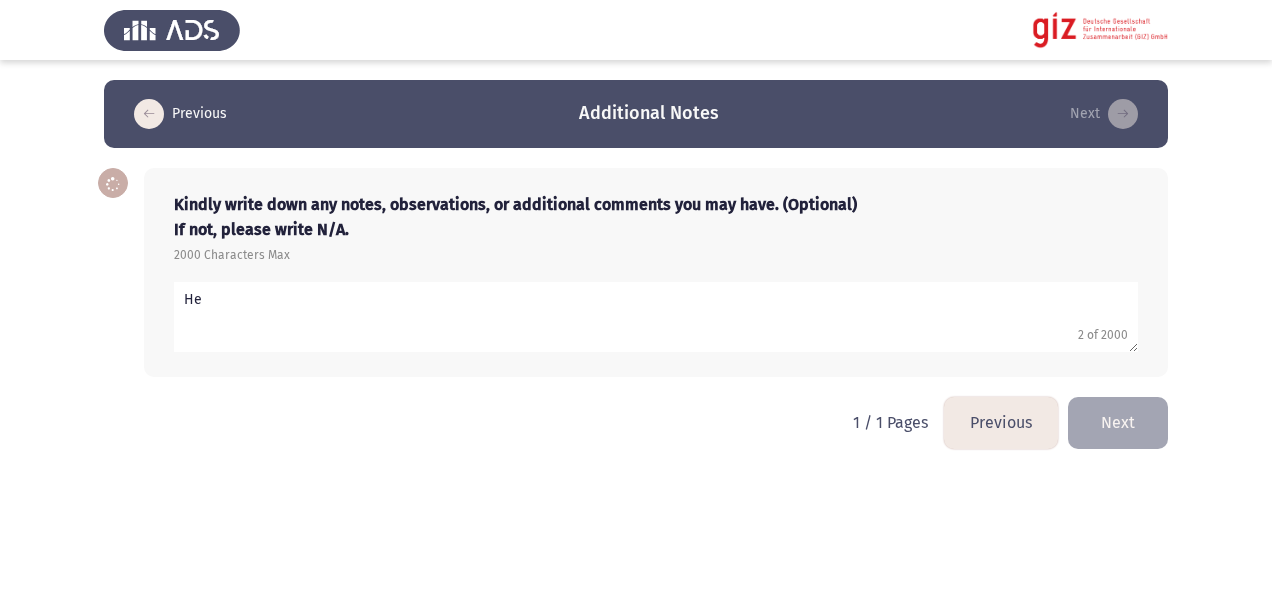 type on "H" 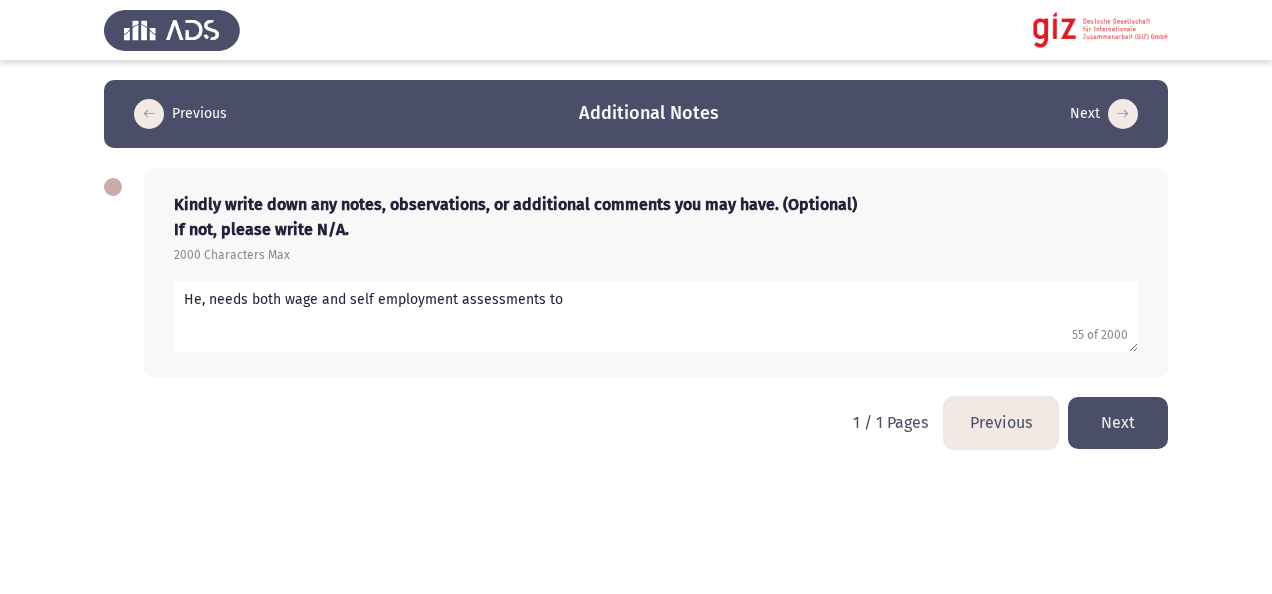 click 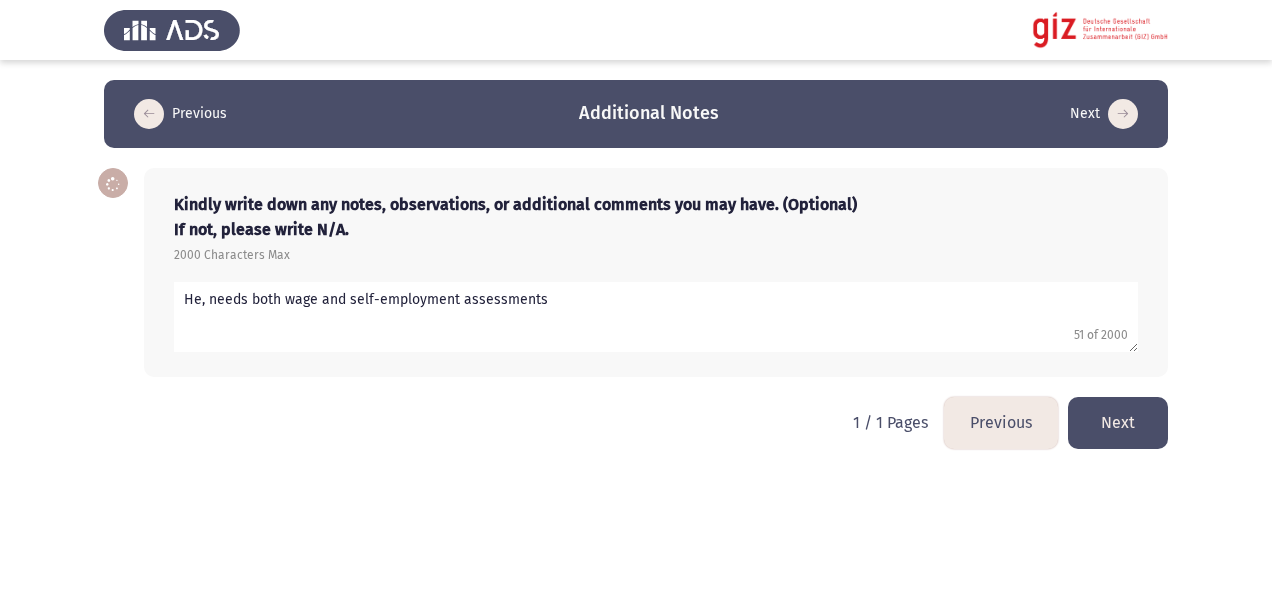 click 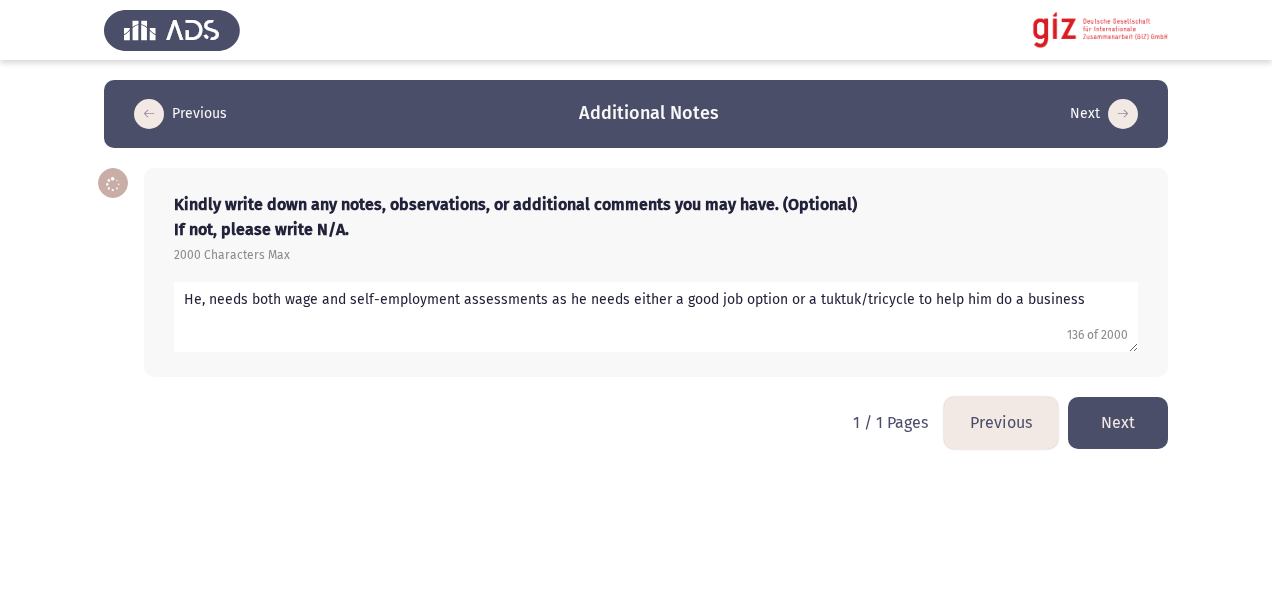 type on "He, needs both wage and self-employment assessments as he needs either a good job option or a tuktuk/tricycle to help him do a business" 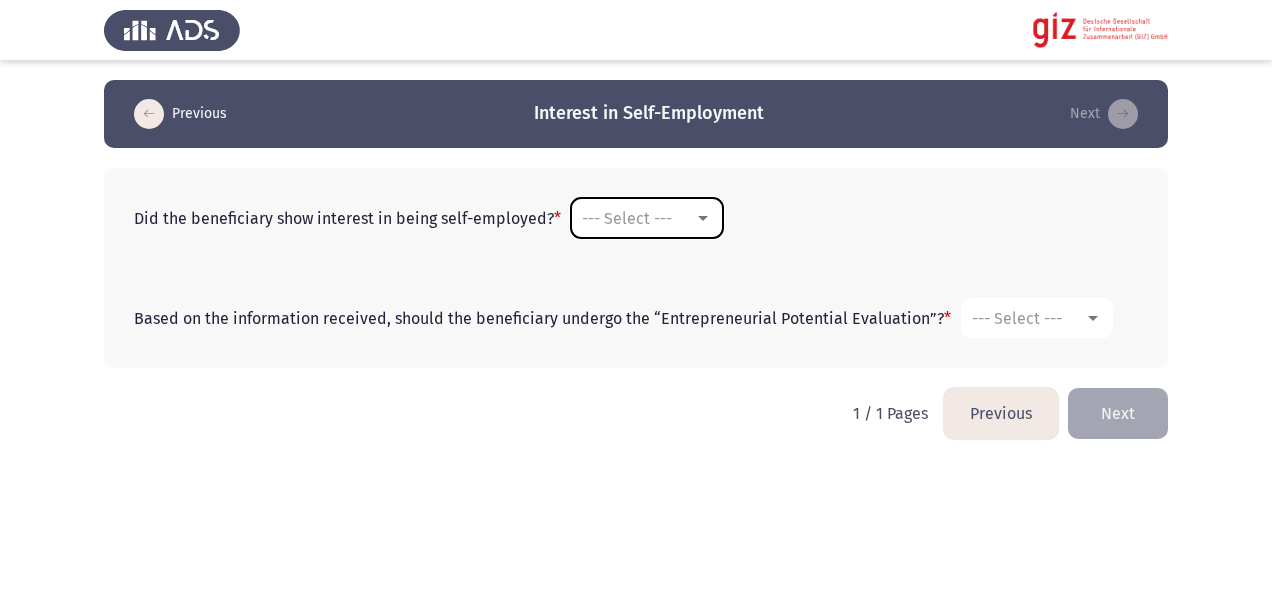 click on "--- Select ---" at bounding box center [627, 218] 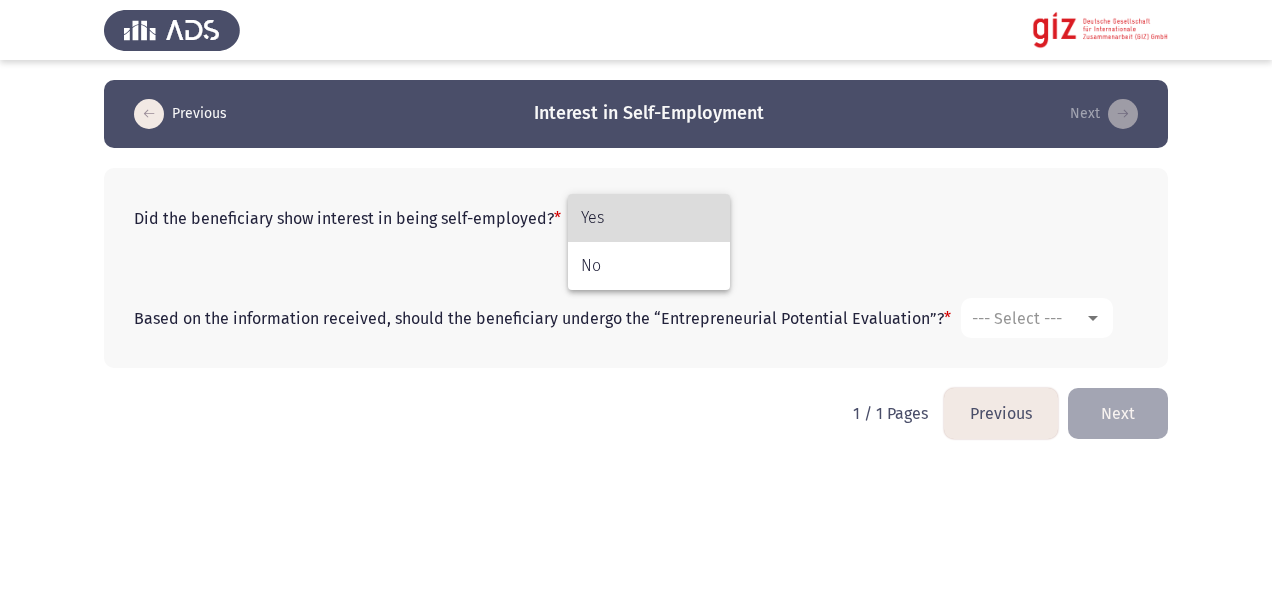 click on "Yes" at bounding box center (649, 218) 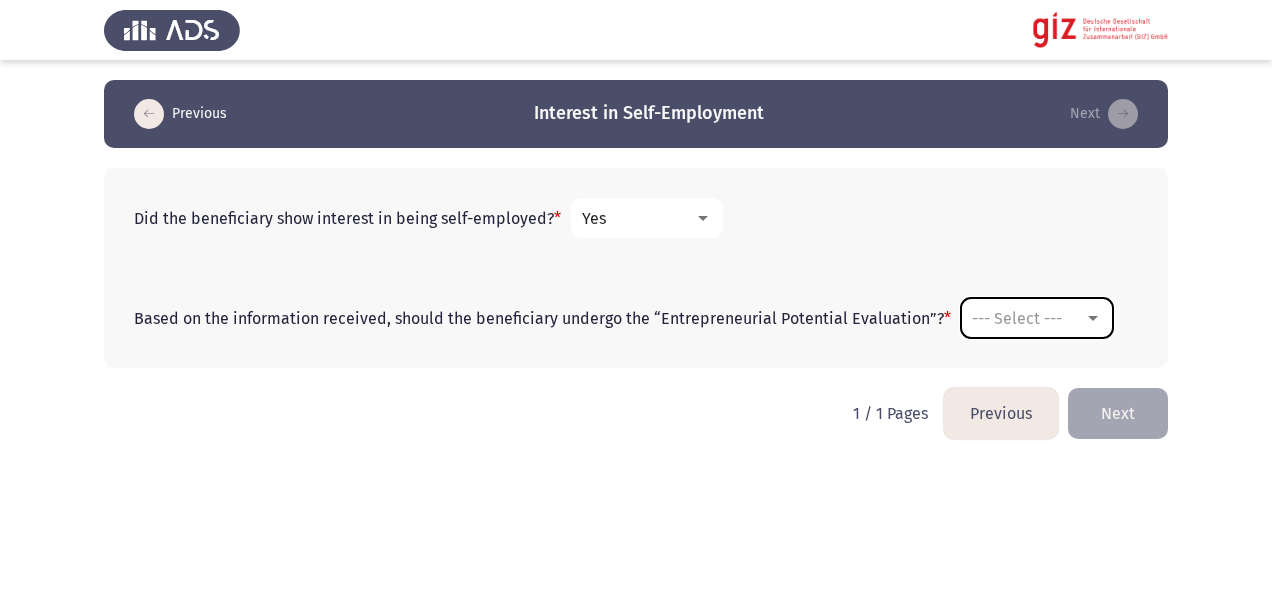 click on "--- Select ---" at bounding box center (1028, 318) 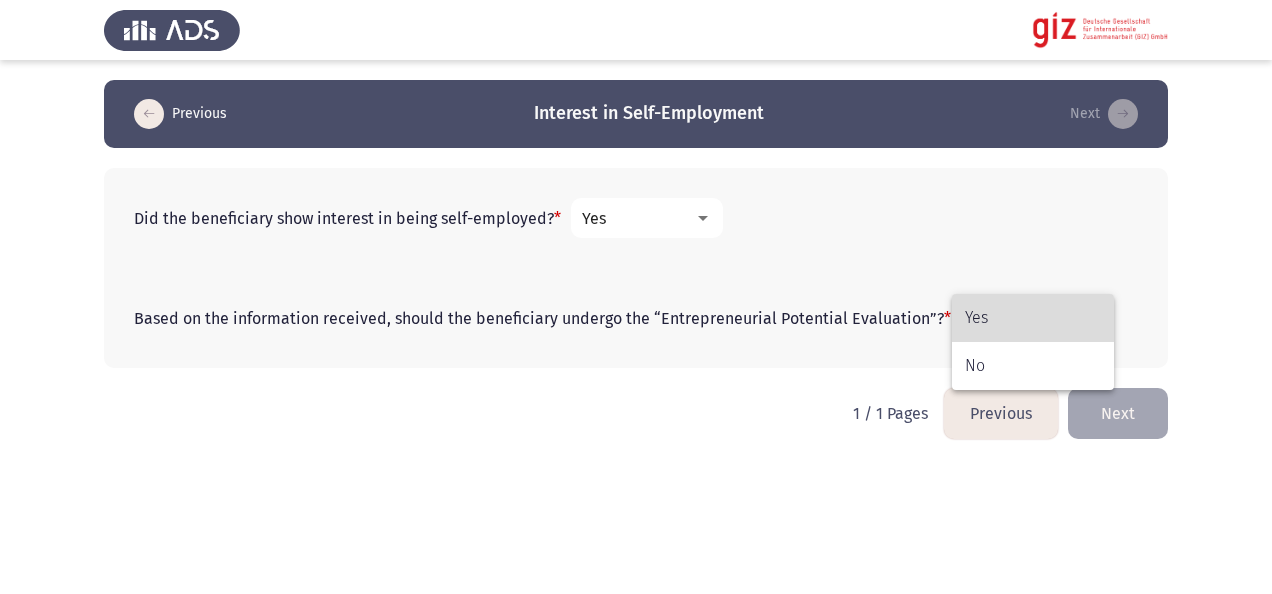 click on "Yes" at bounding box center [1033, 318] 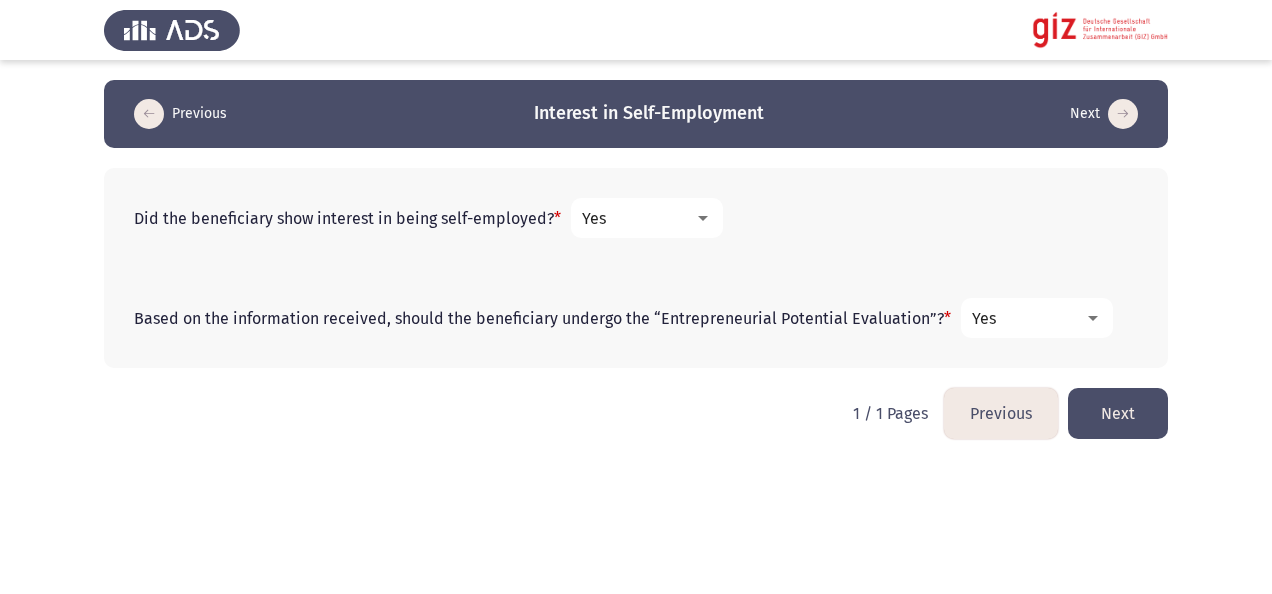 click on "Next" 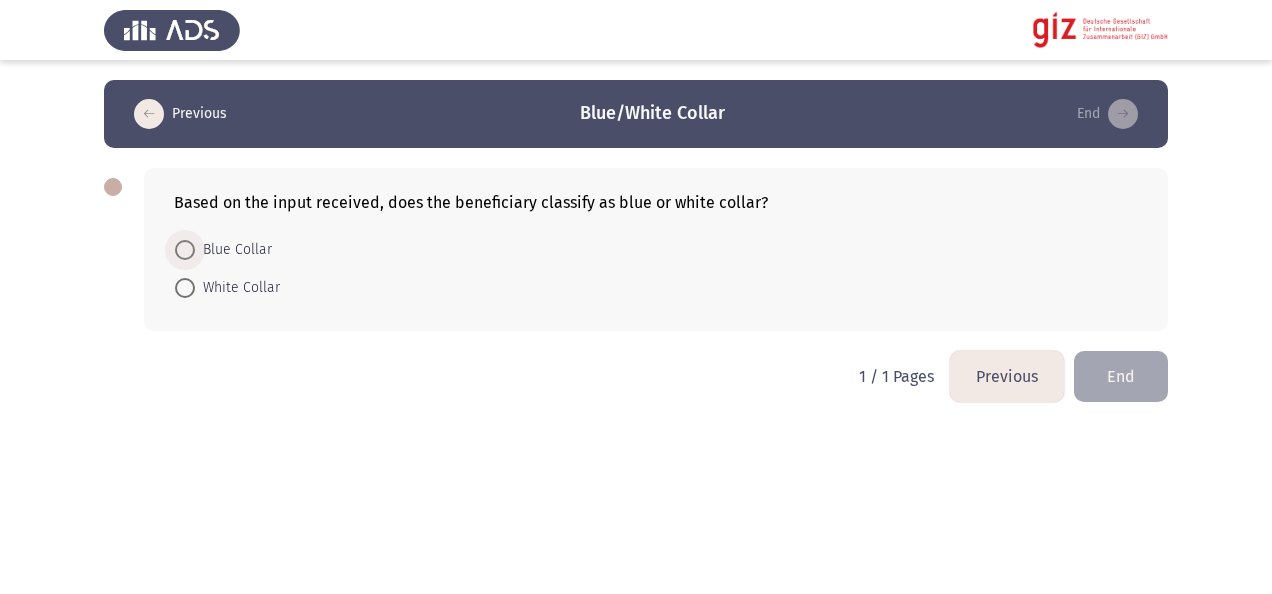 click on "Blue Collar" at bounding box center (233, 250) 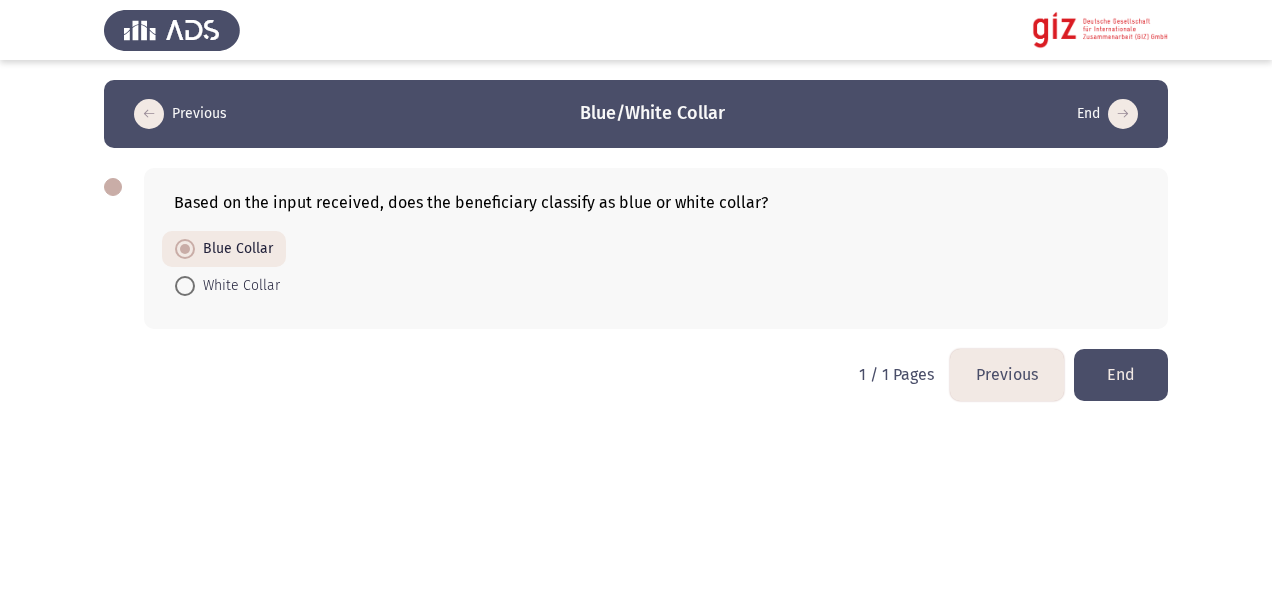 click on "End" 